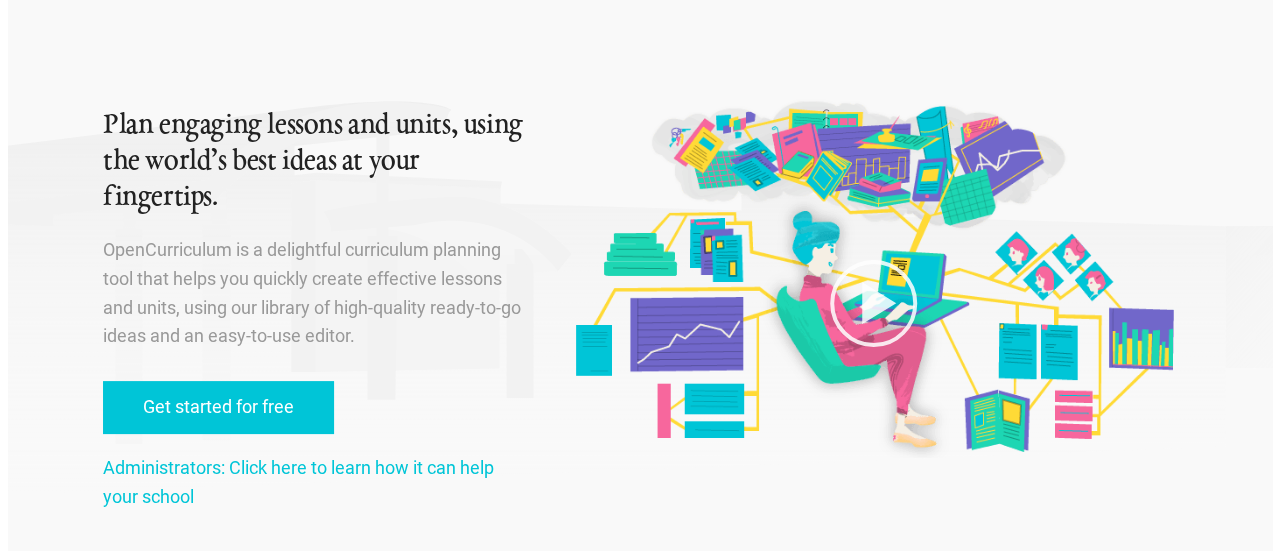 scroll, scrollTop: 0, scrollLeft: 0, axis: both 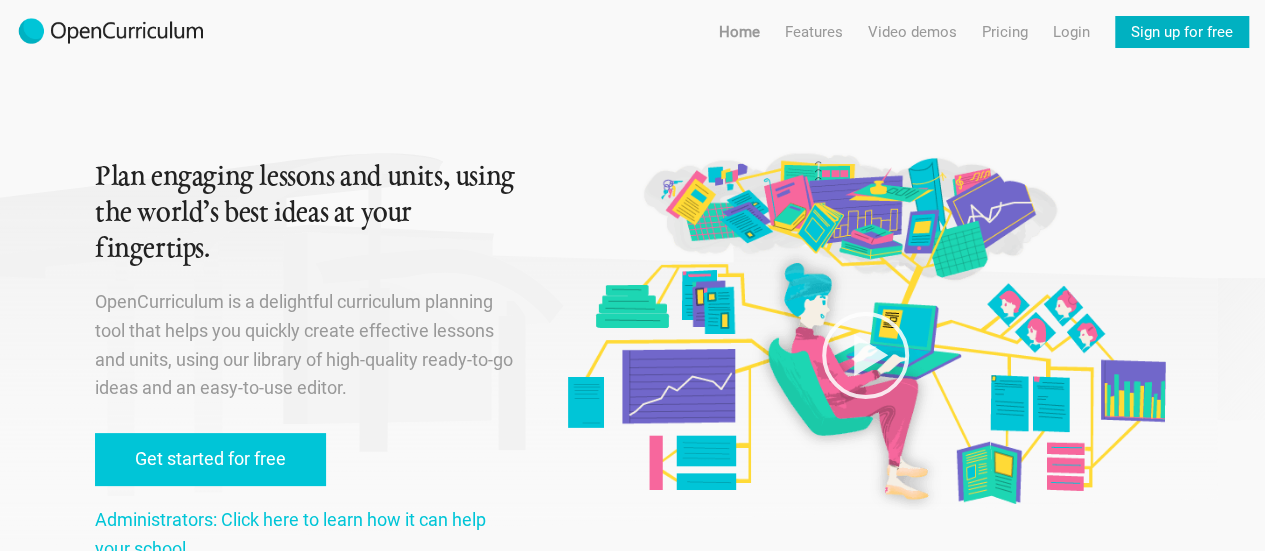click on "Sign up for free" at bounding box center [1182, 32] 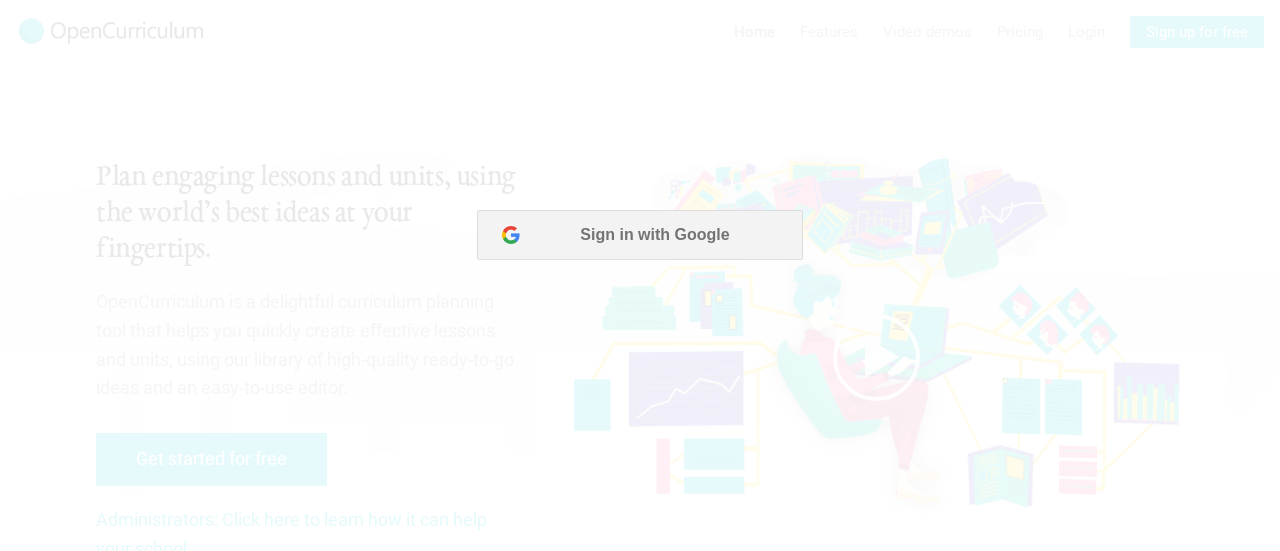 scroll, scrollTop: 0, scrollLeft: 0, axis: both 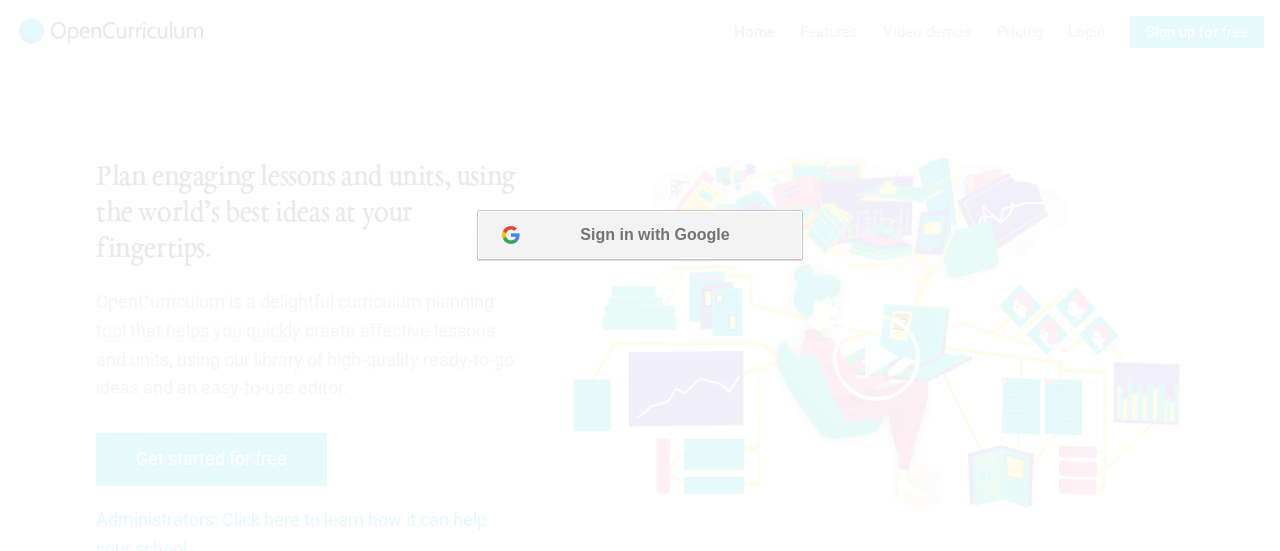 click on "Sign in with Google" at bounding box center (639, 235) 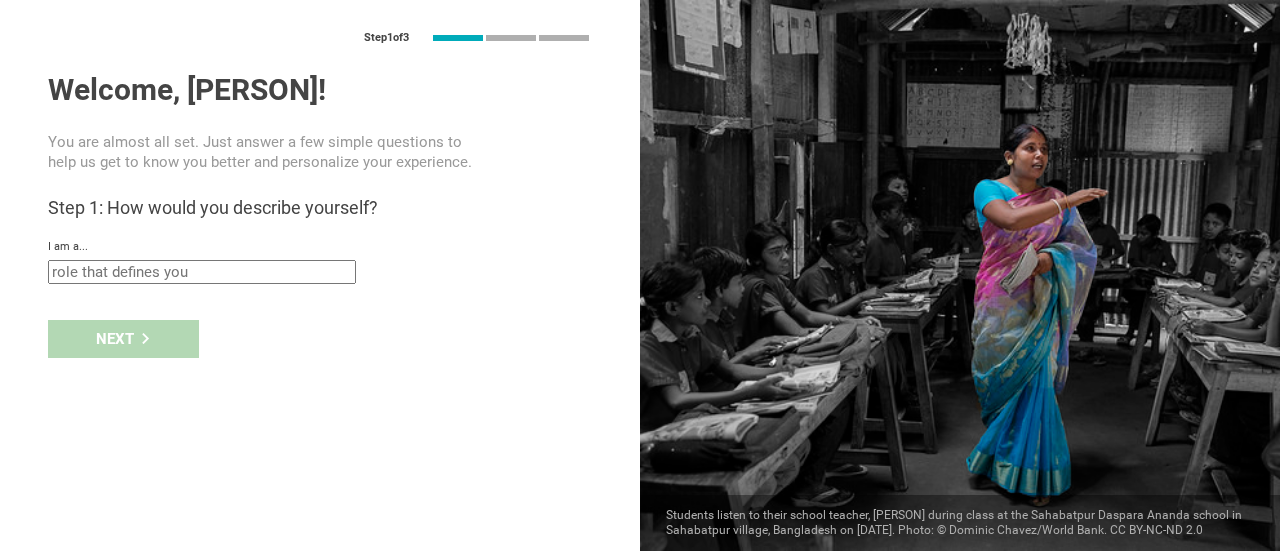 click at bounding box center [202, 272] 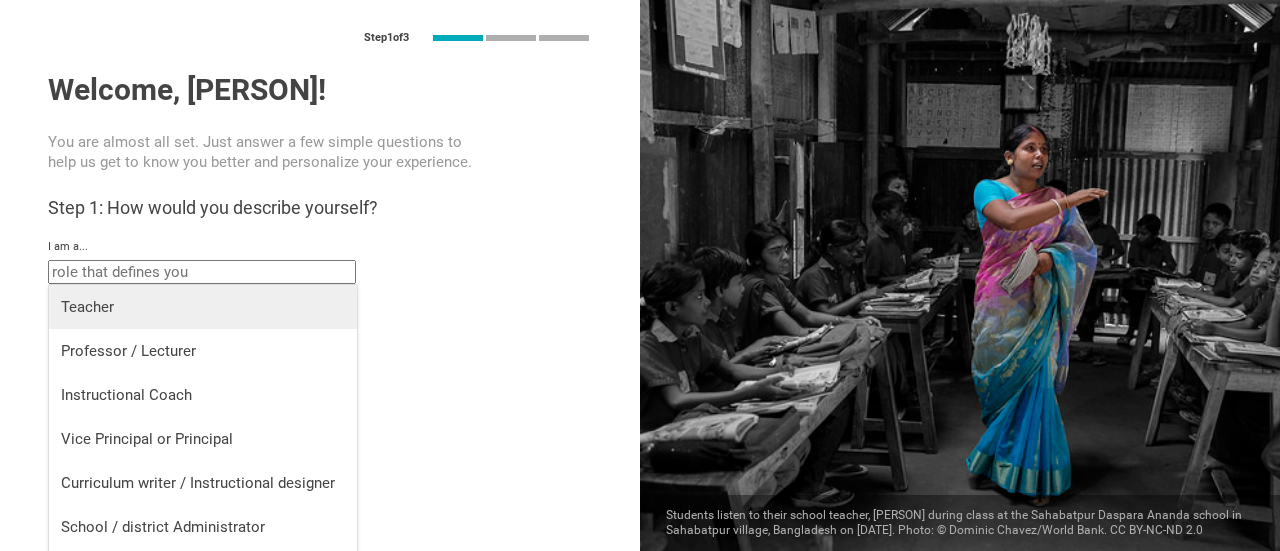 click on "Teacher" at bounding box center (203, 307) 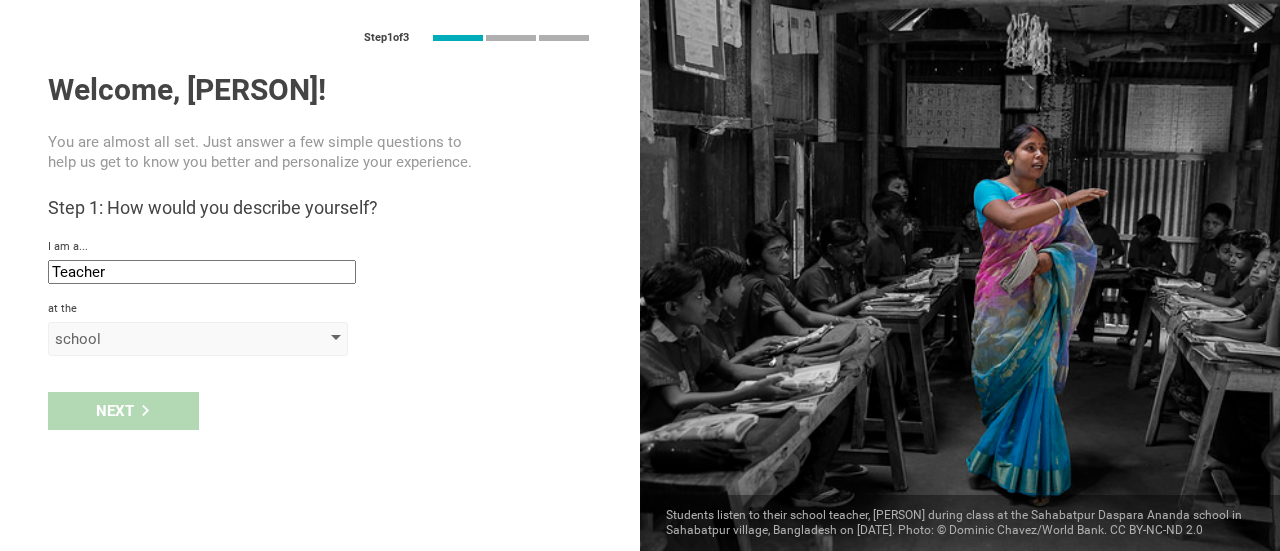 click on "school" at bounding box center (169, 339) 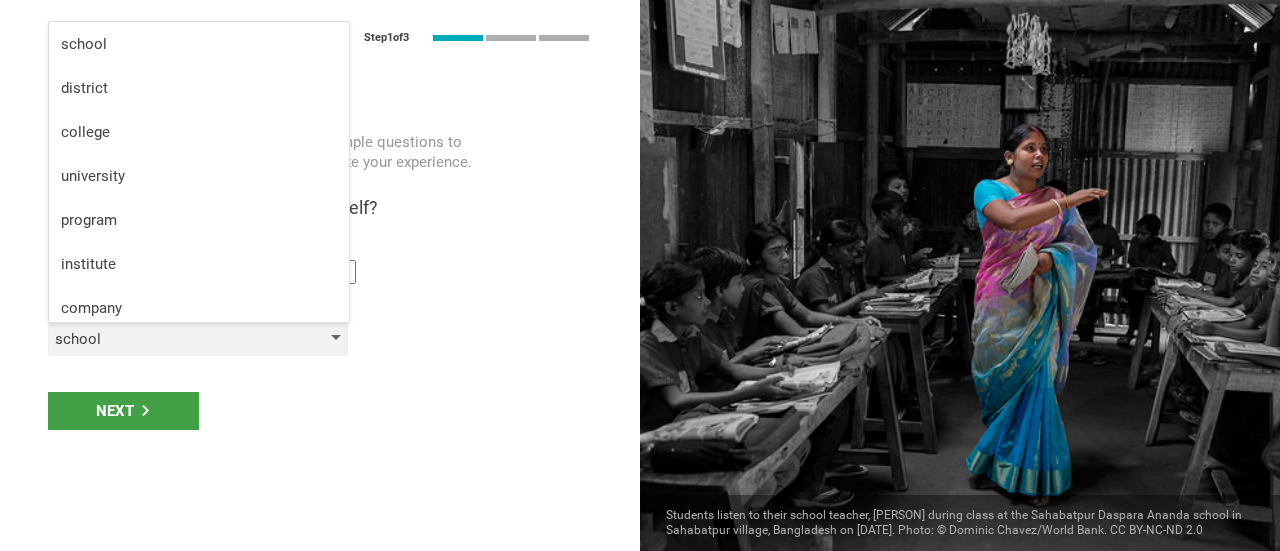 click on "school" at bounding box center [169, 339] 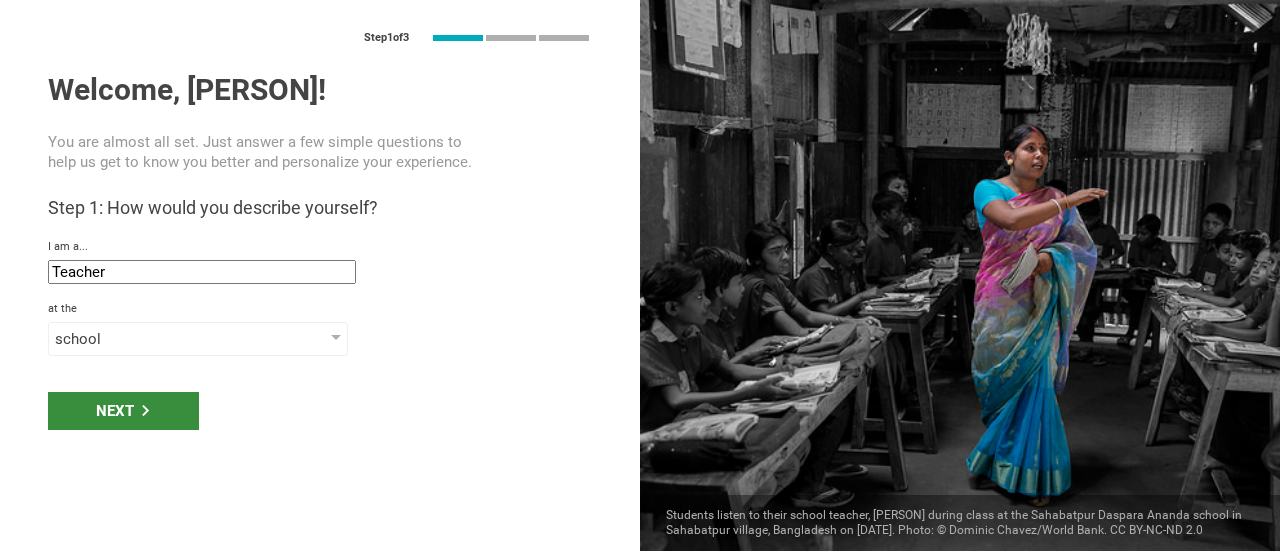 click on "Next" at bounding box center [123, 411] 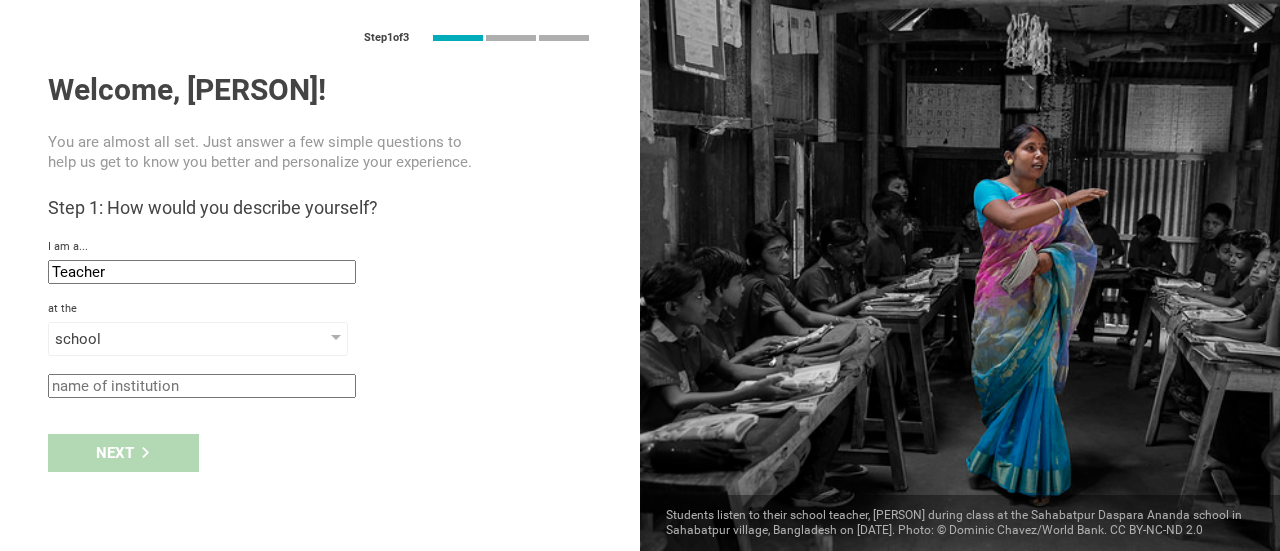 click 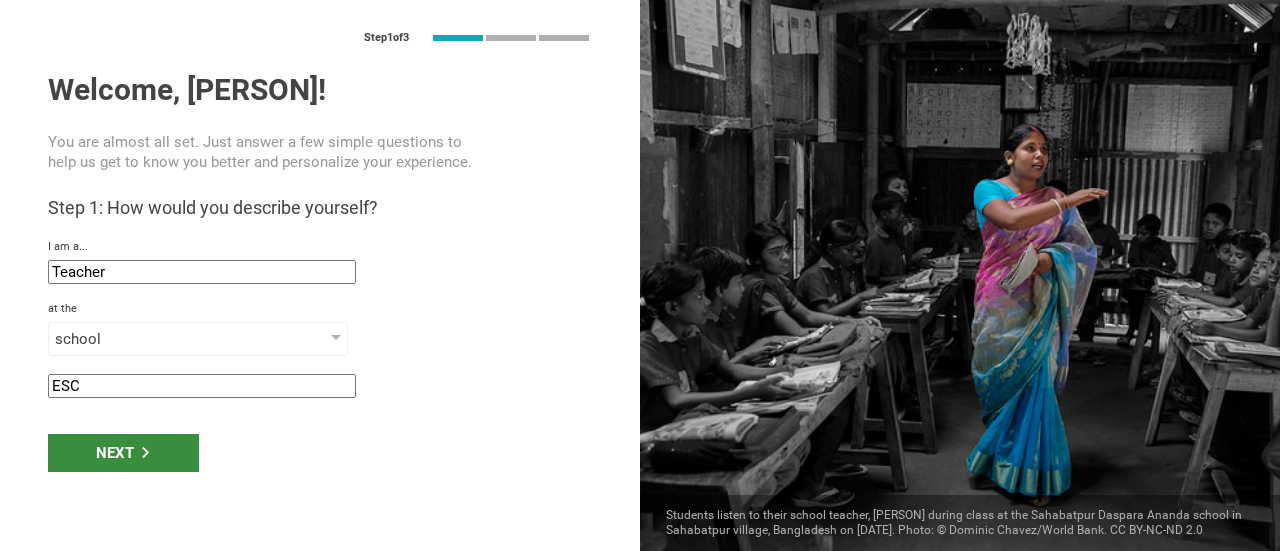 type on "ESC" 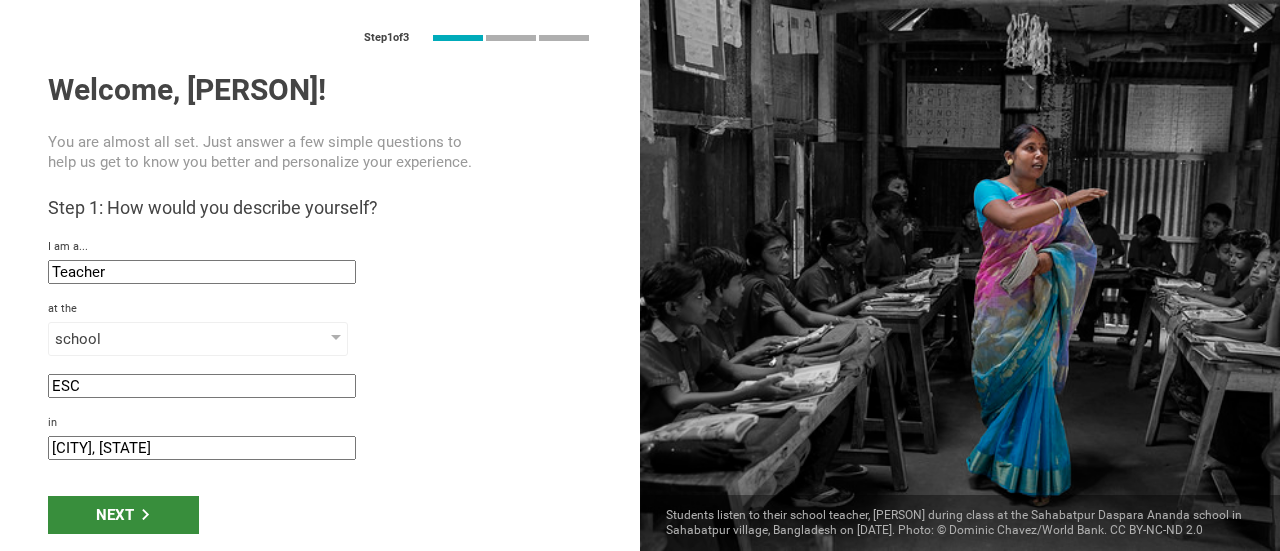 click on "Next" at bounding box center [123, 515] 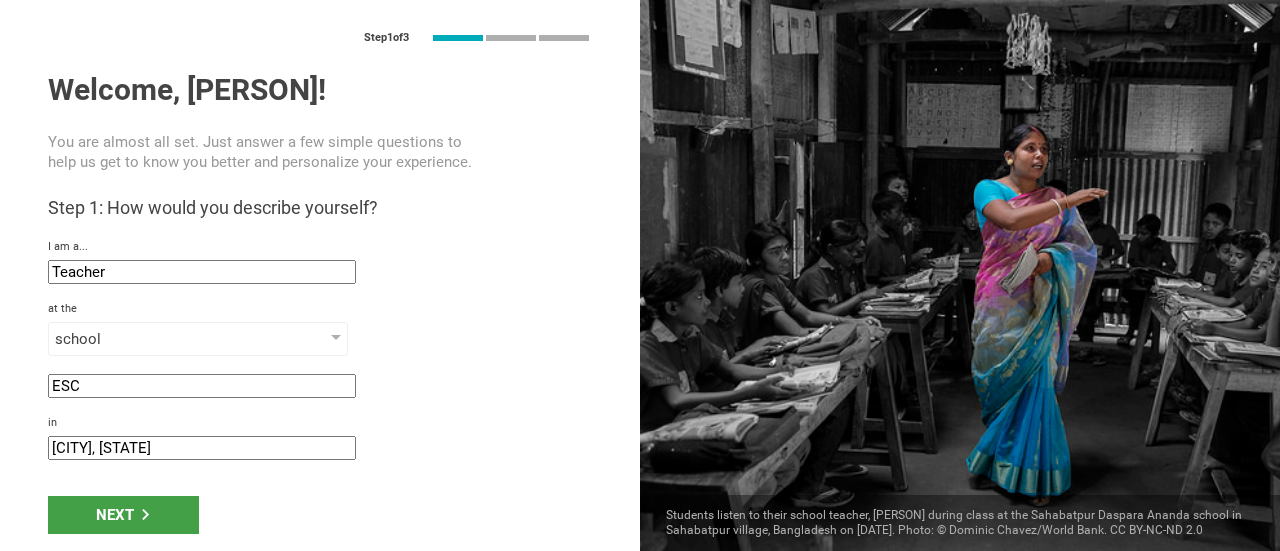 click on "Next" at bounding box center (123, 515) 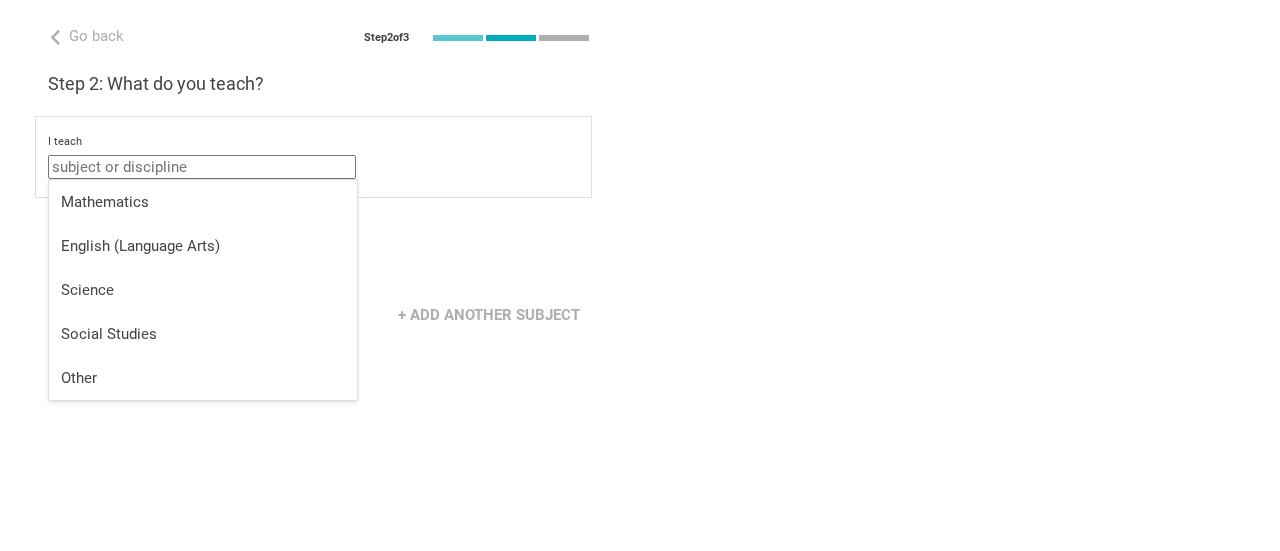 click at bounding box center [202, 167] 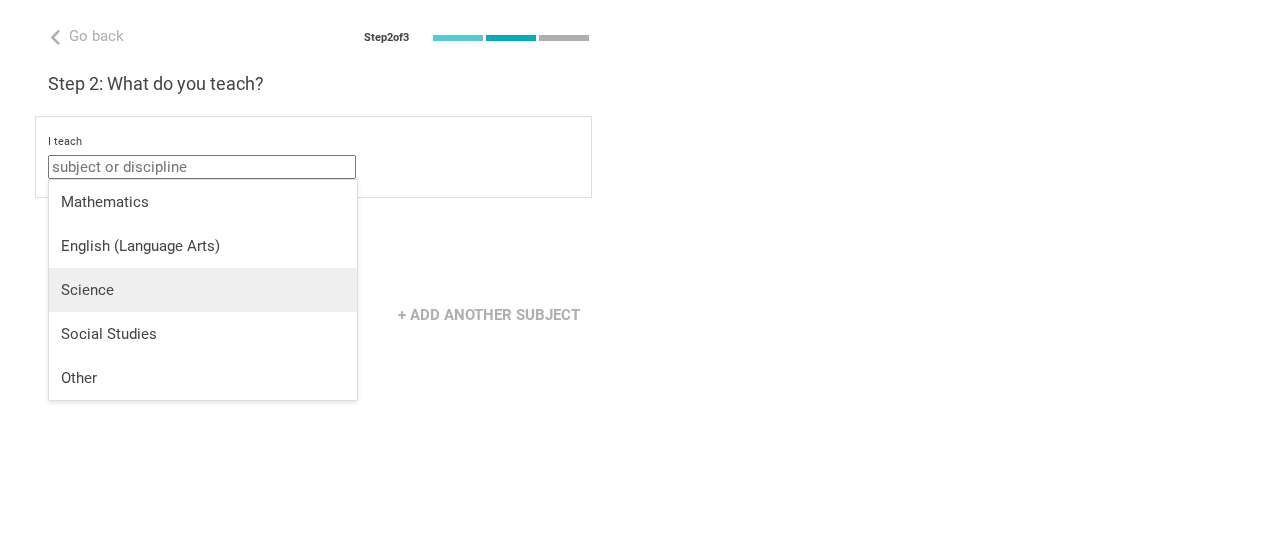 click on "Science" at bounding box center [203, 290] 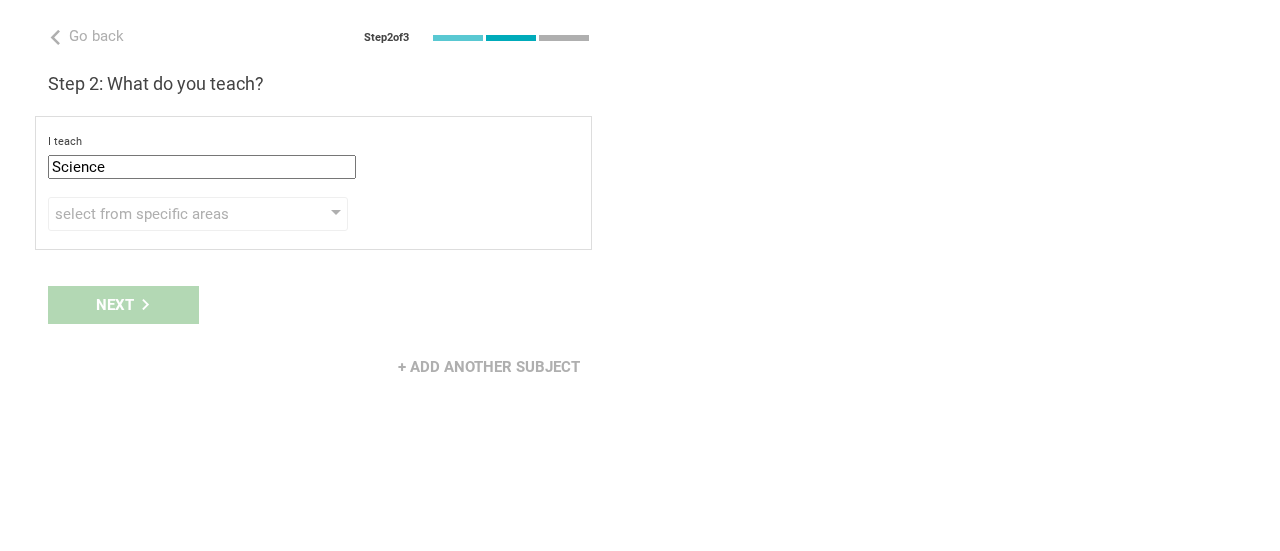click on "+ Add another subject" at bounding box center (320, 367) 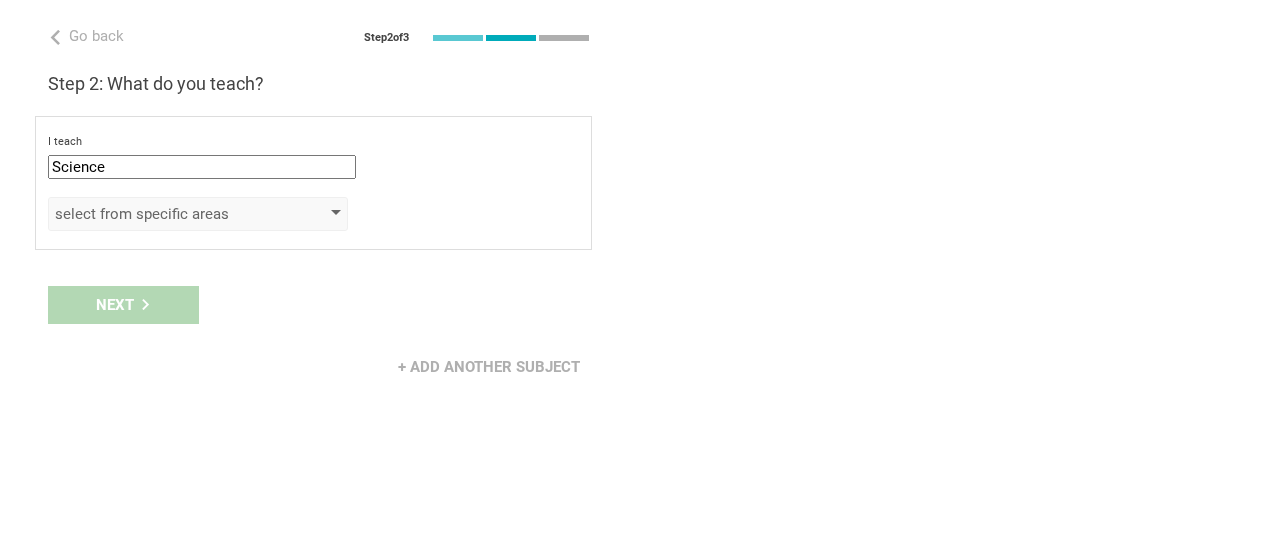 click on "select from specific areas" at bounding box center [169, 214] 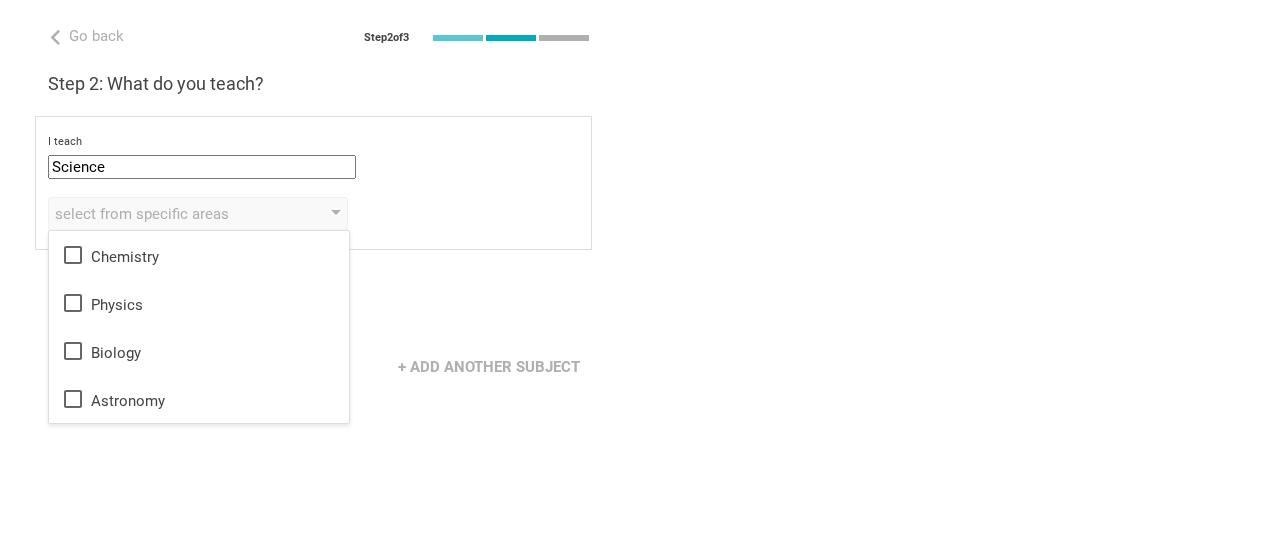 click on "I teach Science Mathematics English (Language Arts) Science Social Studies Other select from specific areas Chemistry Physics Biology Astronomy to the students of Grade Grade Class Year Level Standard select from grades 1 2 3 4 5 6 7 8 9 10 11 12 13 When describing my students, I would say that select from all phrases that apply there are students of various level of skill there are a few that perform well, but the rest are low-achievers there are a few that perform poorly, but the rest do well they are mostly low-achievers they are mostly high-achievers" at bounding box center [313, 183] 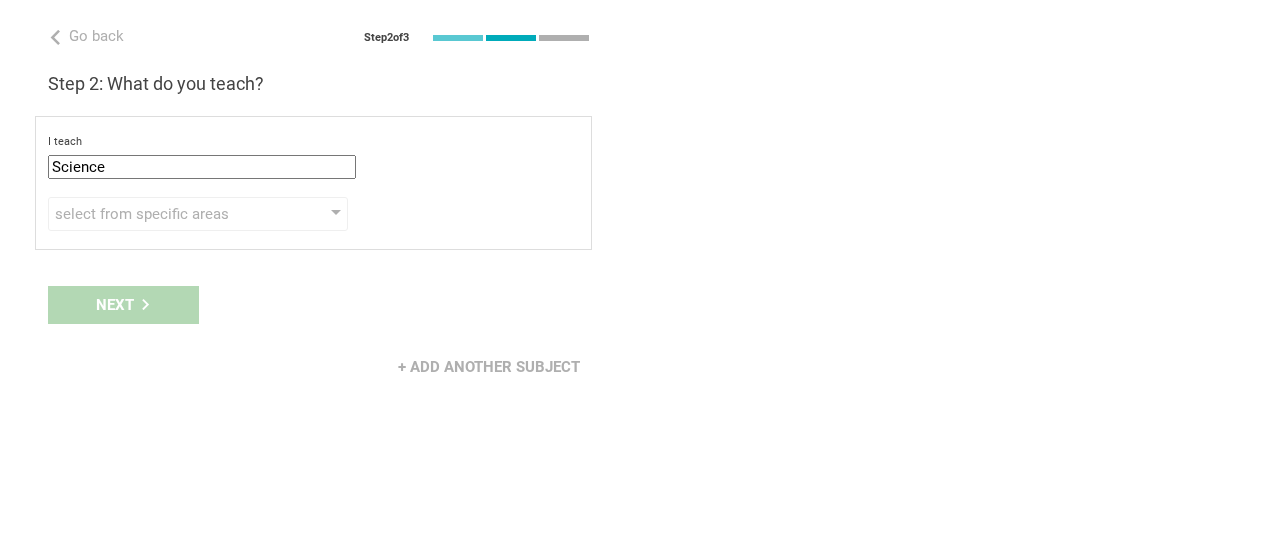 click on "Science" at bounding box center [202, 167] 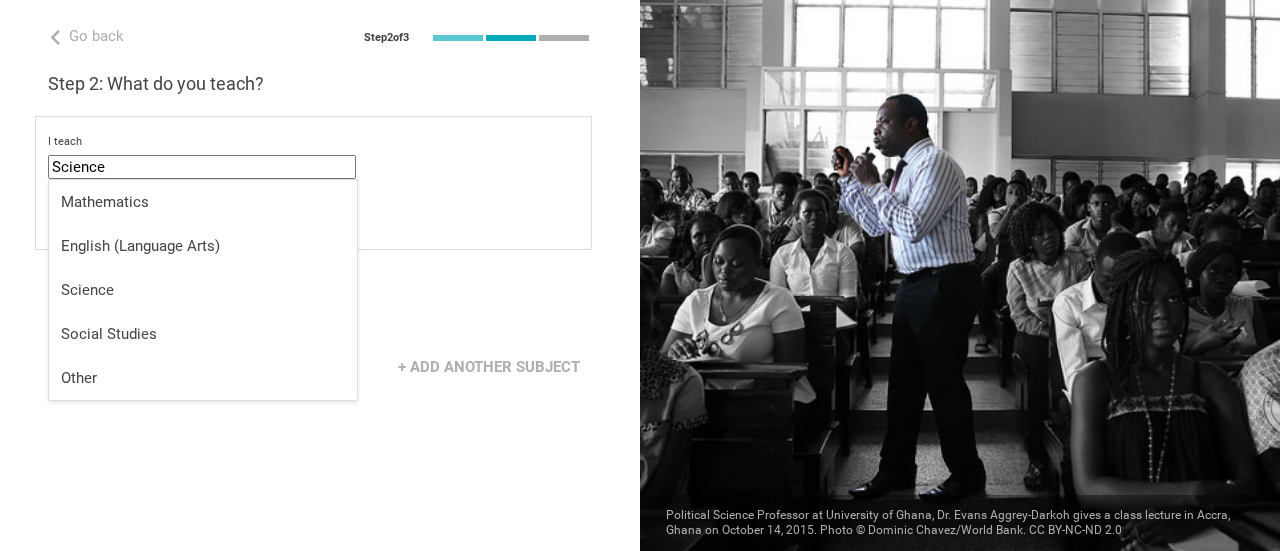 click on "Other" at bounding box center (203, 378) 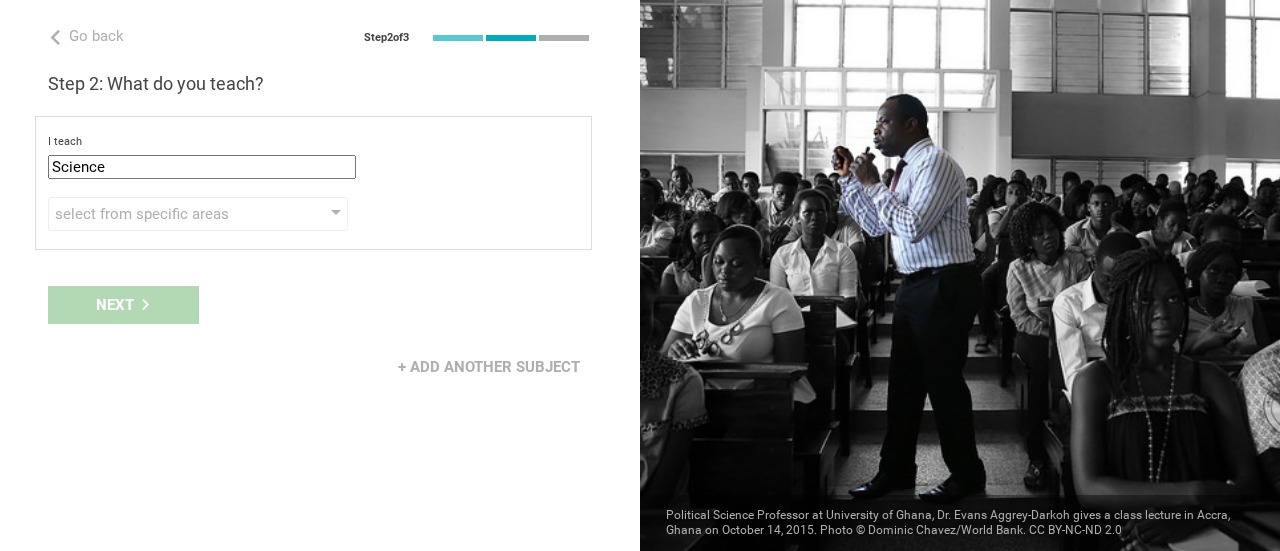 type on "Other" 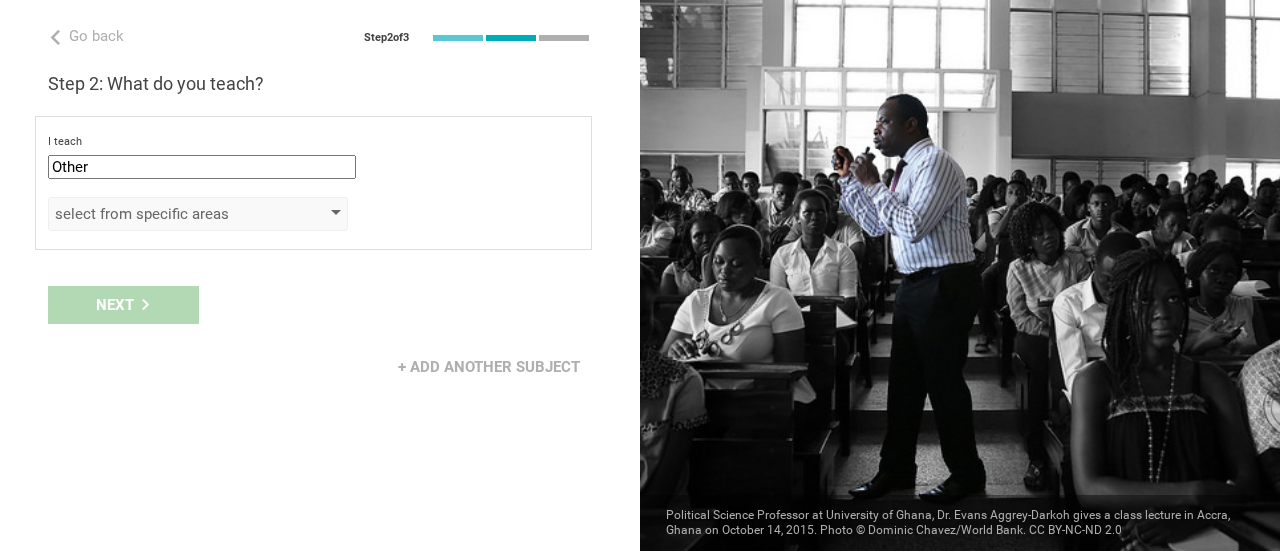 click on "select from specific areas" at bounding box center (169, 214) 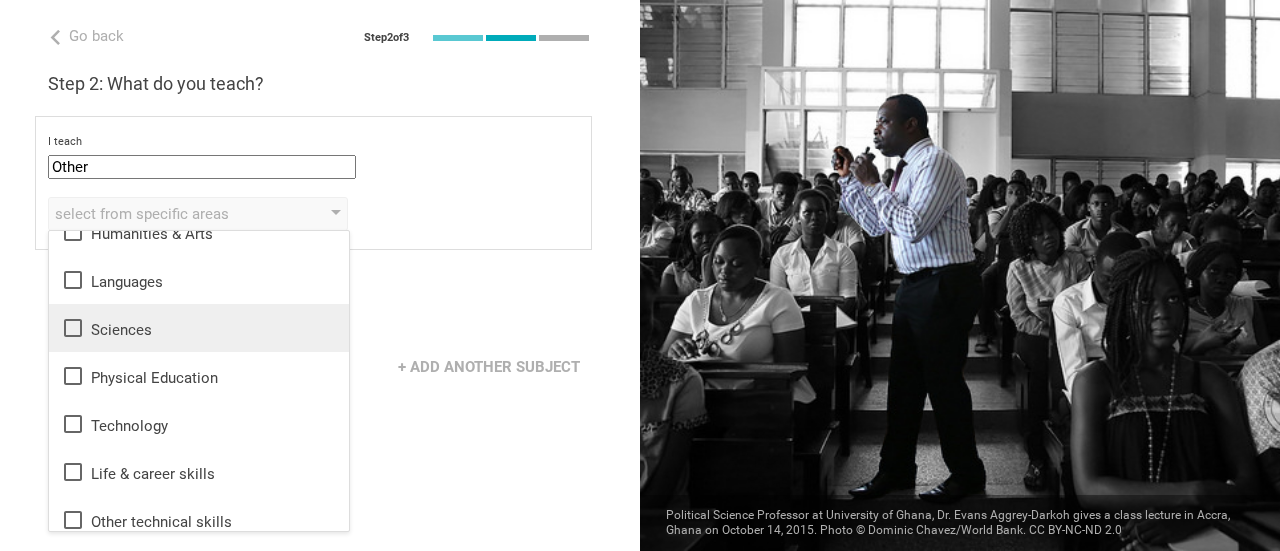 scroll, scrollTop: 36, scrollLeft: 0, axis: vertical 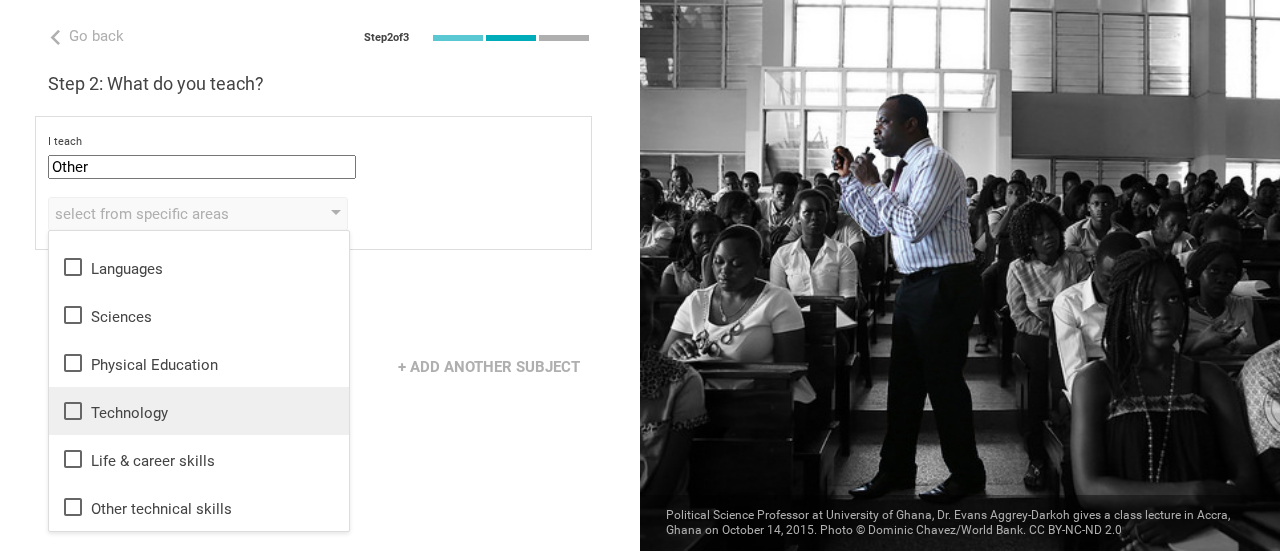 click on "Technology" at bounding box center (199, 411) 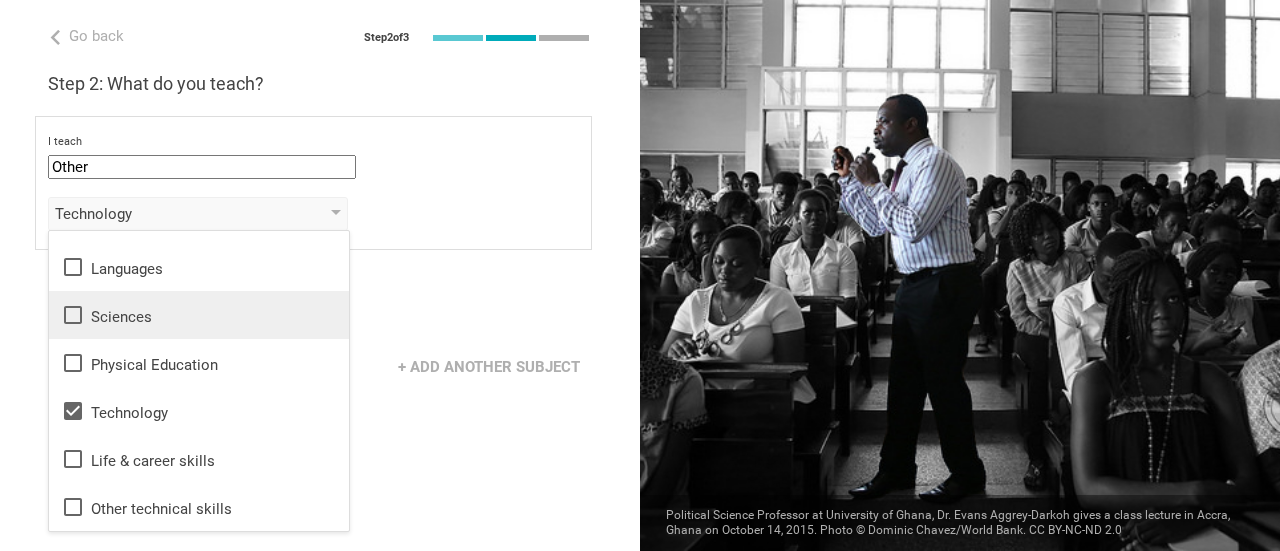 click on "Sciences" at bounding box center [199, 315] 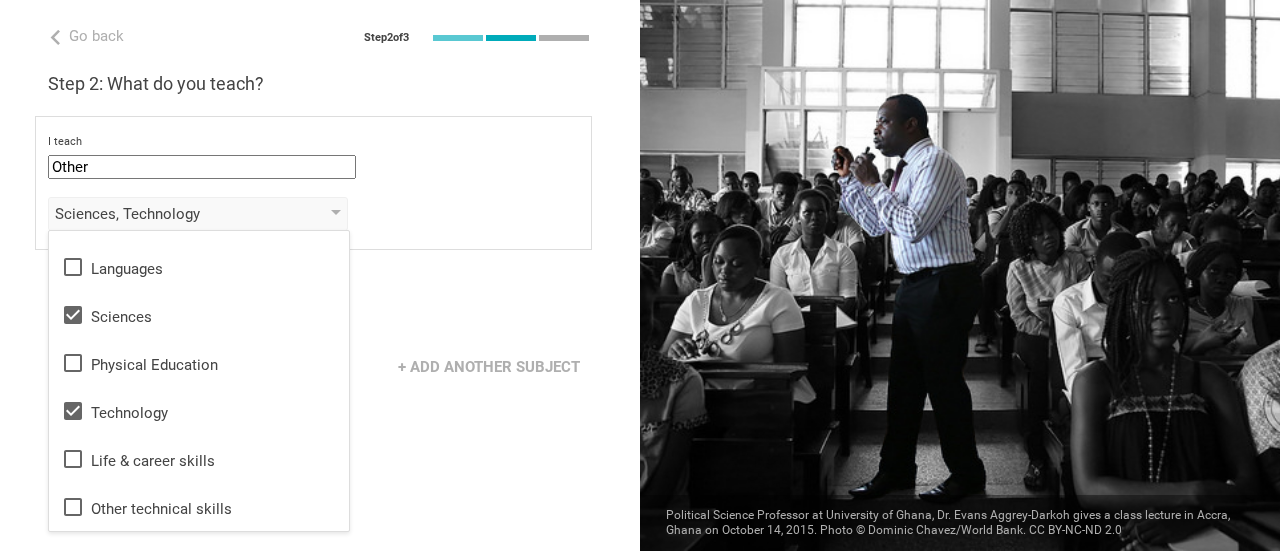 click on "Next" at bounding box center (320, 305) 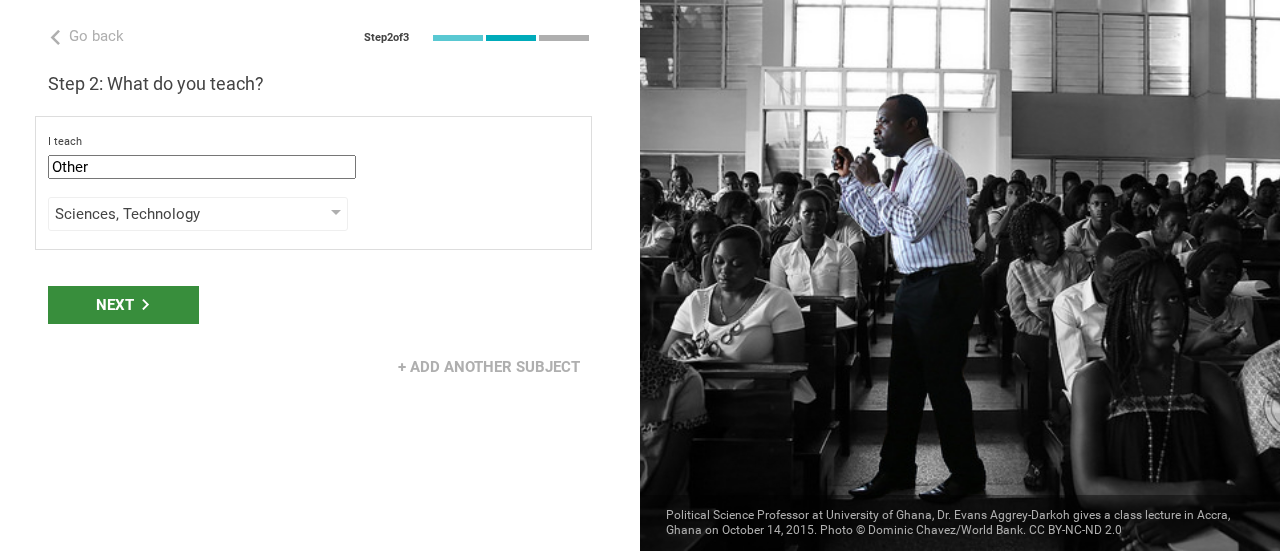 click on "Next" at bounding box center (123, 305) 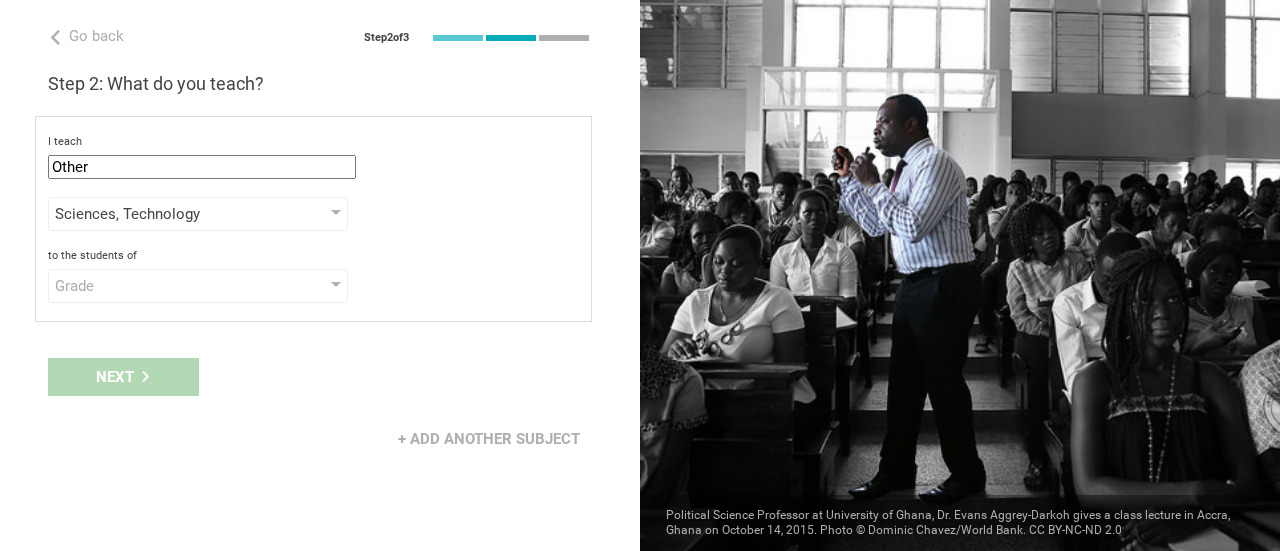 click on "to the students of Grade Grade Class Year Level Standard" at bounding box center (313, 276) 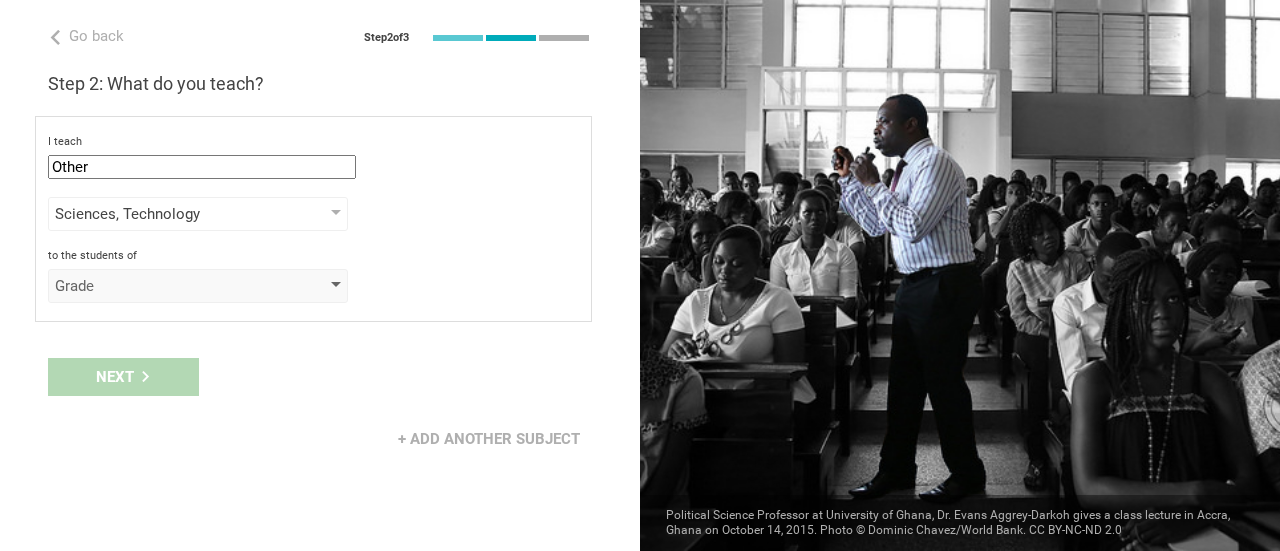 click on "Grade" at bounding box center [169, 286] 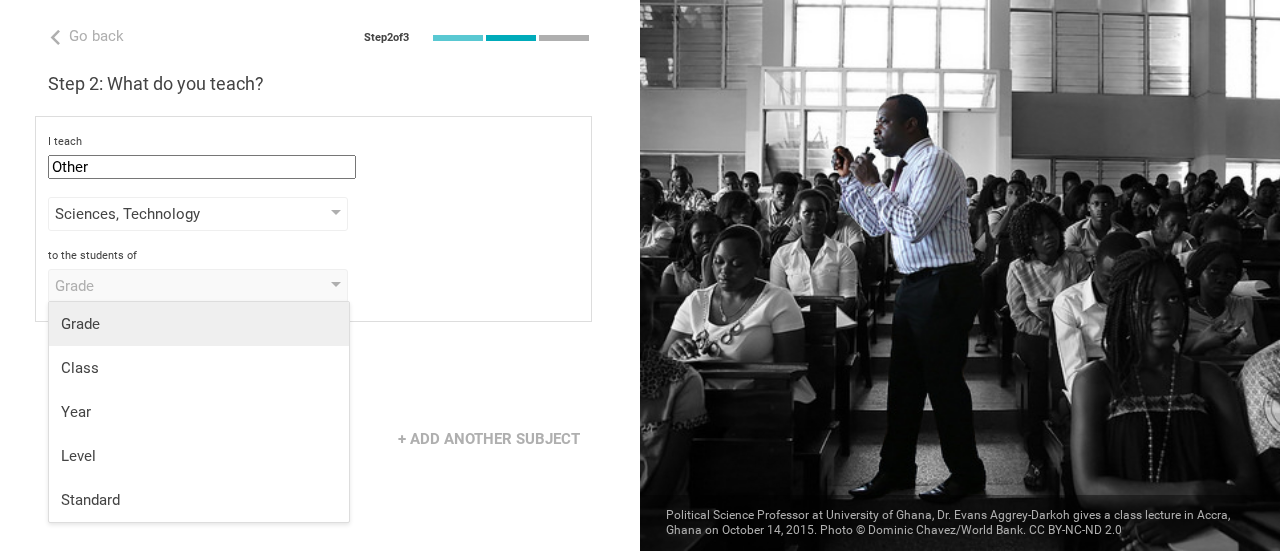 click on "Grade" at bounding box center (199, 324) 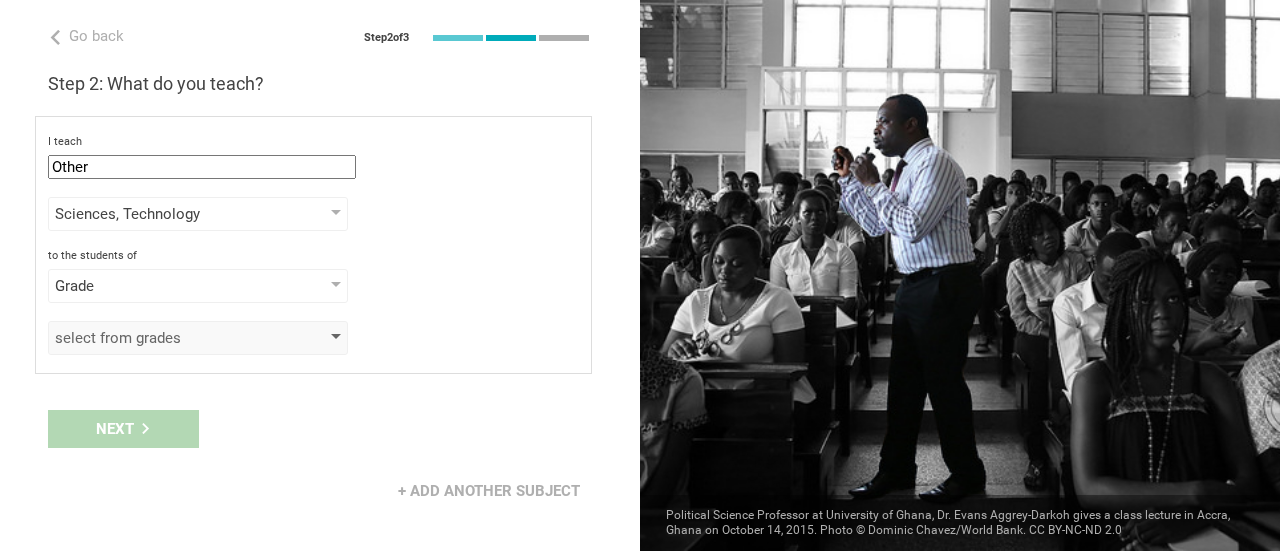 click on "select from grades" at bounding box center (169, 338) 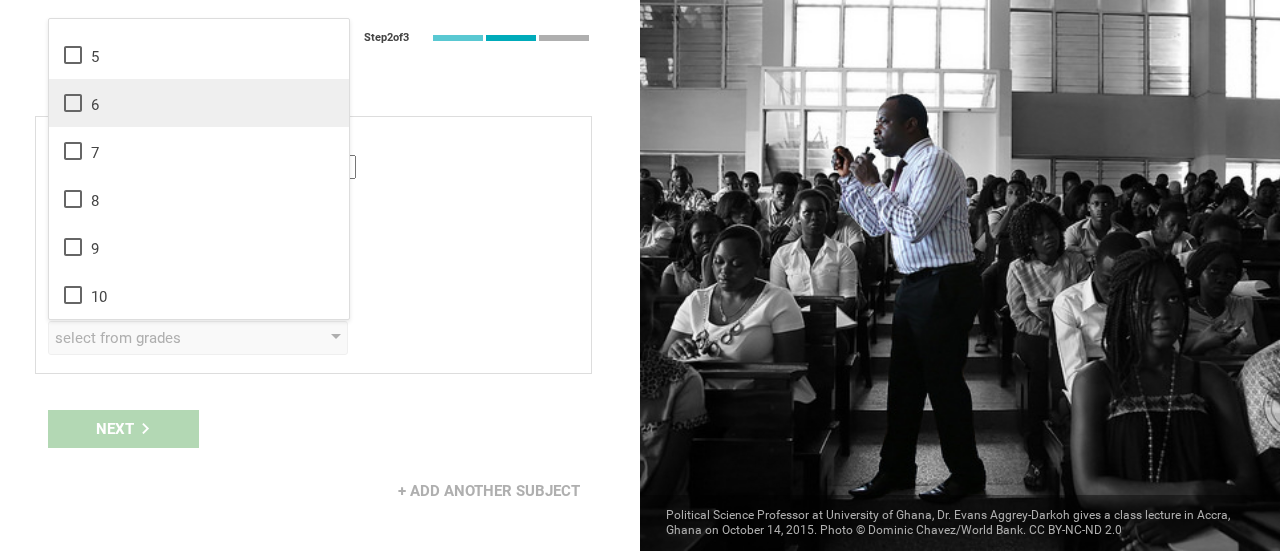 scroll, scrollTop: 200, scrollLeft: 0, axis: vertical 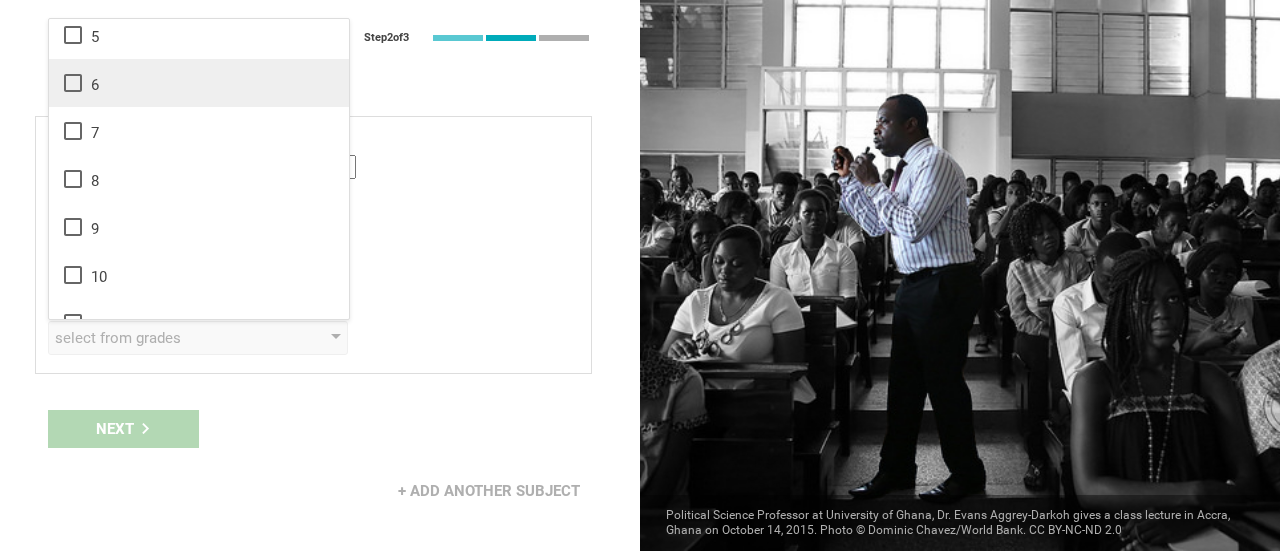 click on "6" at bounding box center [199, 83] 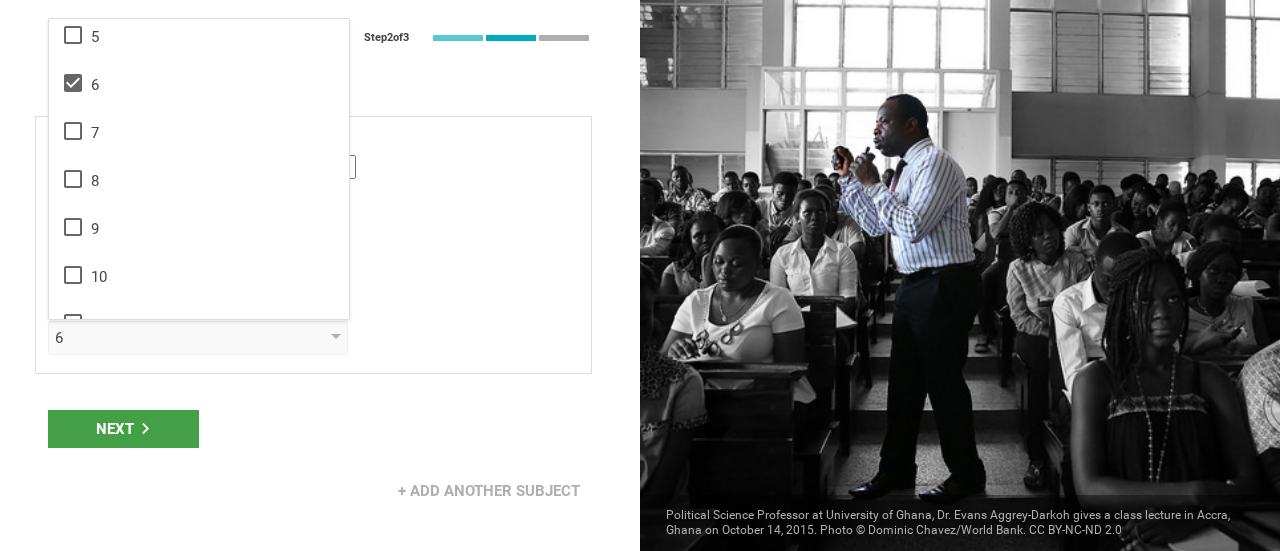 click on "Next" at bounding box center (123, 429) 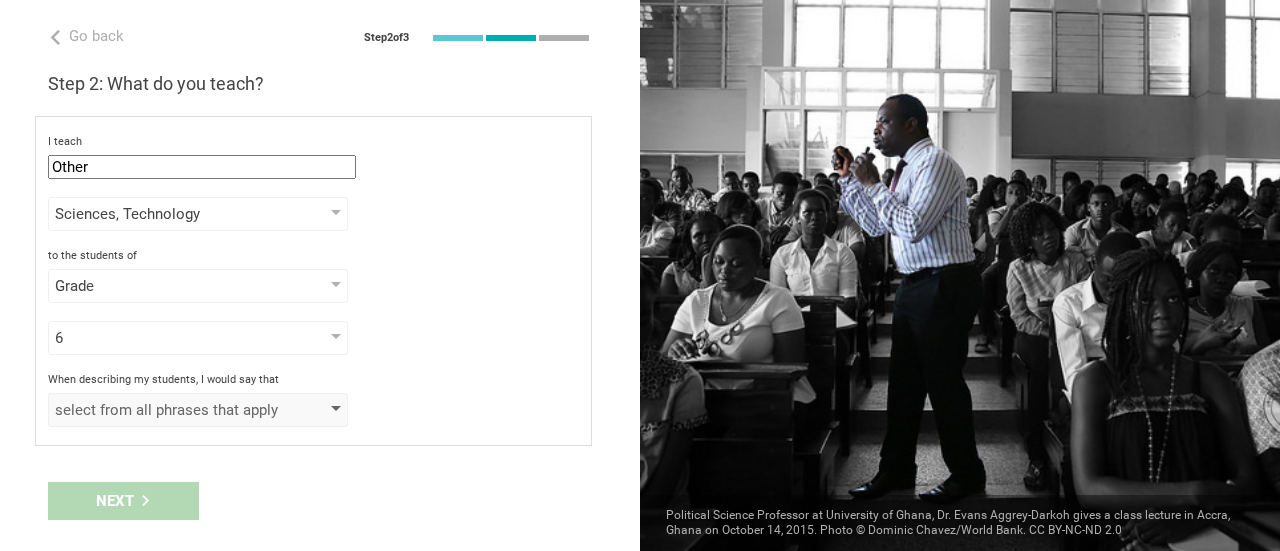 click on "select from all phrases that apply" at bounding box center [169, 410] 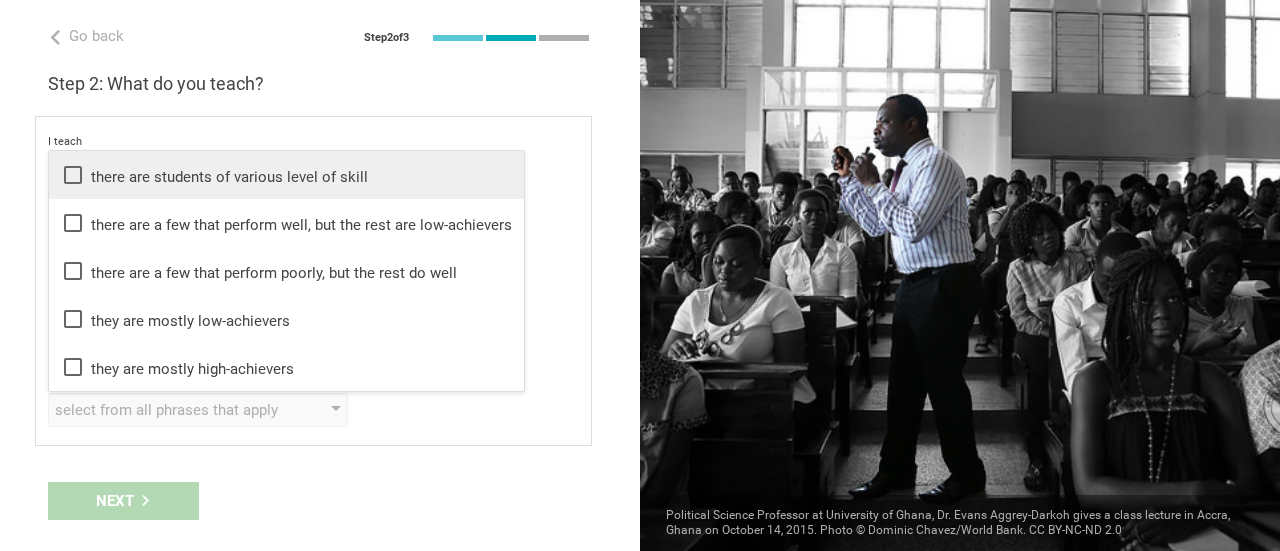 click on "there are students of various level of skill" at bounding box center (286, 175) 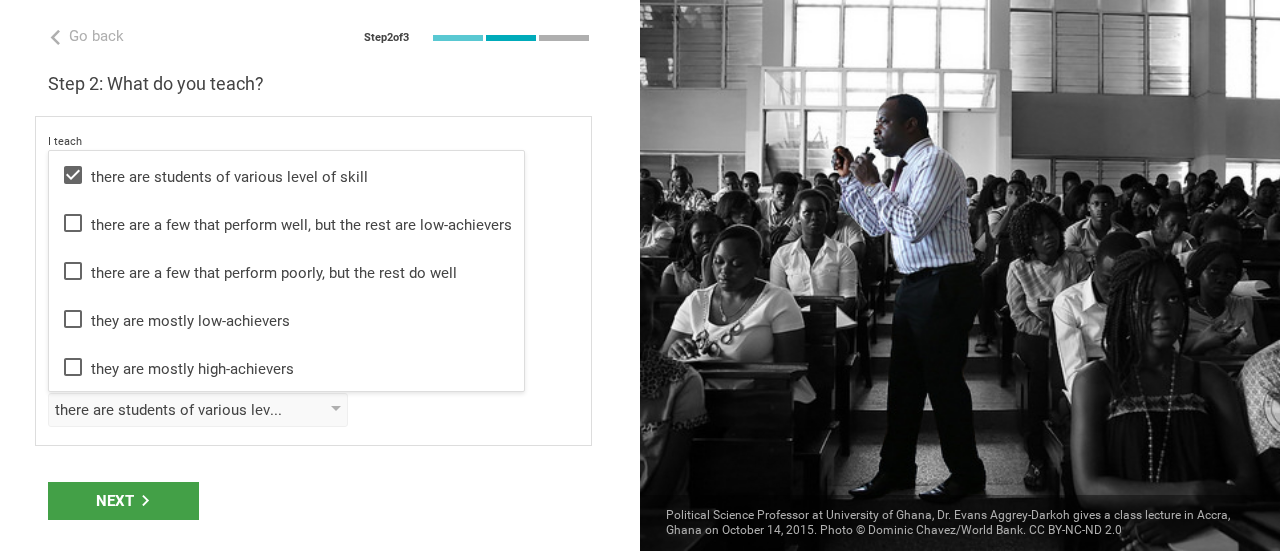 click on "Go back Step  2  of  3 Welcome, Bethany! You are almost all set. Just answer a few simple questions to help us get to know you better and personalize your experience. Step 1: How would you describe yourself? I am a... Teacher Teacher Professor / Lecturer Instructional Coach Vice Principal or Principal Curriculum writer / Instructional designer School / district Administrator EdTech maker / enthusiast at the school school district college university program institute company organization ESC in Boardman, Ohio Step 2: What do you teach? I teach Other Mathematics English (Language Arts) Science Social Studies Other Sciences, Technology Humanities & Arts Languages Sciences Physical Education Technology Life & career skills Other technical skills to the students of Grade Grade Class Year Level Standard 6 1 2 3 4 5 6 7 8 9 10 11 12 13 When describing my students, I would say that there are students of various level of skill there are students of various level of skill they are mostly low-achievers My school is Next" at bounding box center (320, 275) 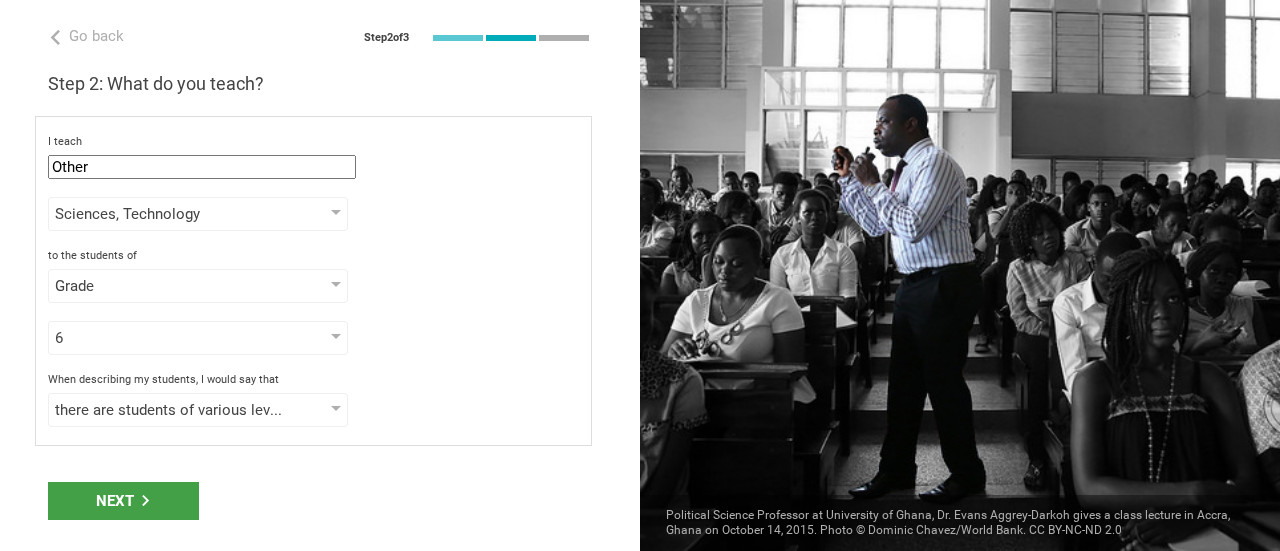 click on "Next" at bounding box center [123, 501] 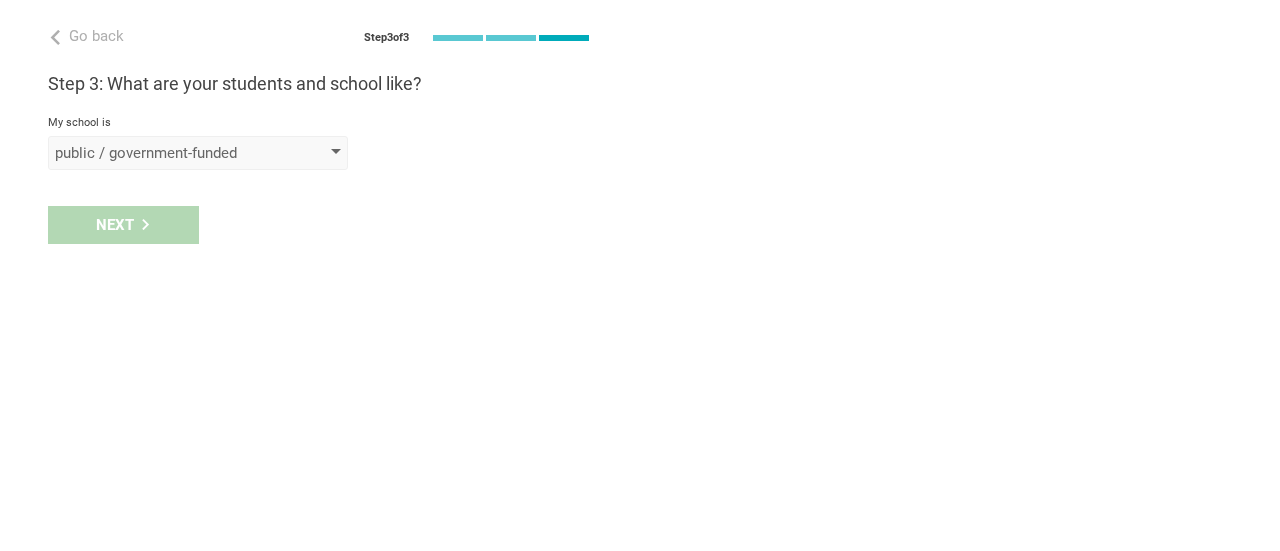 click on "public / government-funded" at bounding box center (198, 153) 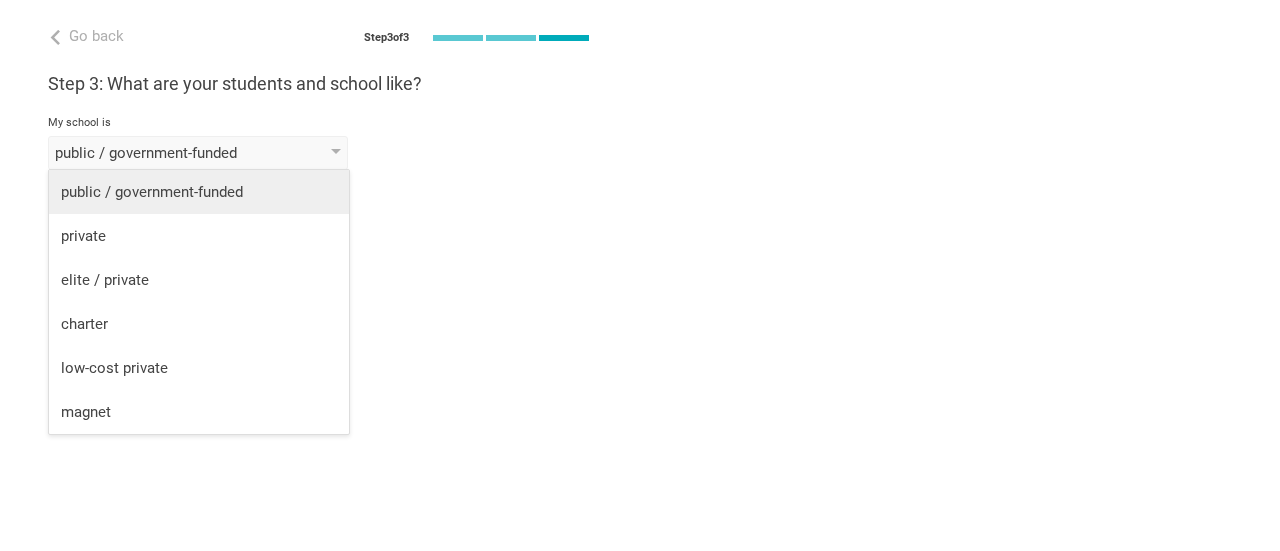 click on "public / government-funded" at bounding box center (199, 192) 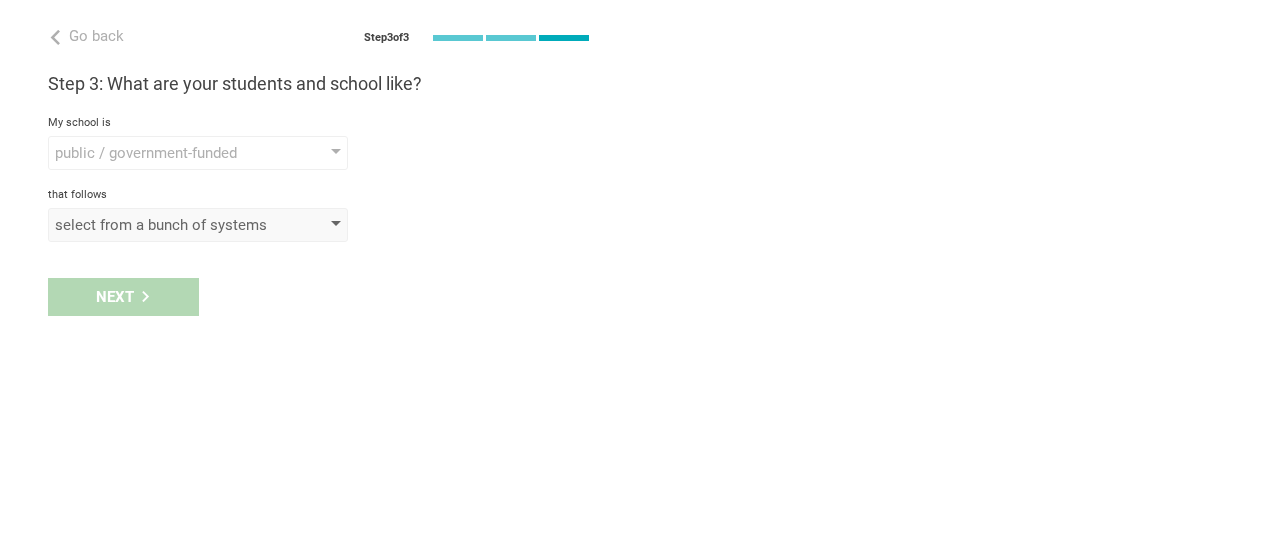 click on "select from a bunch of systems" at bounding box center (169, 225) 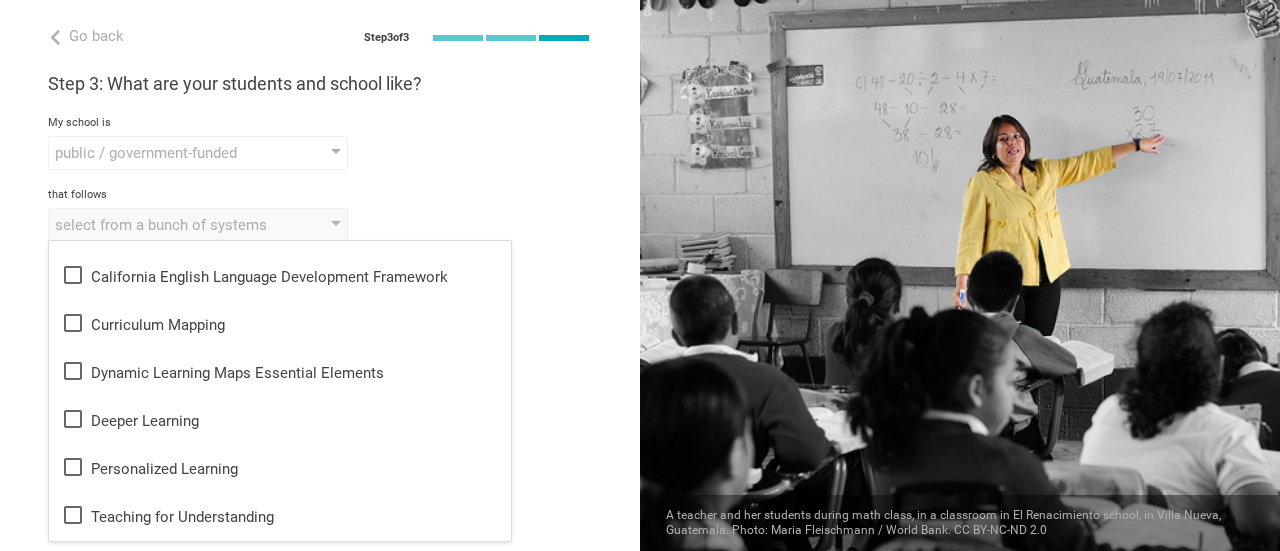 scroll, scrollTop: 500, scrollLeft: 0, axis: vertical 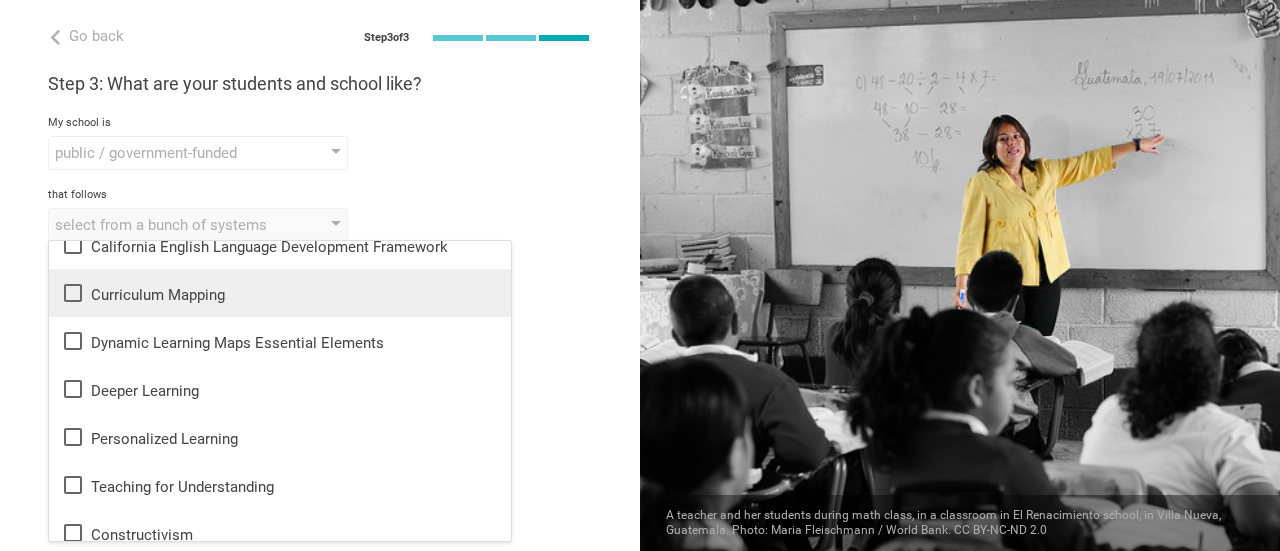 click 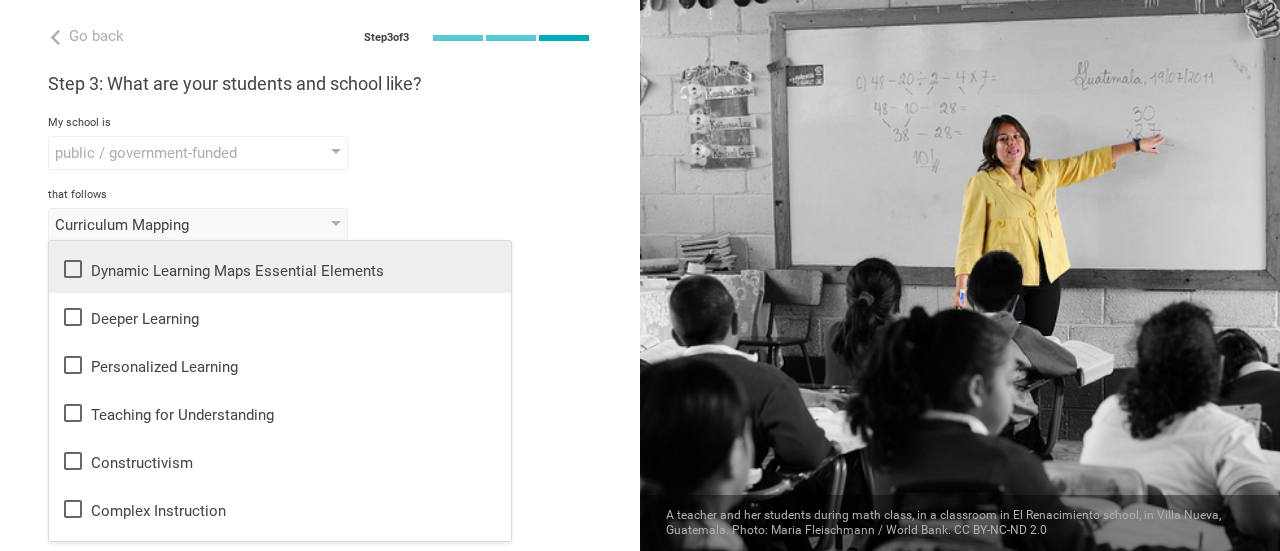 scroll, scrollTop: 600, scrollLeft: 0, axis: vertical 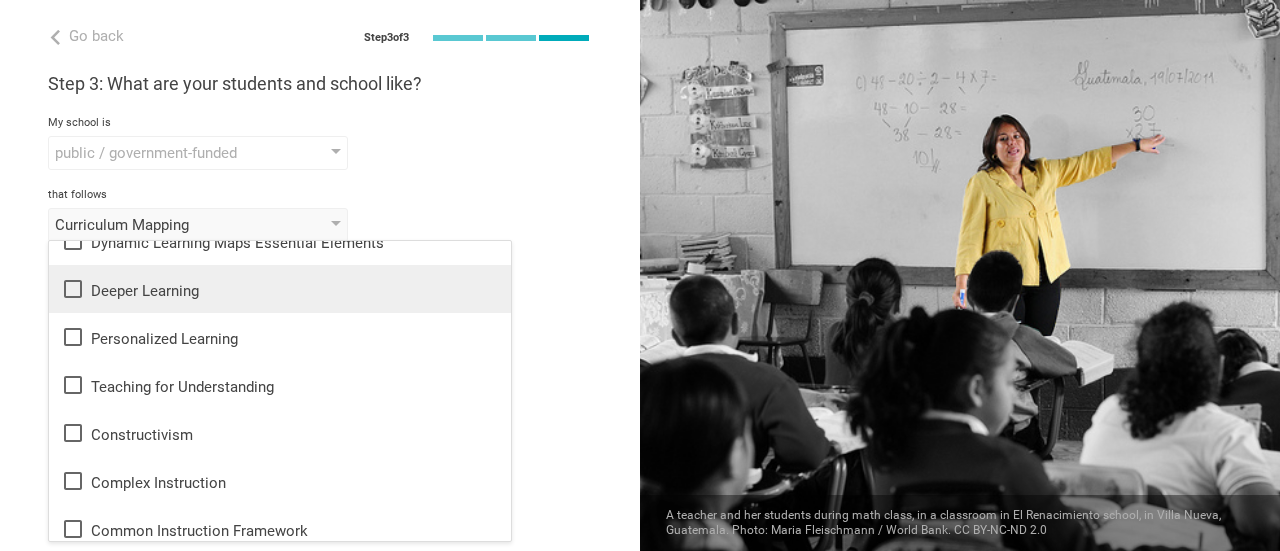 click 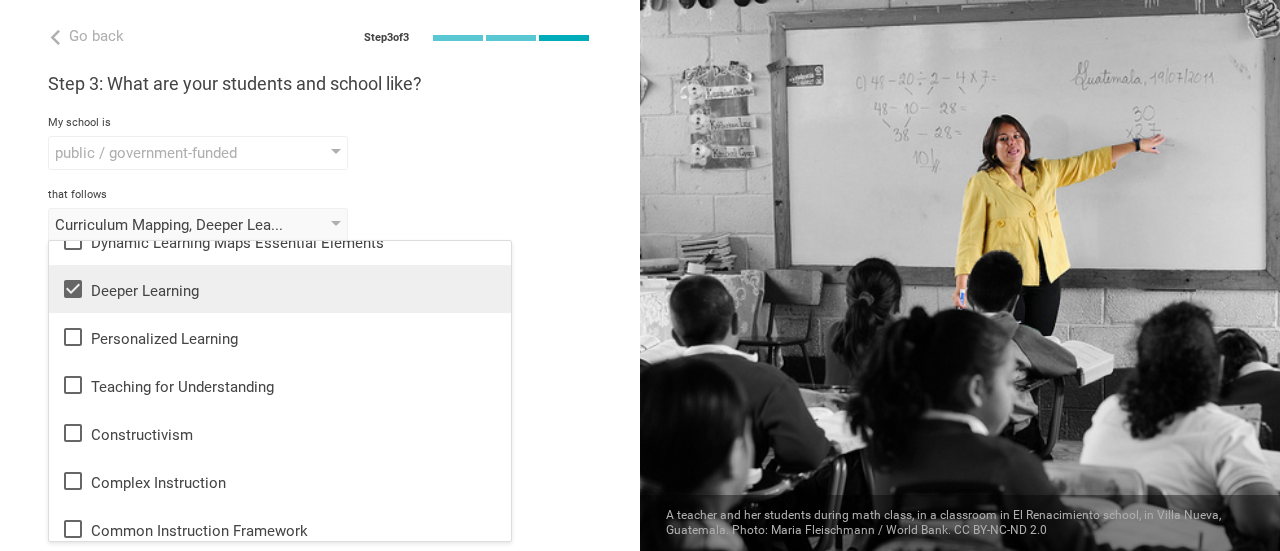 click 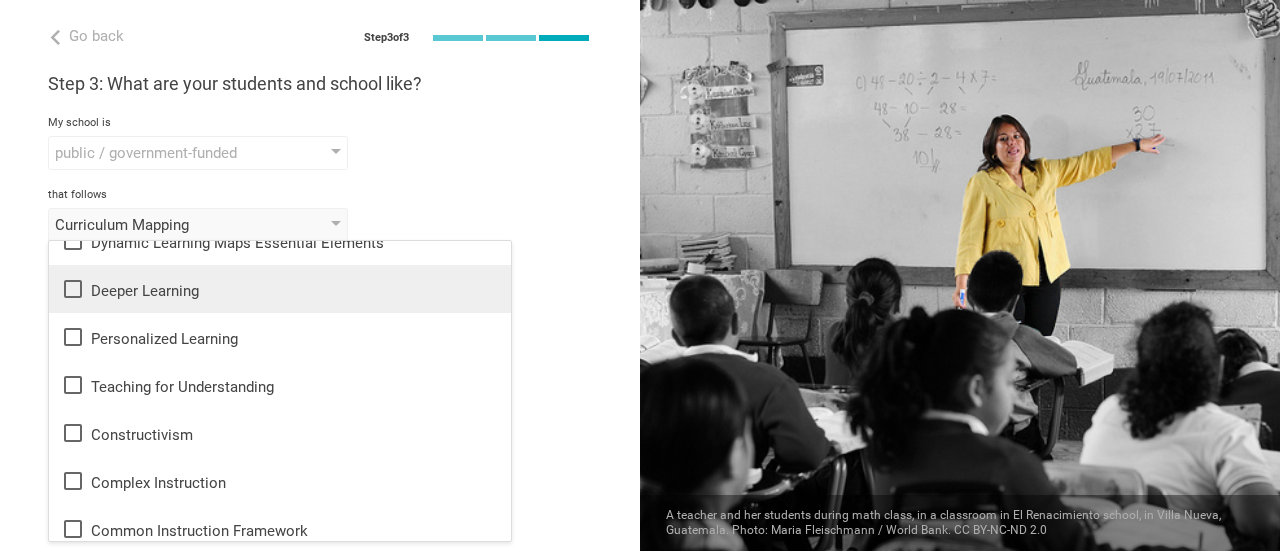 click 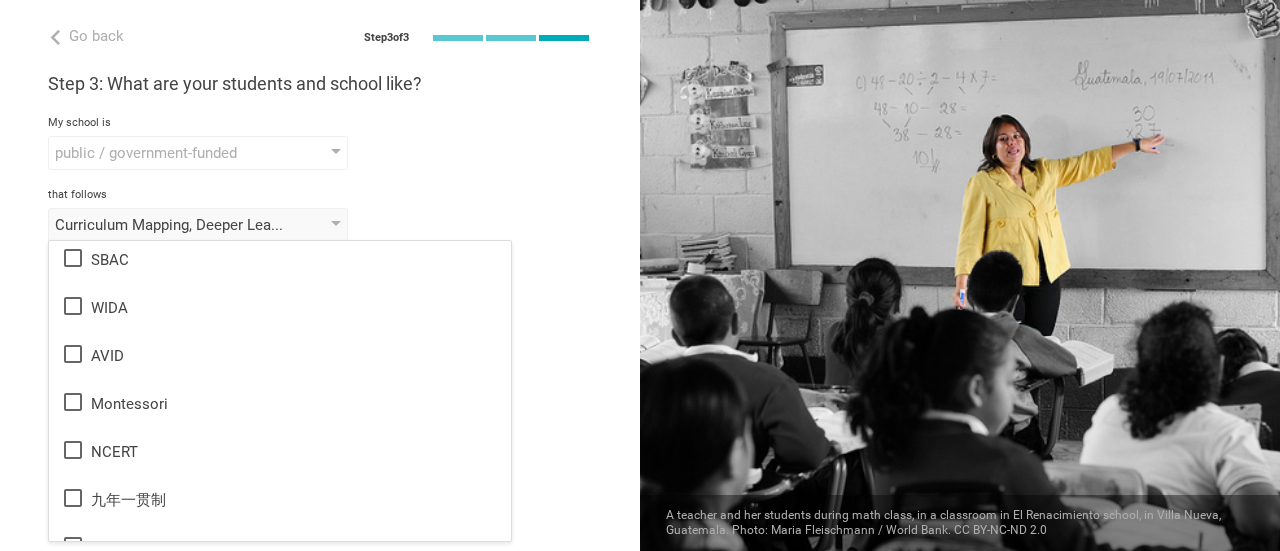 scroll, scrollTop: 1188, scrollLeft: 0, axis: vertical 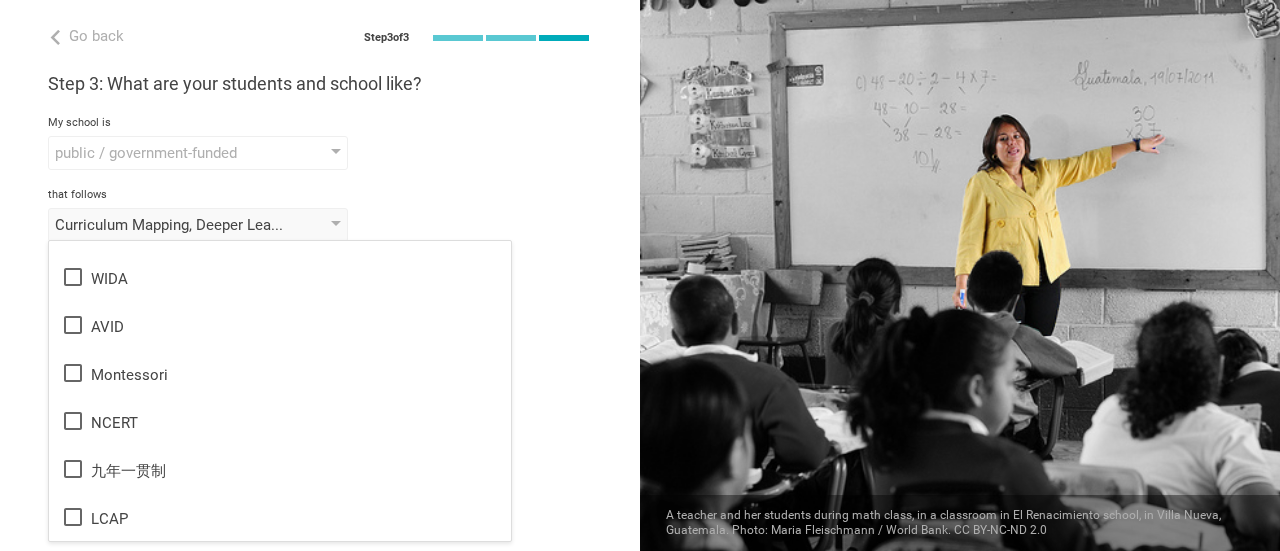 click on "public / government-funded public / government-funded private elite / private charter low-cost private magnet" at bounding box center (320, 153) 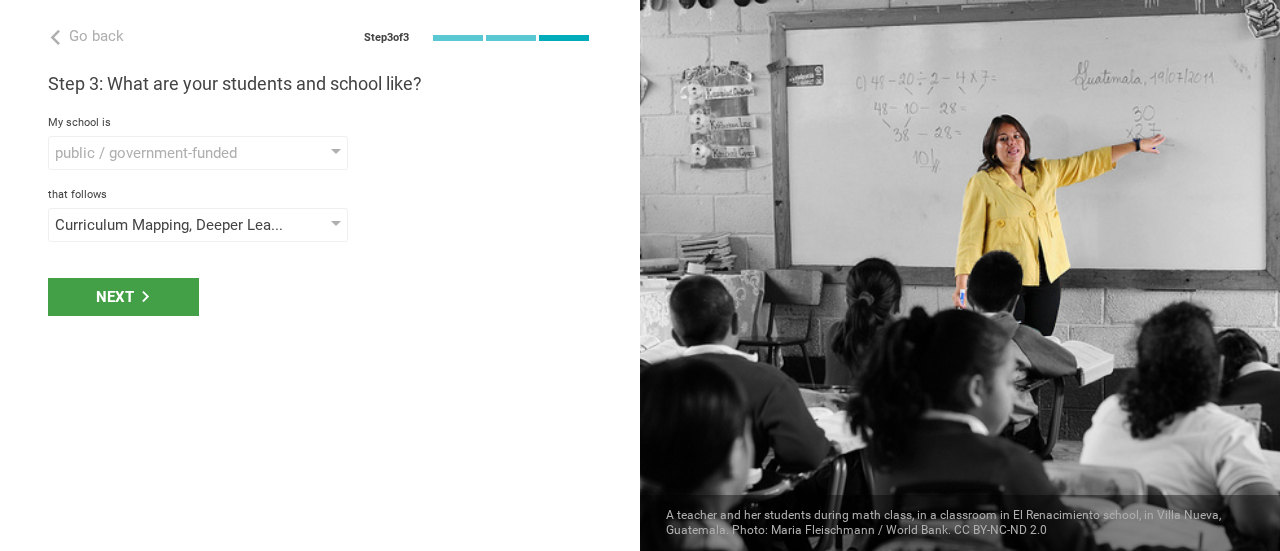 click on "Next" at bounding box center [320, 297] 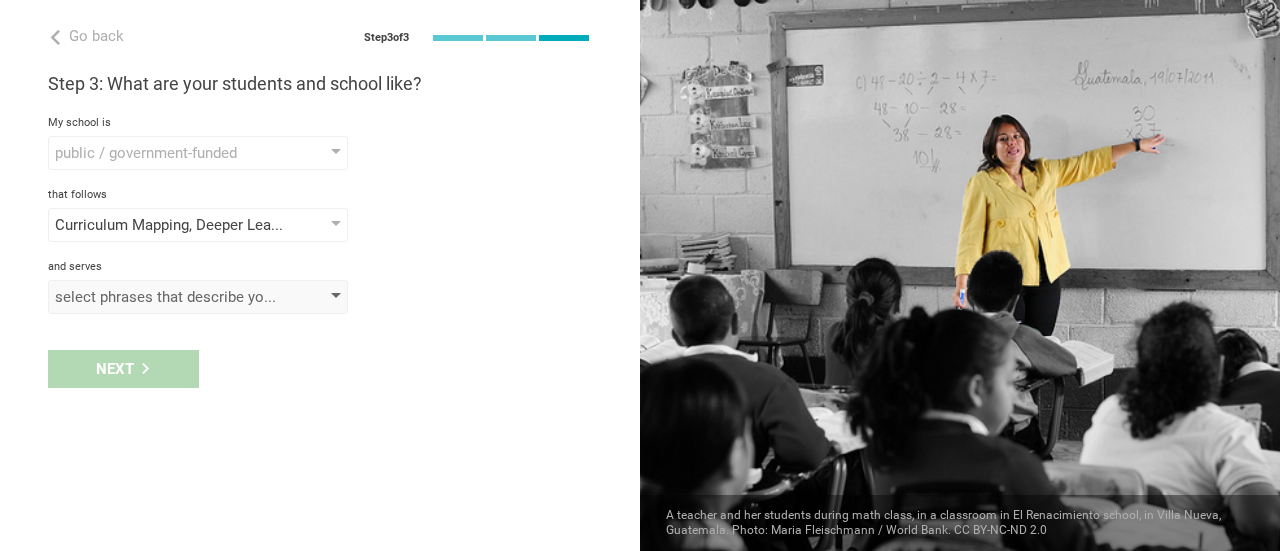 click on "select phrases that describe your student population" at bounding box center [169, 297] 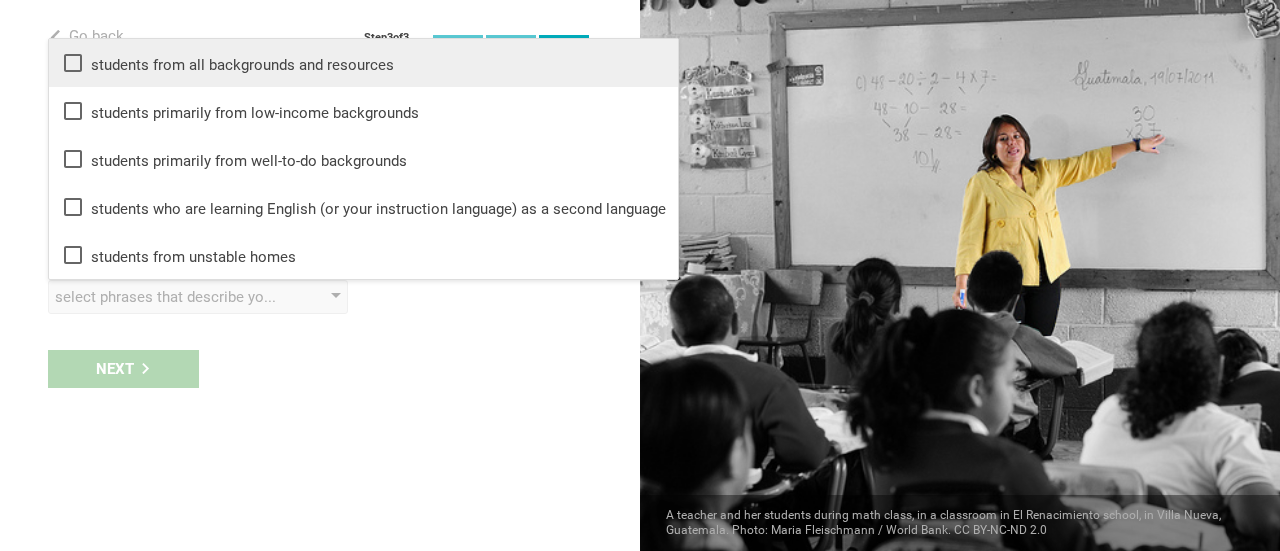 click on "students from all backgrounds and resources" at bounding box center [363, 63] 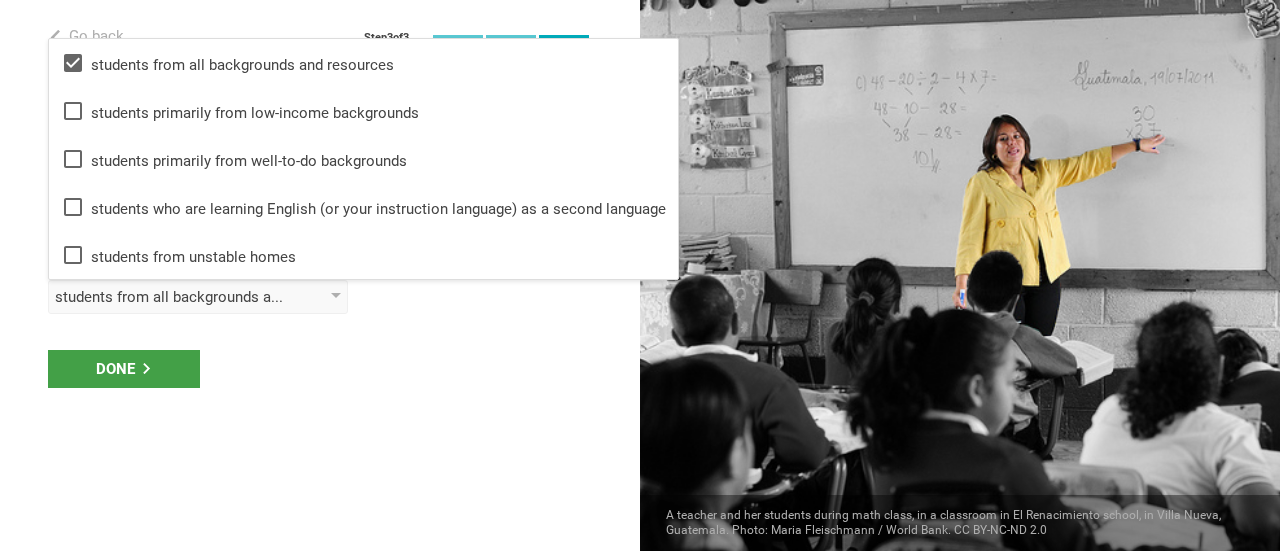 click on "Go back Step  3  of  3 Welcome, Bethany! You are almost all set. Just answer a few simple questions to help us get to know you better and personalize your experience. Step 1: How would you describe yourself? I am a... Teacher Teacher Professor / Lecturer Instructional Coach Vice Principal or Principal Curriculum writer / Instructional designer School / district Administrator EdTech maker / enthusiast at the school school district college university program institute company organization ESC in Boardman, Ohio Step 2: What do you teach? I teach Other Mathematics English (Language Arts) Science Social Studies Other Sciences, Technology Humanities & Arts Languages Sciences Physical Education Technology Life & career skills Other technical skills to the students of Grade Grade Class Year Level Standard 6 1 2 3 4 5 6 7 8 9 10 11 12 13 When describing my students, I would say that there are students of various level of skill there are students of various level of skill they are mostly low-achievers My school is SBAC" at bounding box center [320, 275] 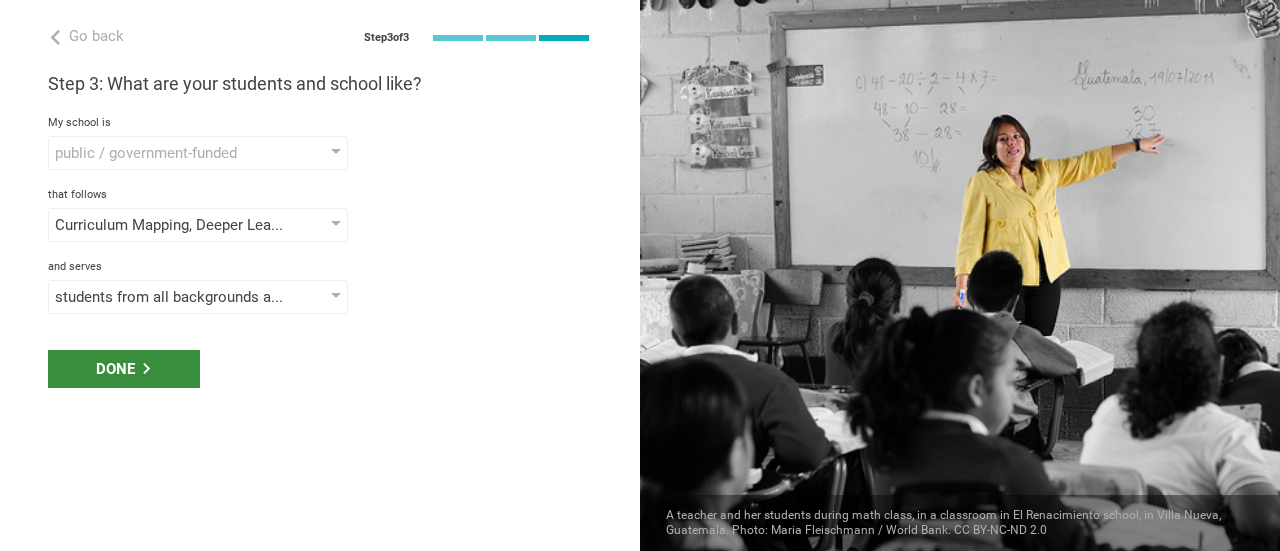 click on "Done" at bounding box center [124, 369] 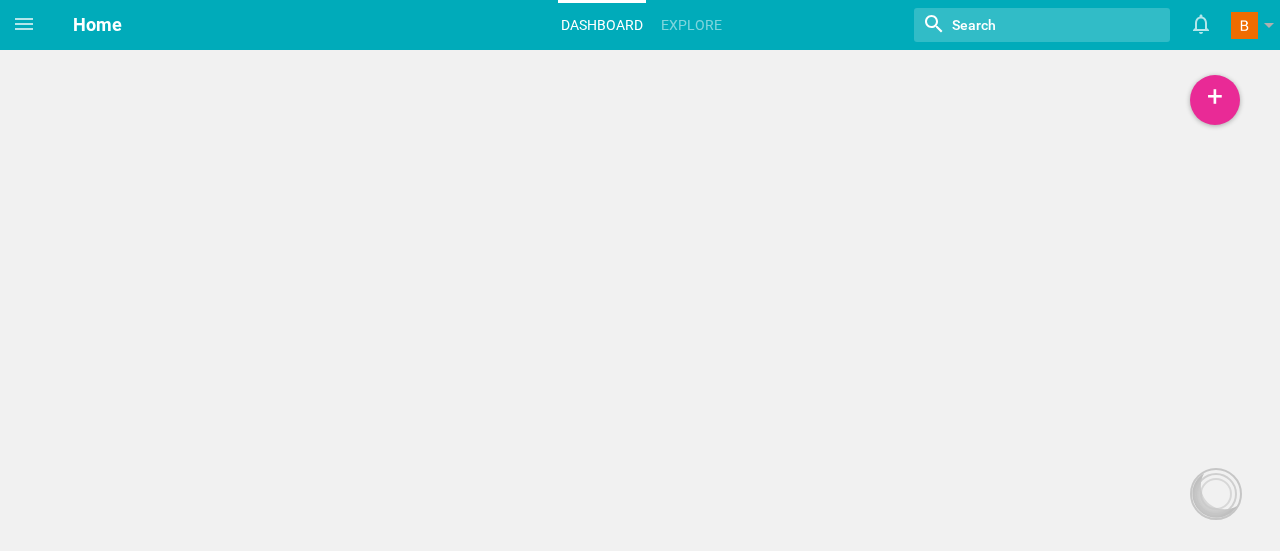 scroll, scrollTop: 0, scrollLeft: 0, axis: both 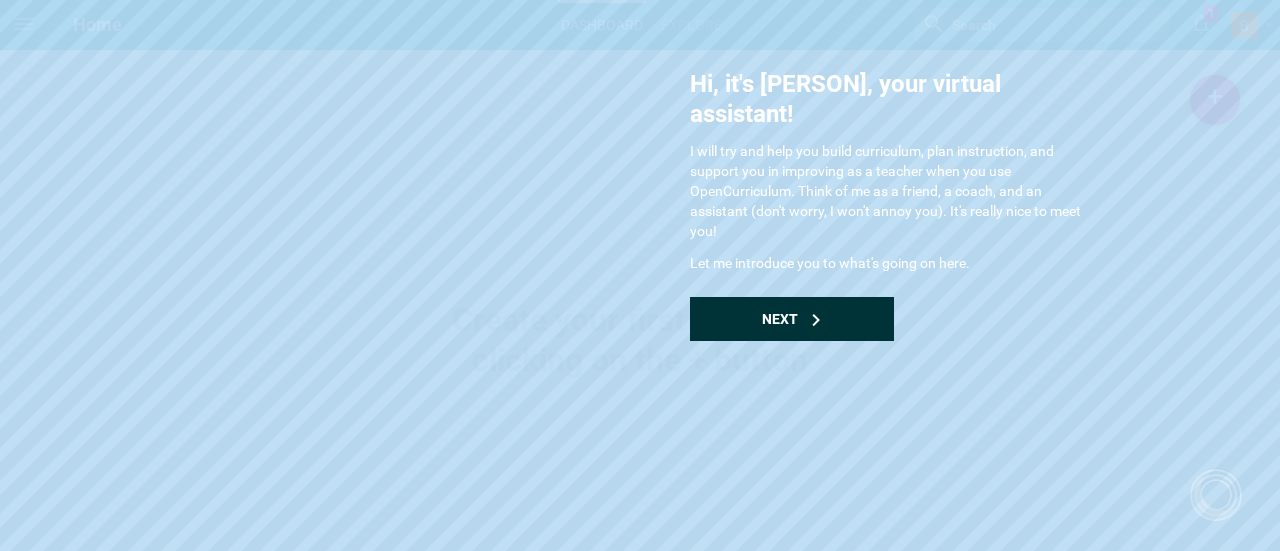 click on "Next" at bounding box center (792, 319) 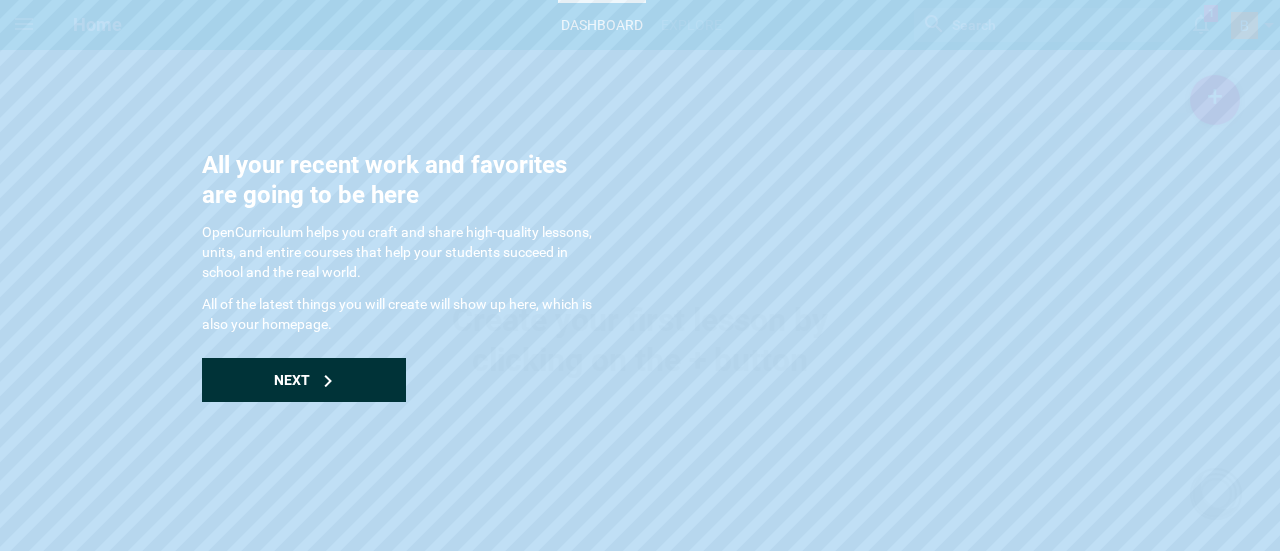 click on "Next" at bounding box center [304, 380] 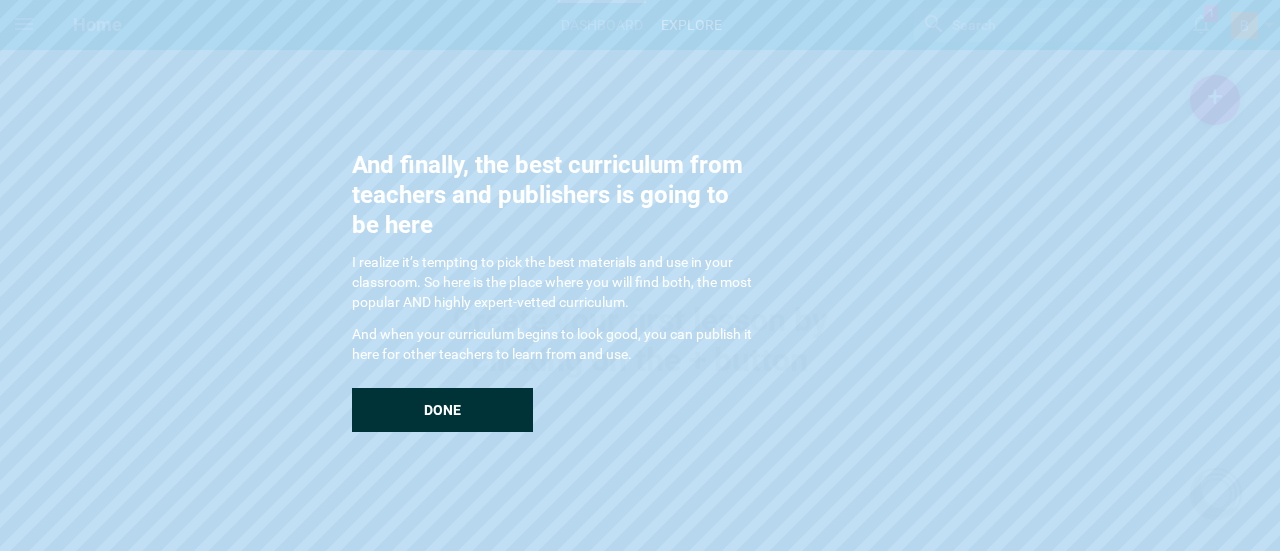 click on "Done" at bounding box center (442, 410) 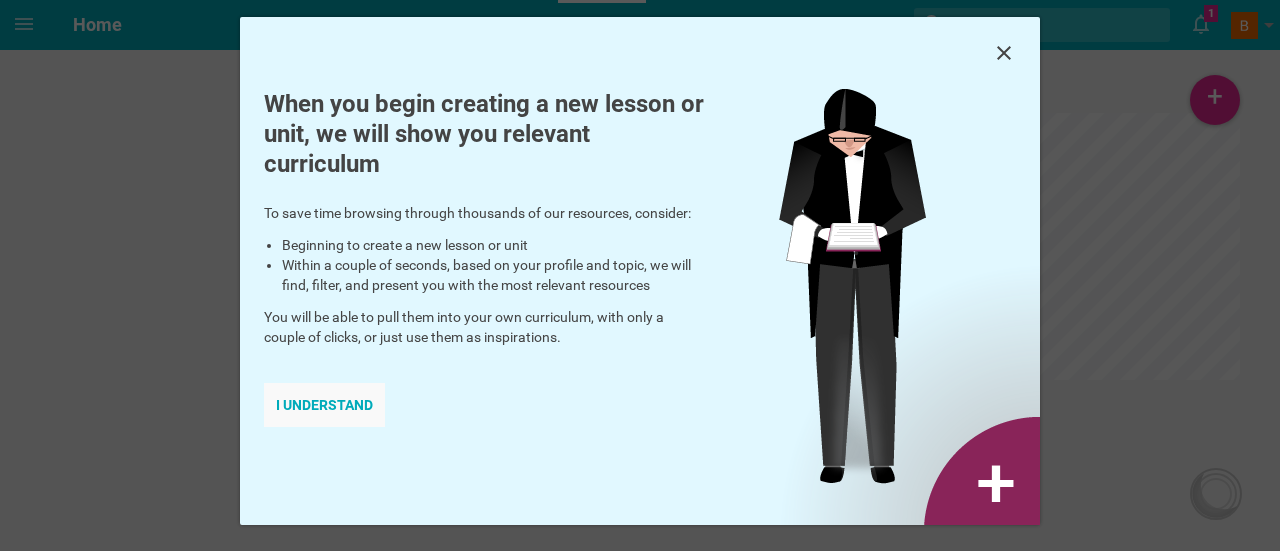 click on "I understand" at bounding box center (324, 405) 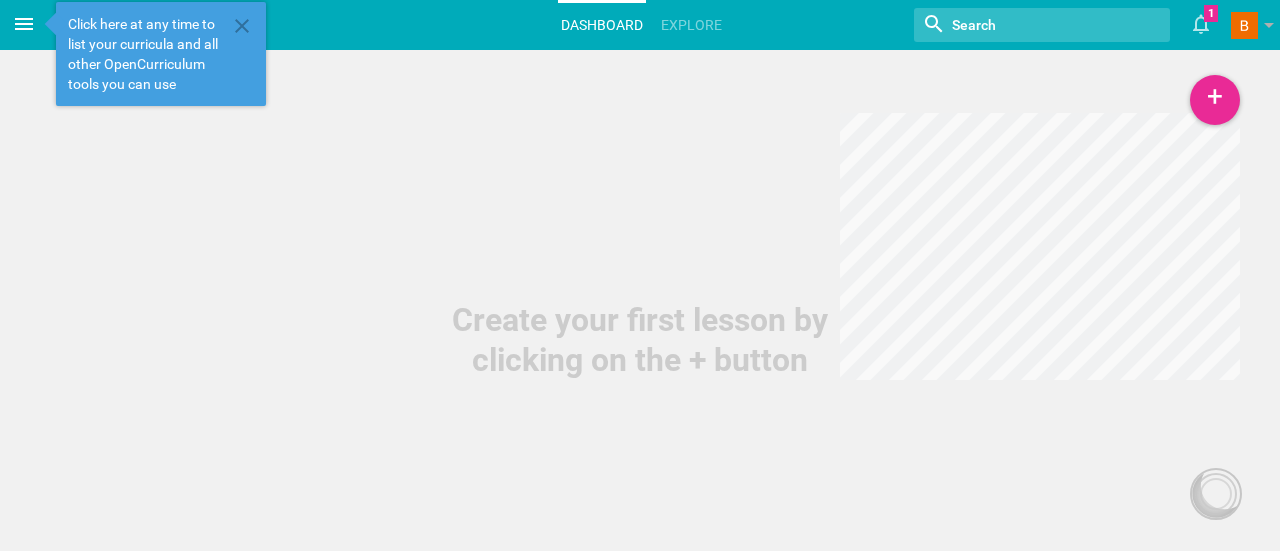 click at bounding box center [24, 24] 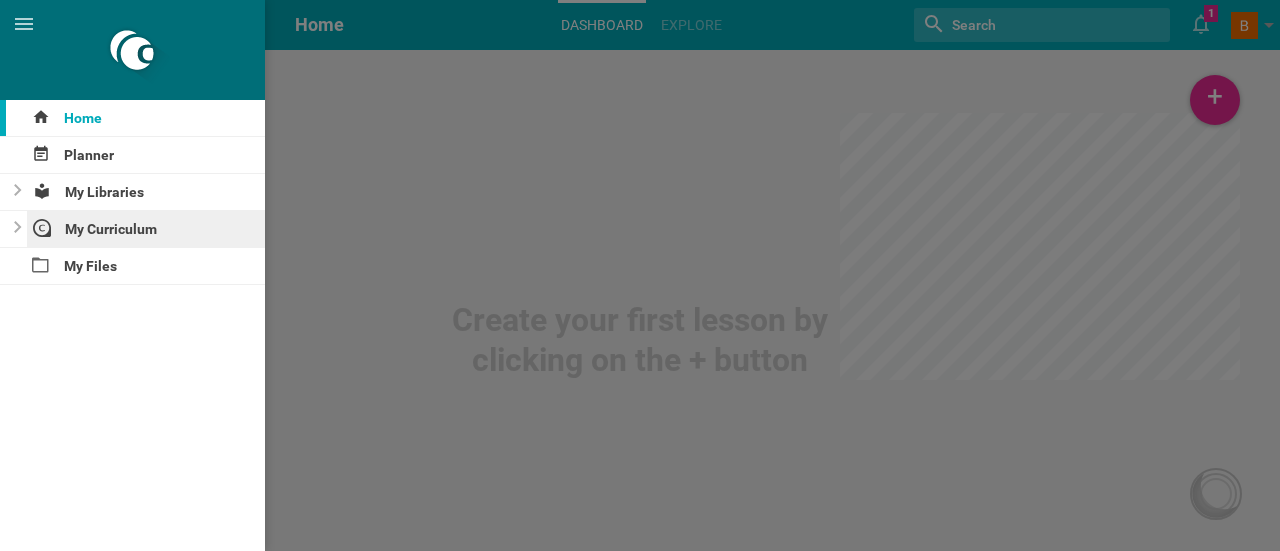 click on "My Curriculum" at bounding box center [146, 229] 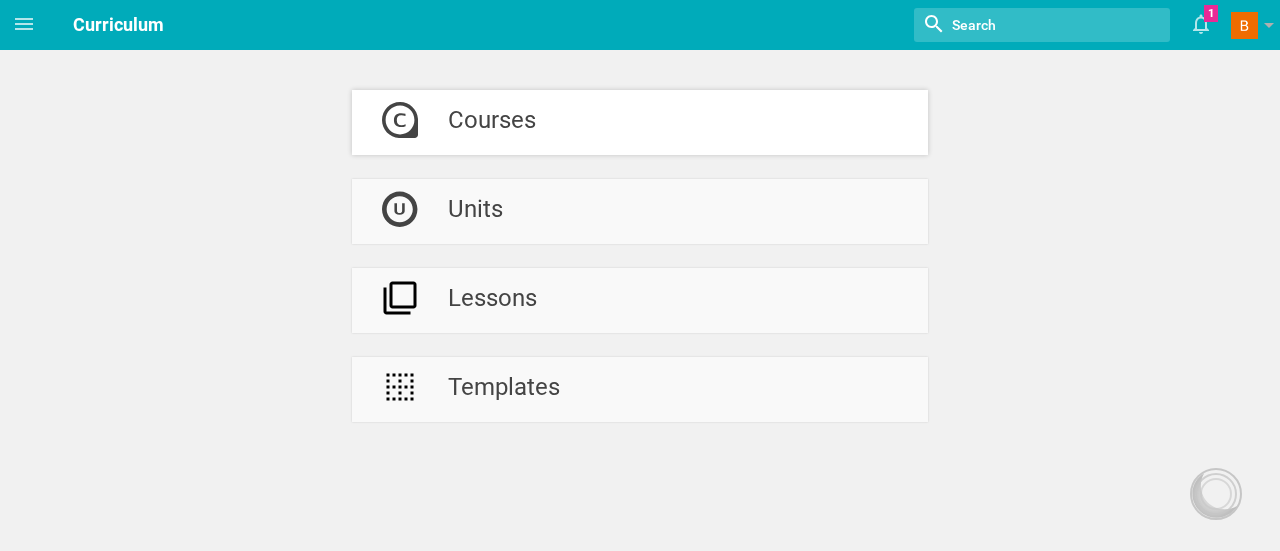 click on "Courses" at bounding box center (640, 122) 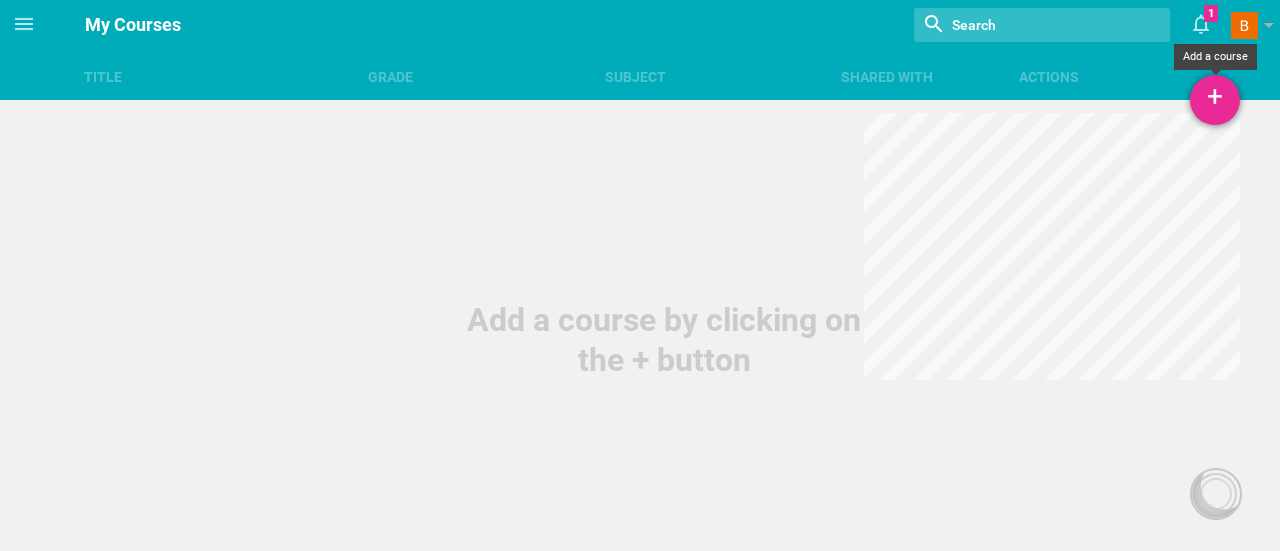 click on "+" at bounding box center (1215, 100) 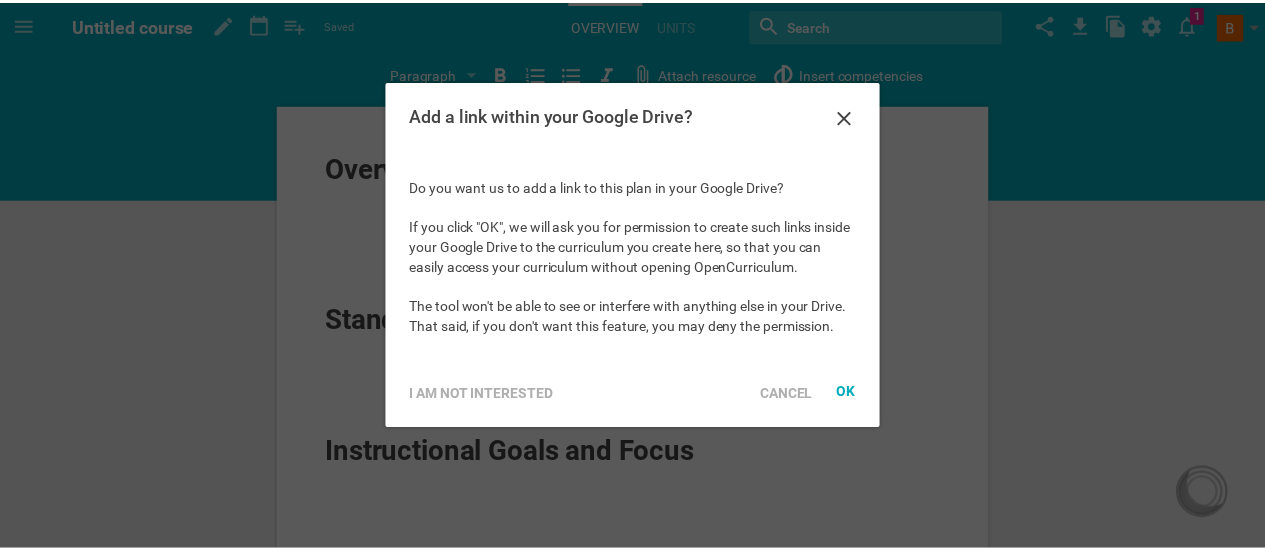scroll, scrollTop: 0, scrollLeft: 0, axis: both 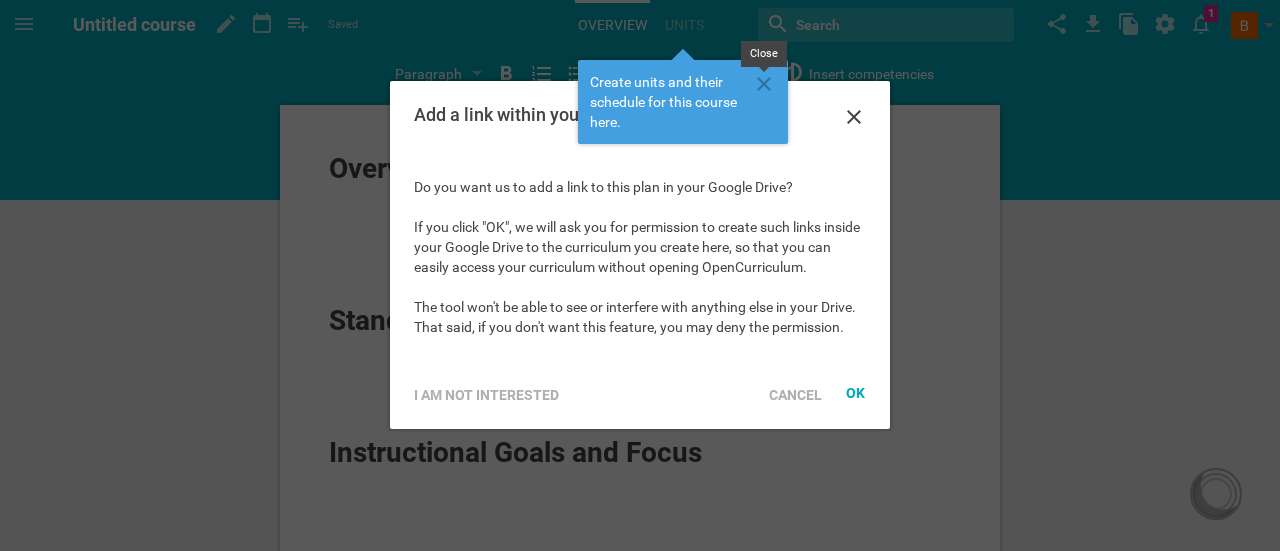 click 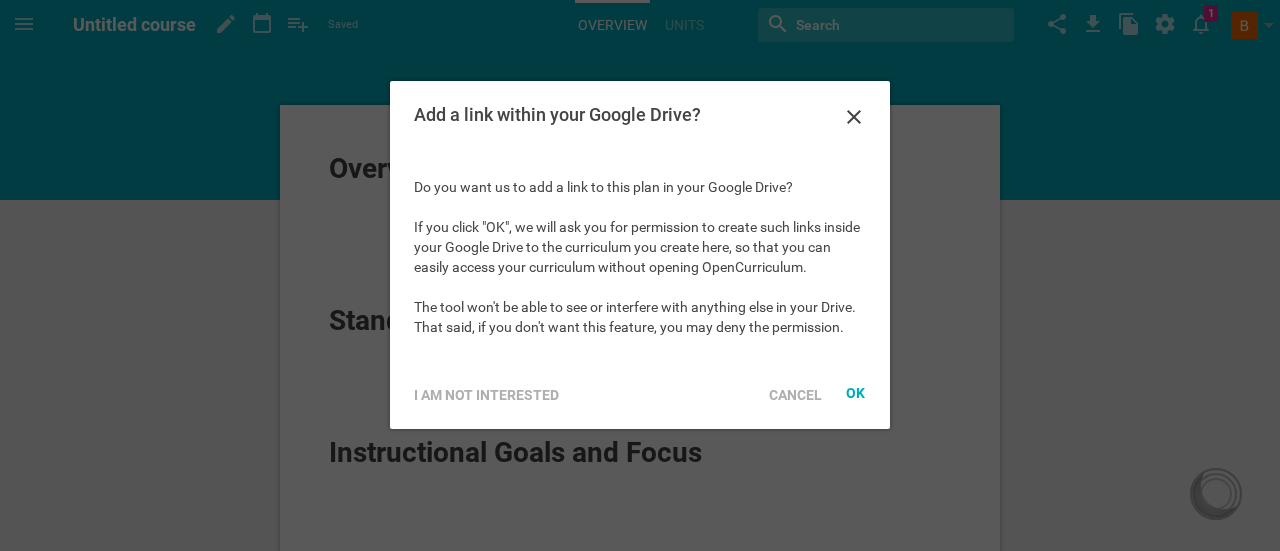 click on "Do you want us to add a link to this plan in your Google Drive? If you click "OK", we will ask you for permission to create such links inside your Google Drive to the curriculum you create here, so that you can easily access your curriculum without opening OpenCurriculum. The tool won't be able to see or interfere with anything else in your Drive. That said, if you don't want this feature, you may deny the permission." at bounding box center [640, 257] 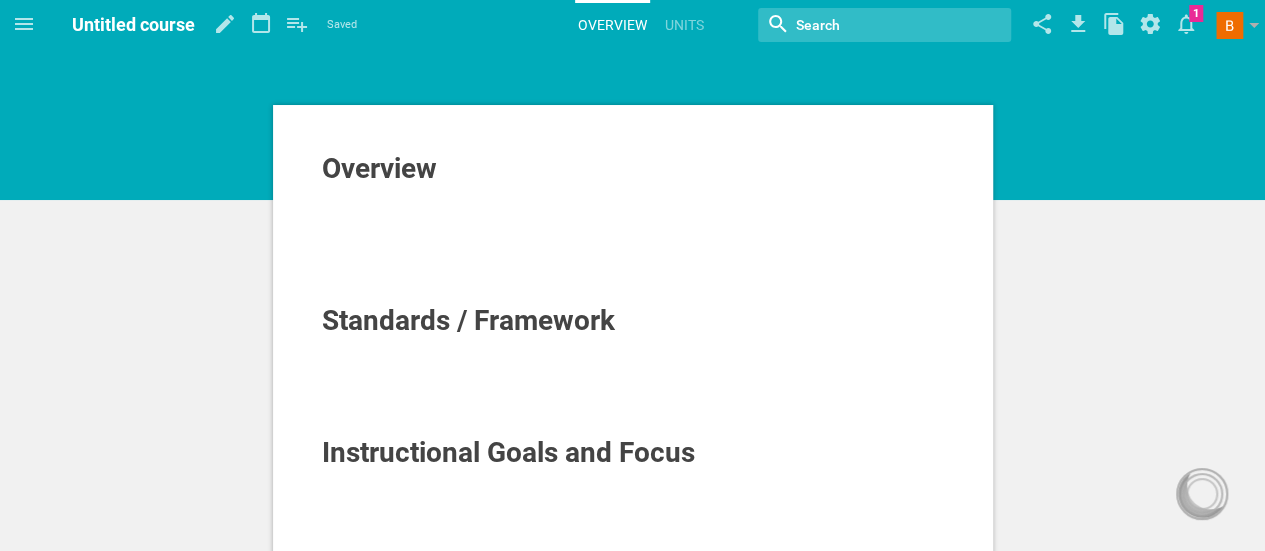 click on "Overview" at bounding box center (379, 168) 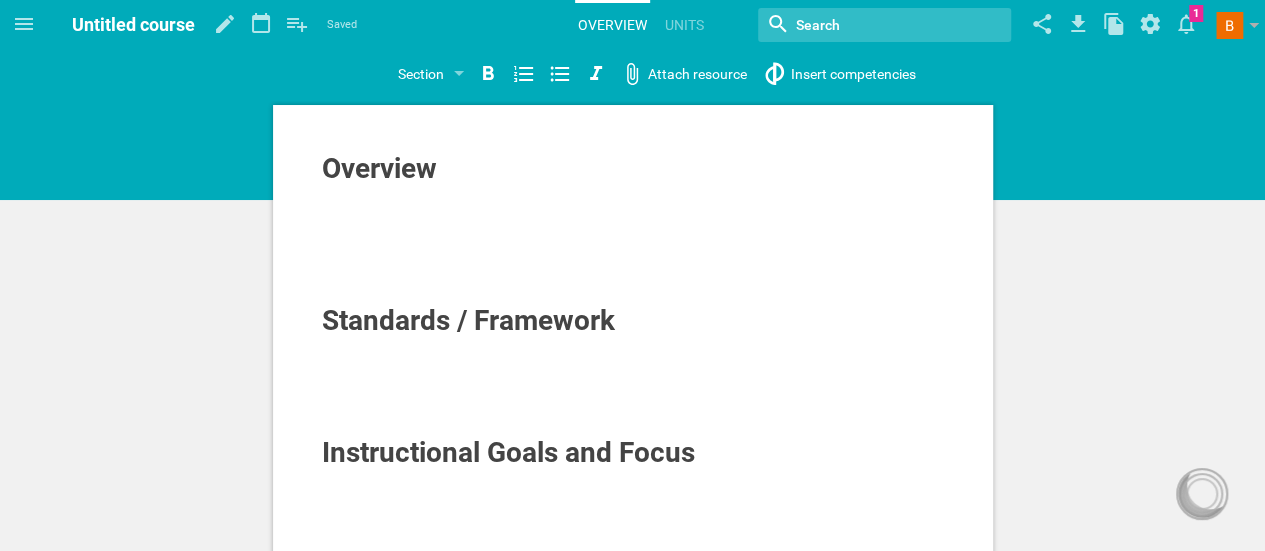 click on "Overview" at bounding box center [633, 169] 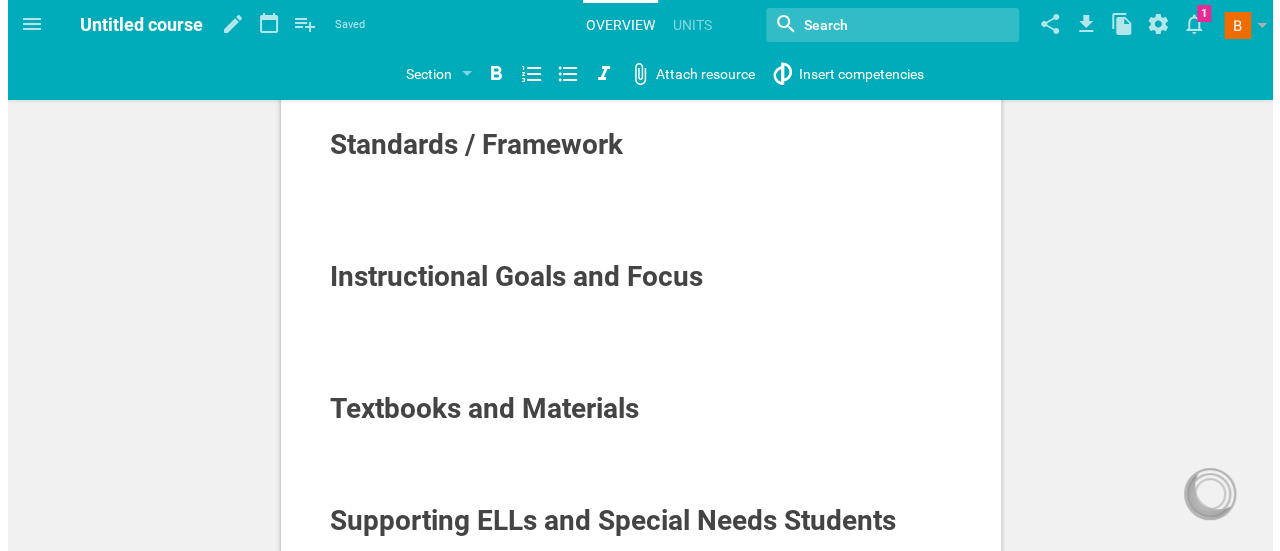 scroll, scrollTop: 0, scrollLeft: 0, axis: both 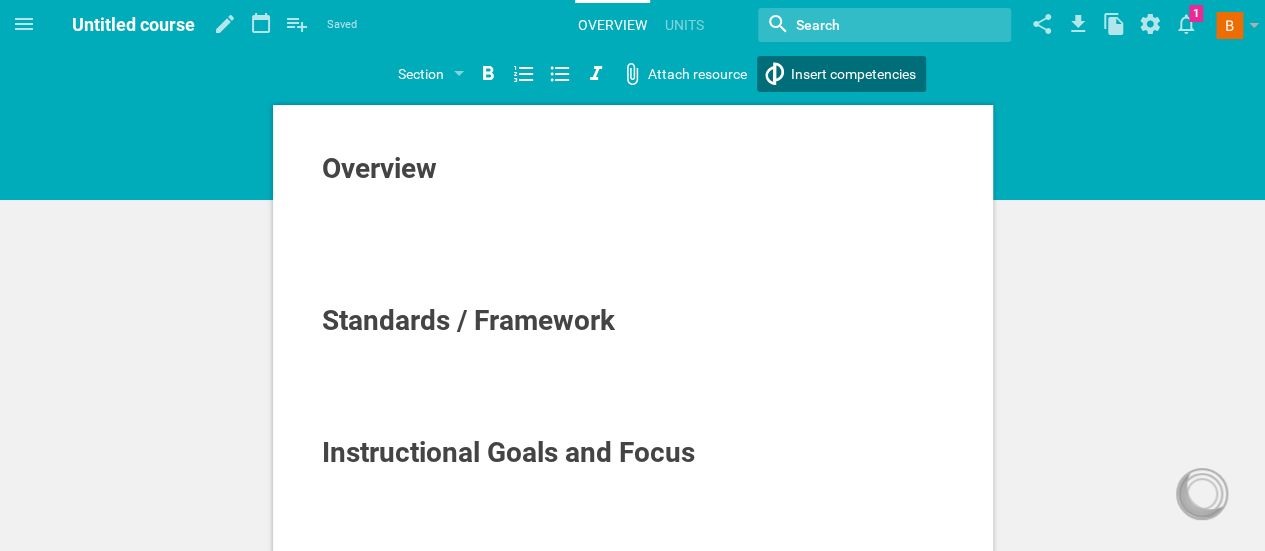 click on "Course Schedule Number of days / weeks Specific dates weeks From Select a date August 25 S M T W T F S 27 28 29 30 31 1 2 3 4 5 6 7 8 9 10 11 12 13 14 15 16 17 18 19 20 21 22 23 24 25 26 27 28 29 30 31 1 2 3 4 5 6 To Select a date August 25 S M T W T F S 27 28 29 30 31 1 2 3 4 5 6 7 8 9 10 11 12 13 14 15 16 17 18 19 20 21 22 23 24 25 26 27 1" at bounding box center (632, 275) 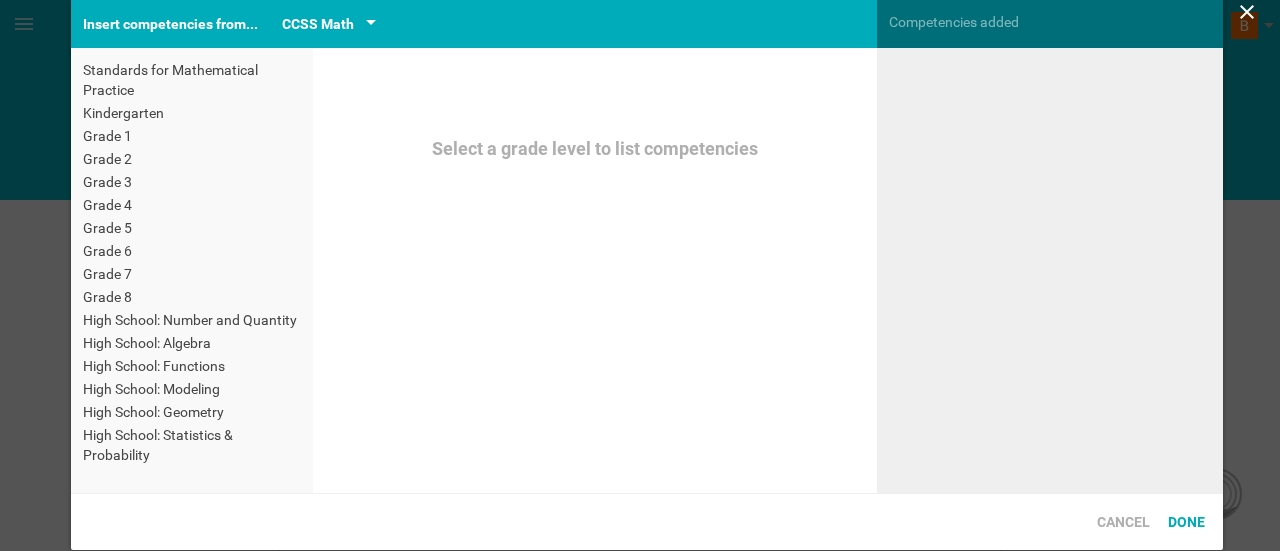 click on "CCSS Math" at bounding box center [329, 24] 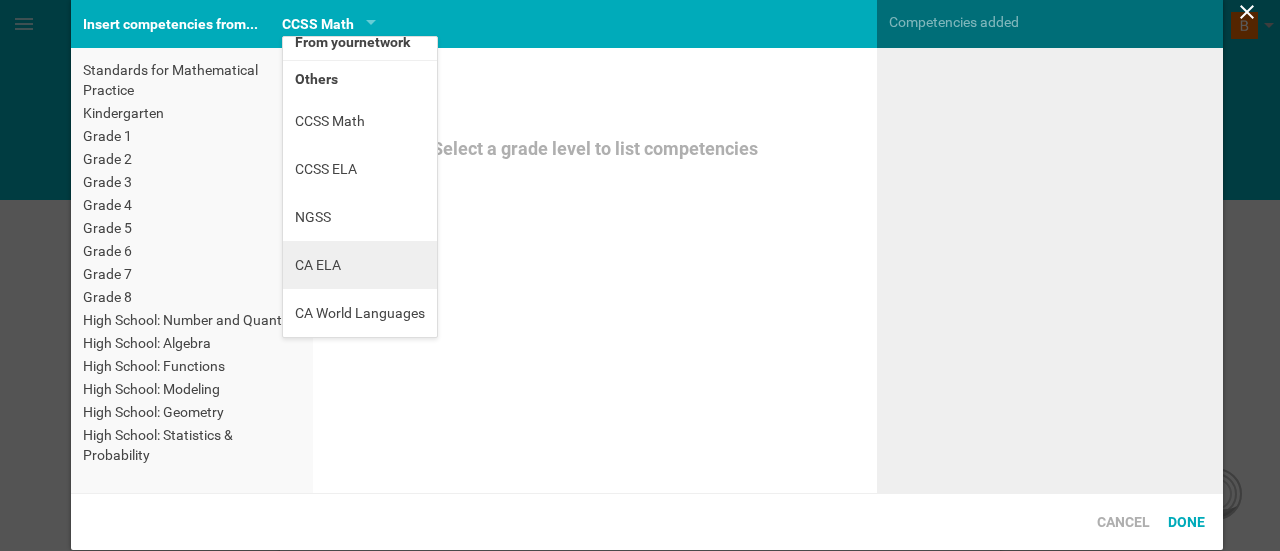 scroll, scrollTop: 0, scrollLeft: 0, axis: both 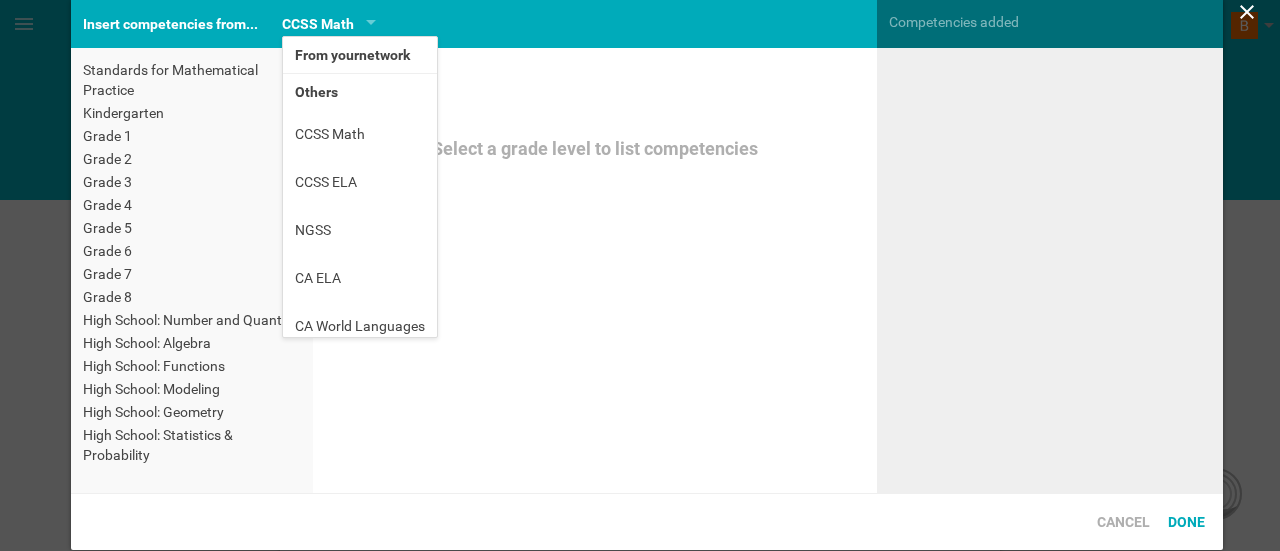 click on "Insert competencies from..." at bounding box center (170, 24) 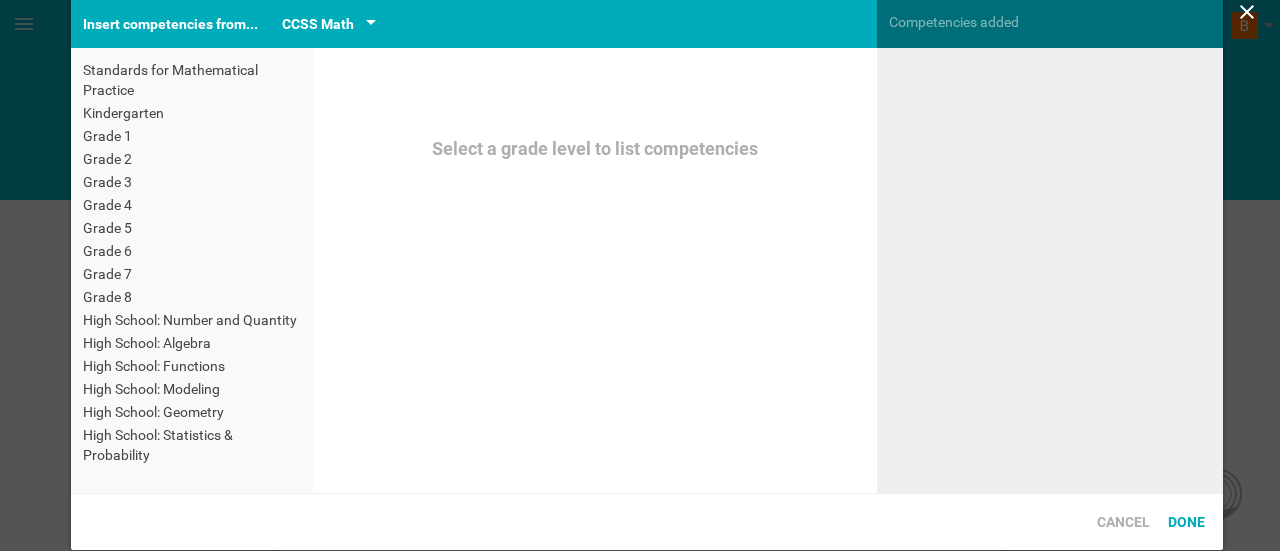 click on "CCSS Math" at bounding box center (318, 24) 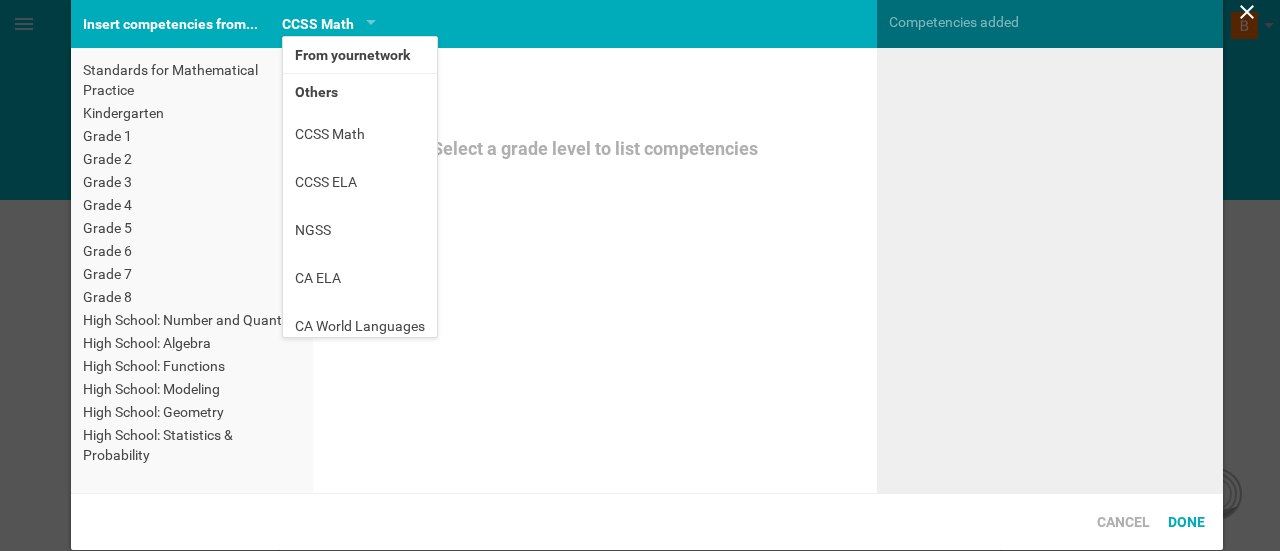 click on "Others" at bounding box center (360, 92) 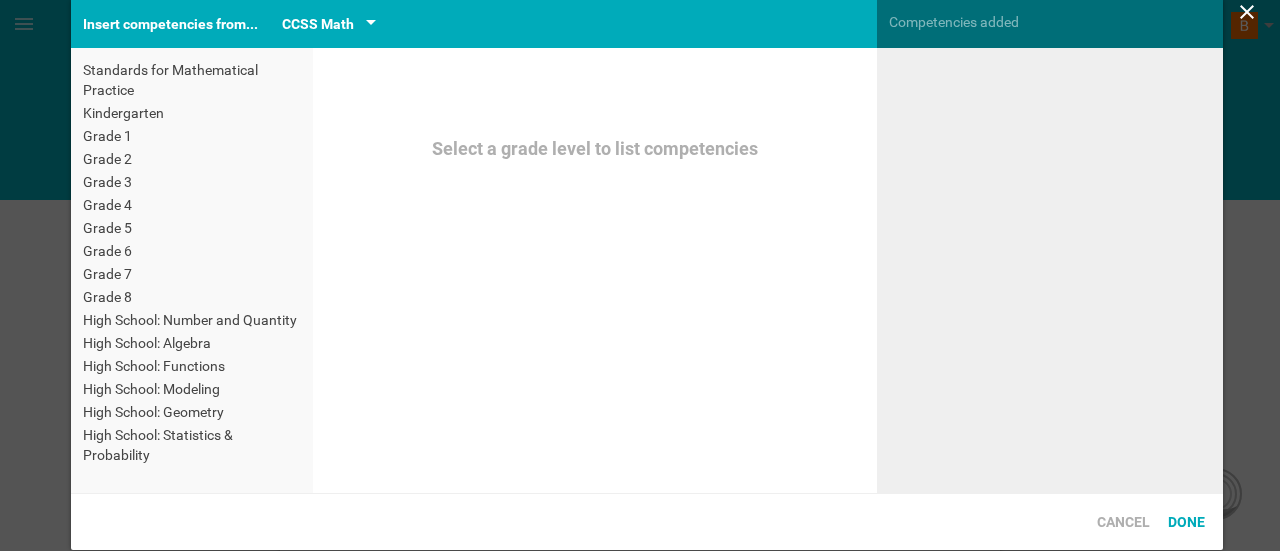 click on "CCSS Math" at bounding box center (318, 24) 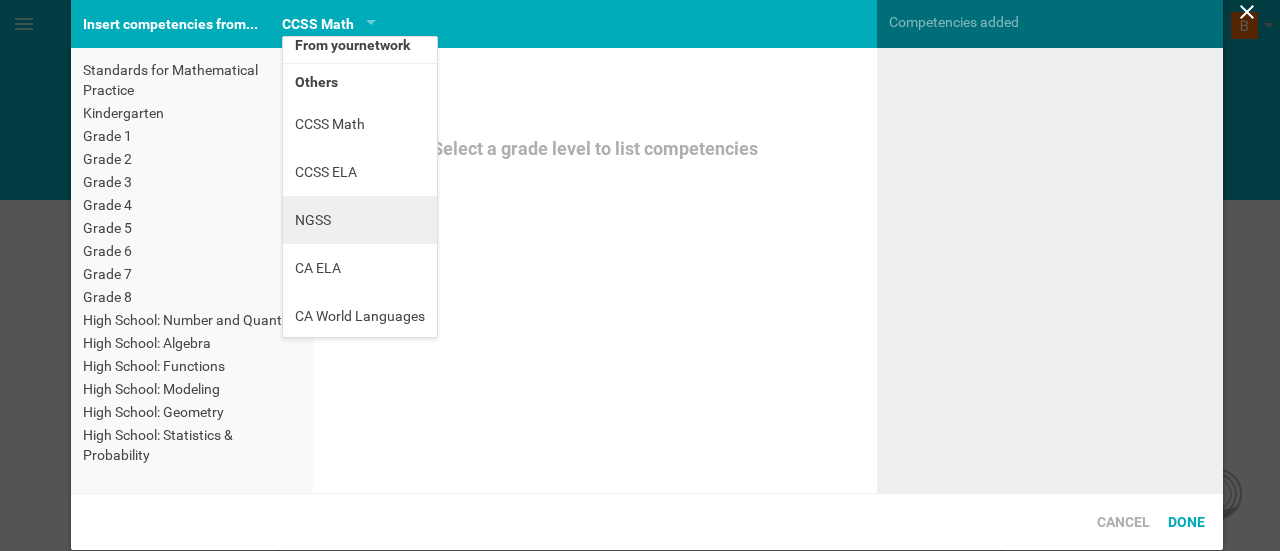 scroll, scrollTop: 13, scrollLeft: 0, axis: vertical 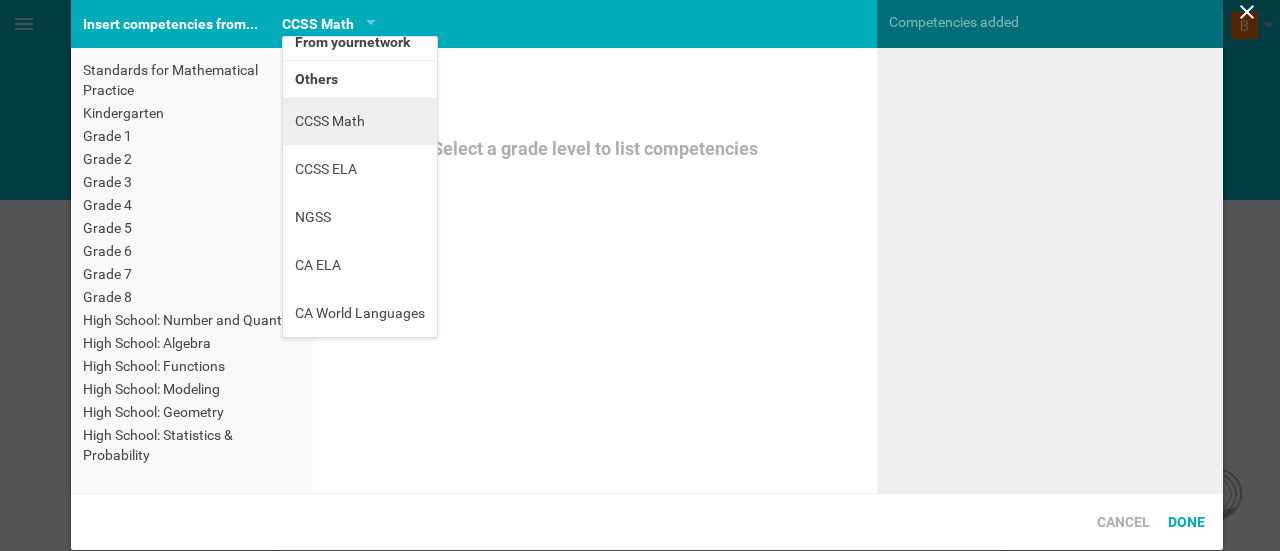 click on "CCSS Math" at bounding box center (360, 121) 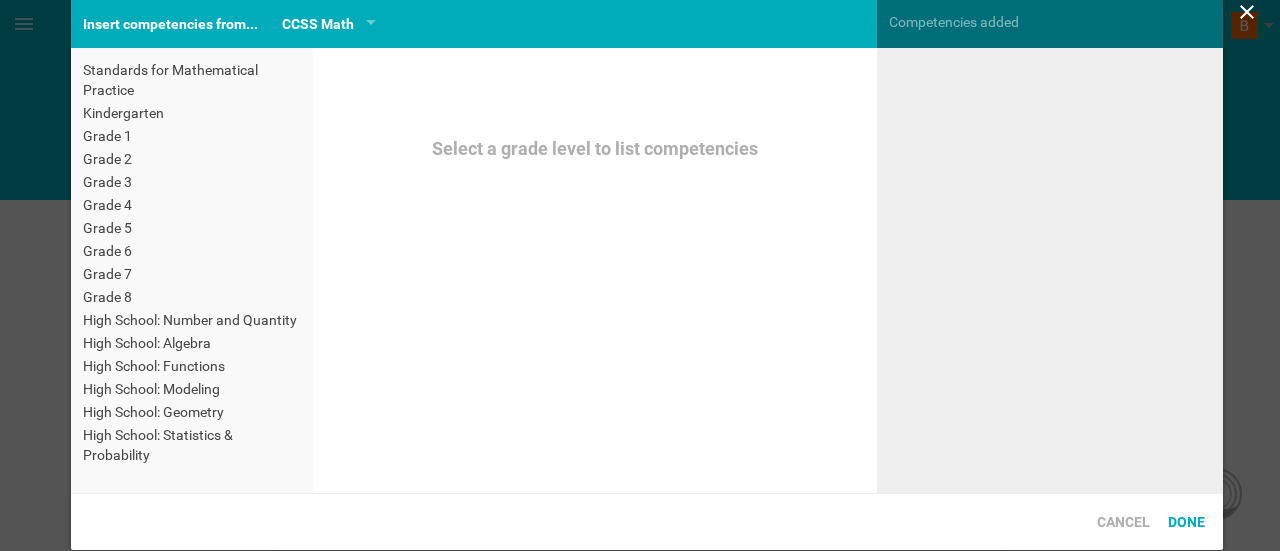 click on "Kindergarten" at bounding box center (192, 113) 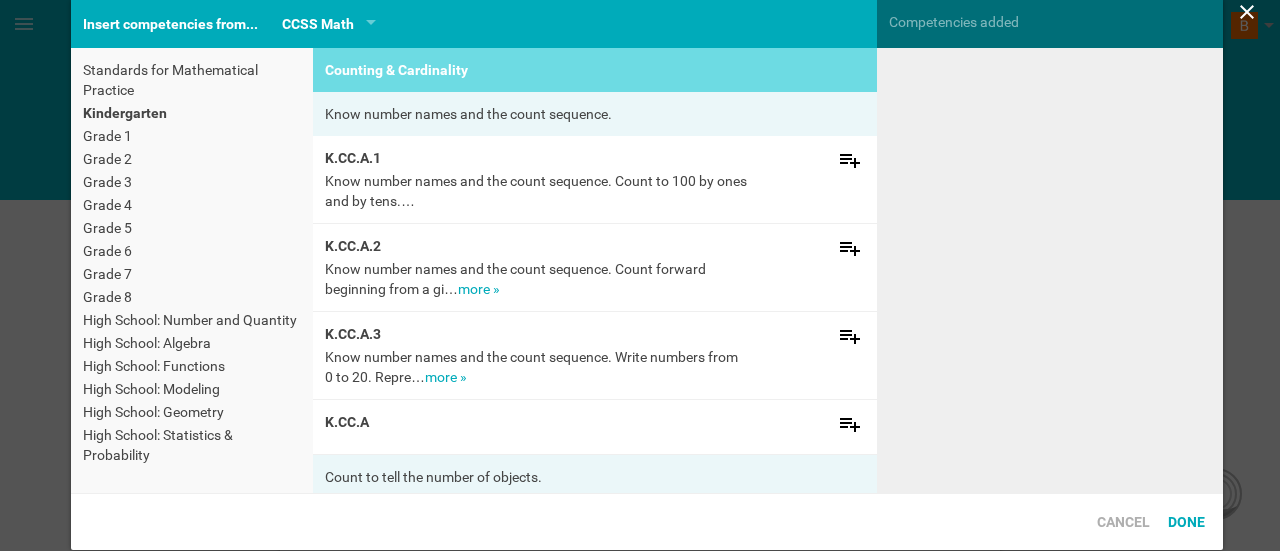 click on "Grade 2" at bounding box center (192, 159) 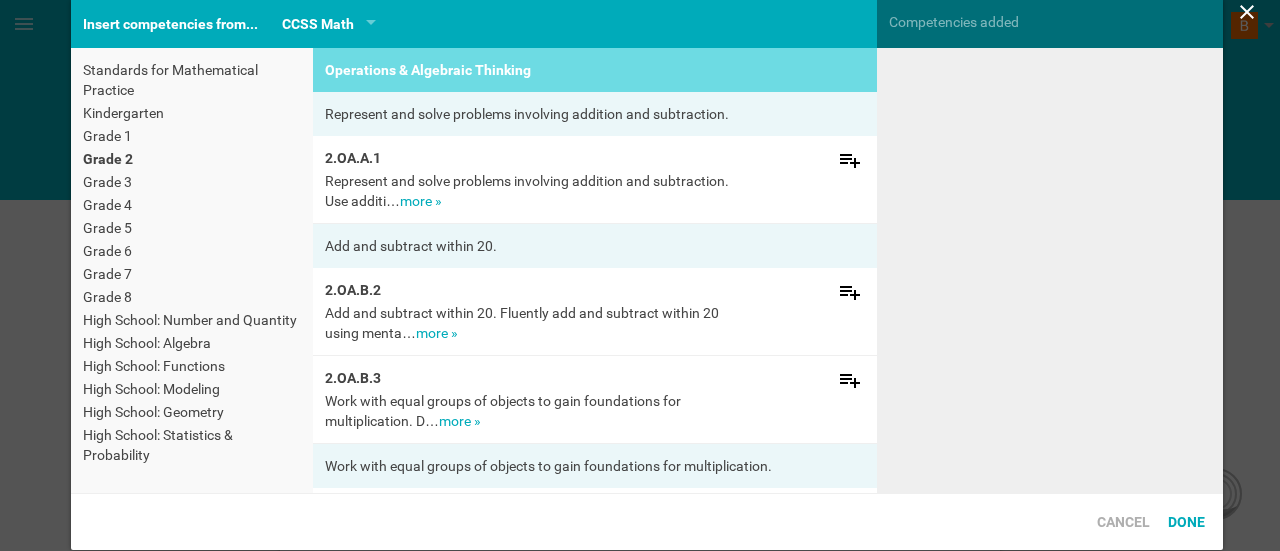 scroll, scrollTop: 0, scrollLeft: 0, axis: both 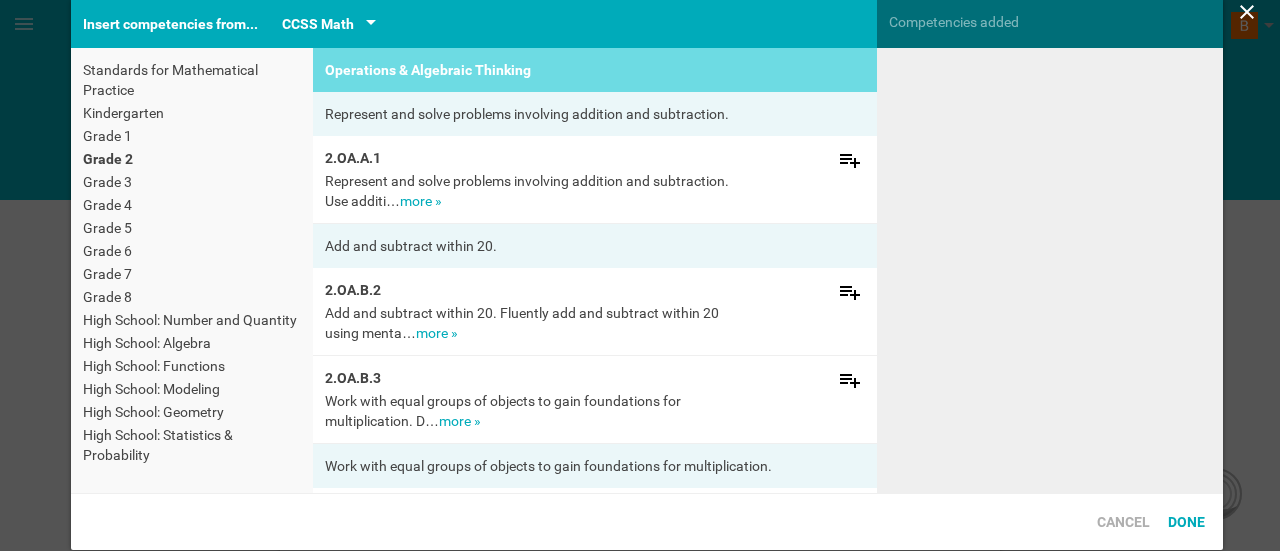 click on "CCSS Math" at bounding box center [318, 24] 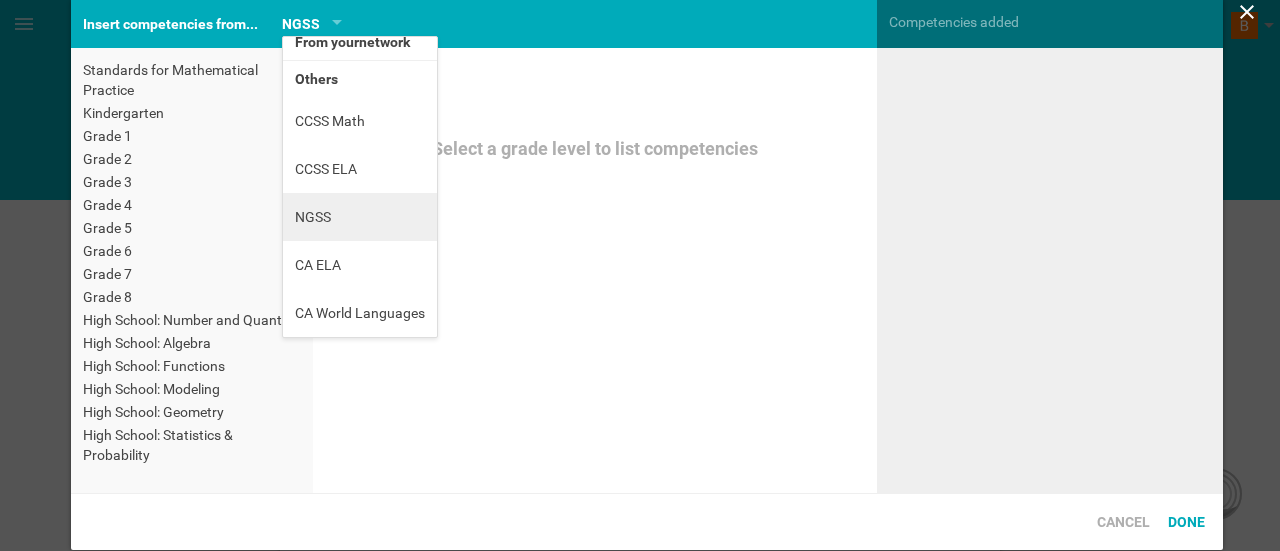 click on "NGSS" at bounding box center (360, 217) 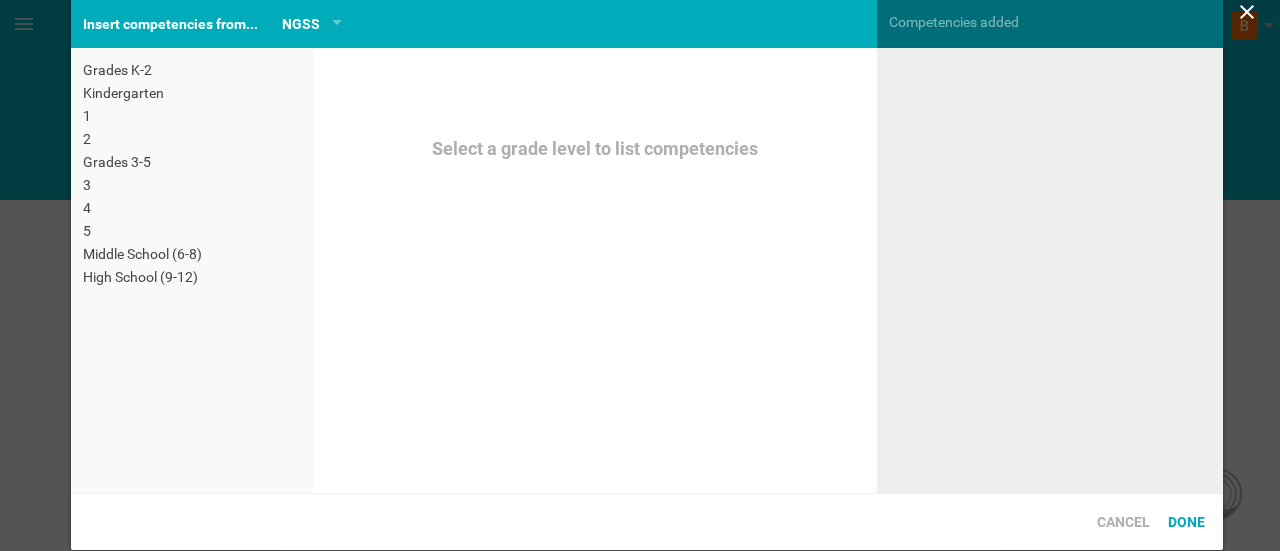 click on "Kindergarten" at bounding box center (192, 93) 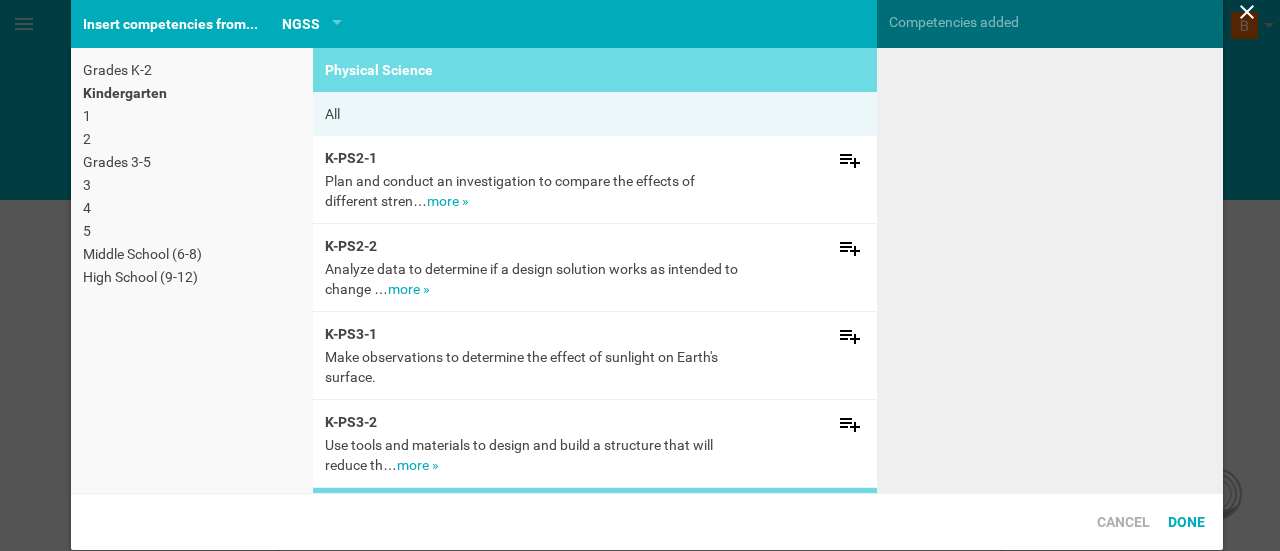 click on "1" at bounding box center [192, 116] 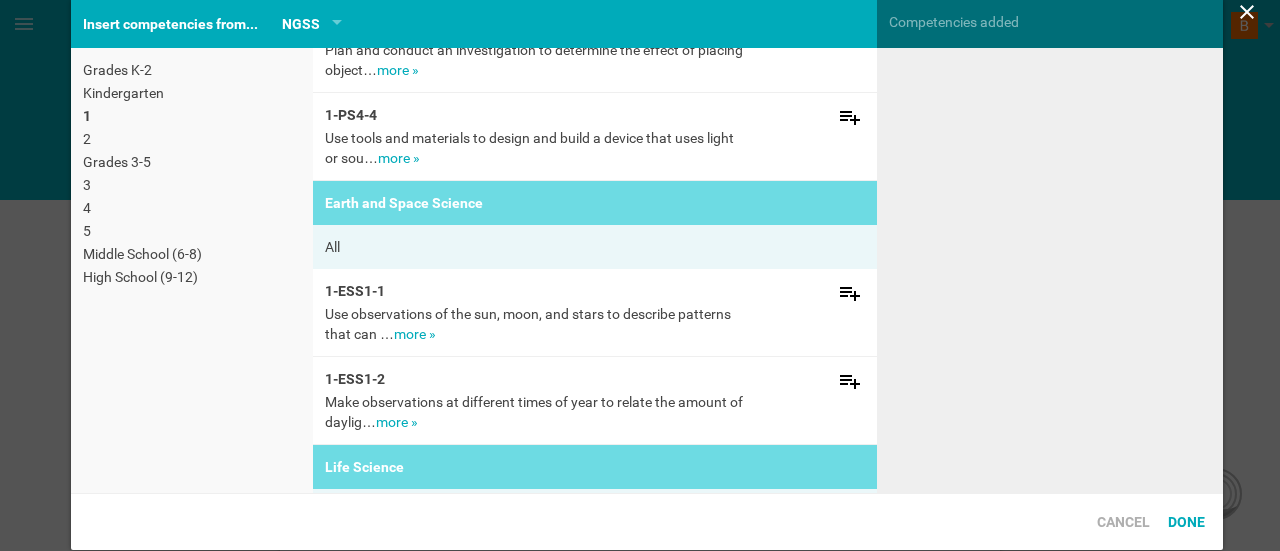 scroll, scrollTop: 0, scrollLeft: 0, axis: both 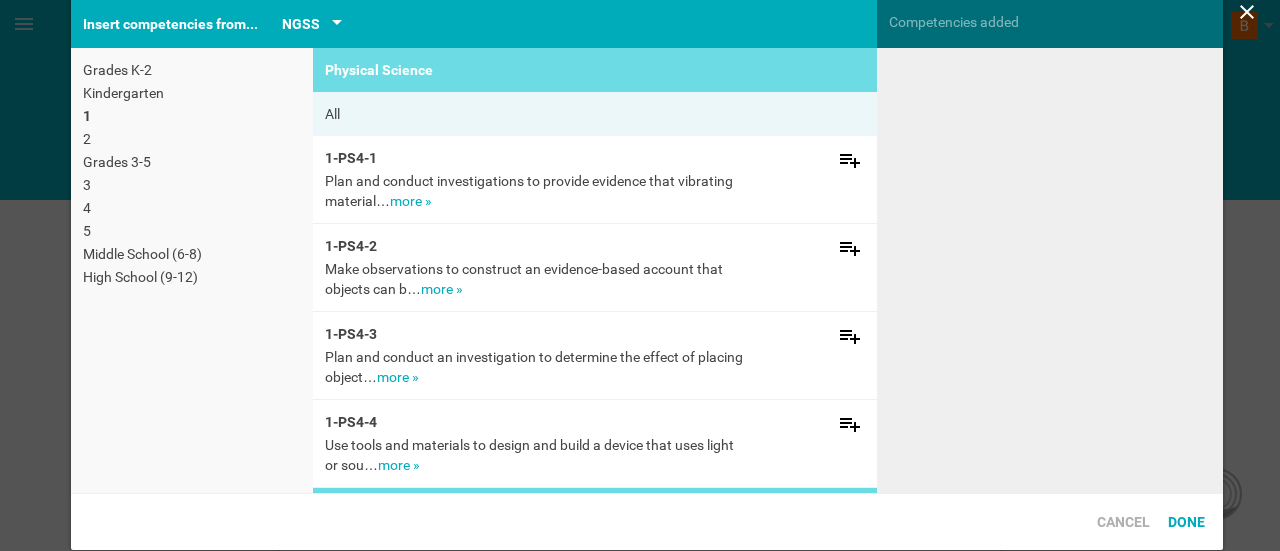 click on "NGSS" at bounding box center (312, 24) 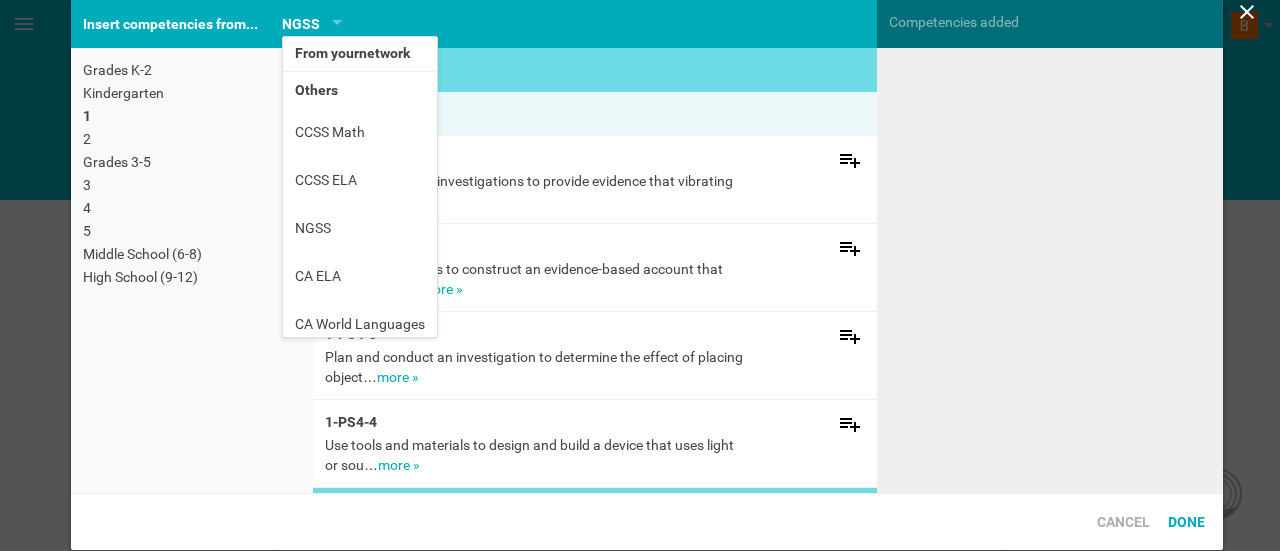 scroll, scrollTop: 0, scrollLeft: 0, axis: both 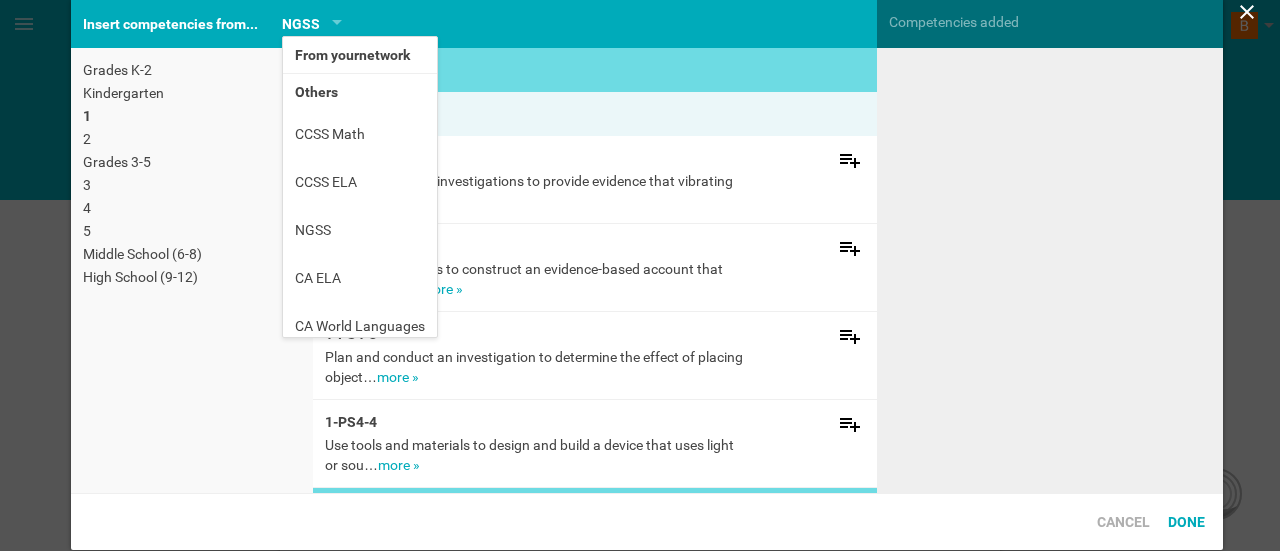 click on "From your  network" at bounding box center (360, 55) 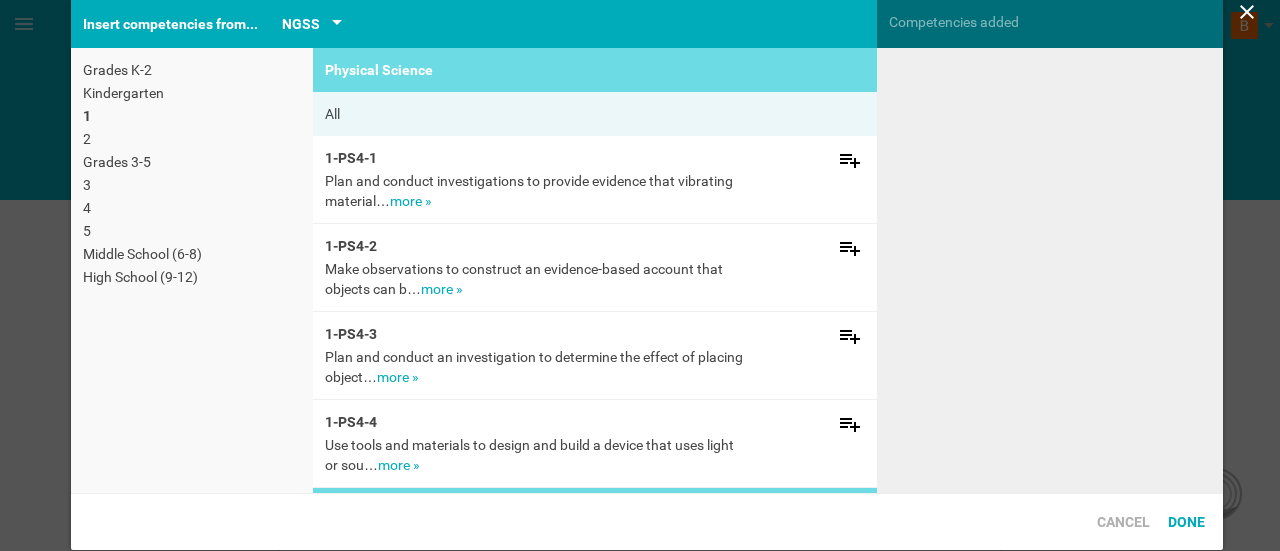 click on "NGSS" at bounding box center (301, 24) 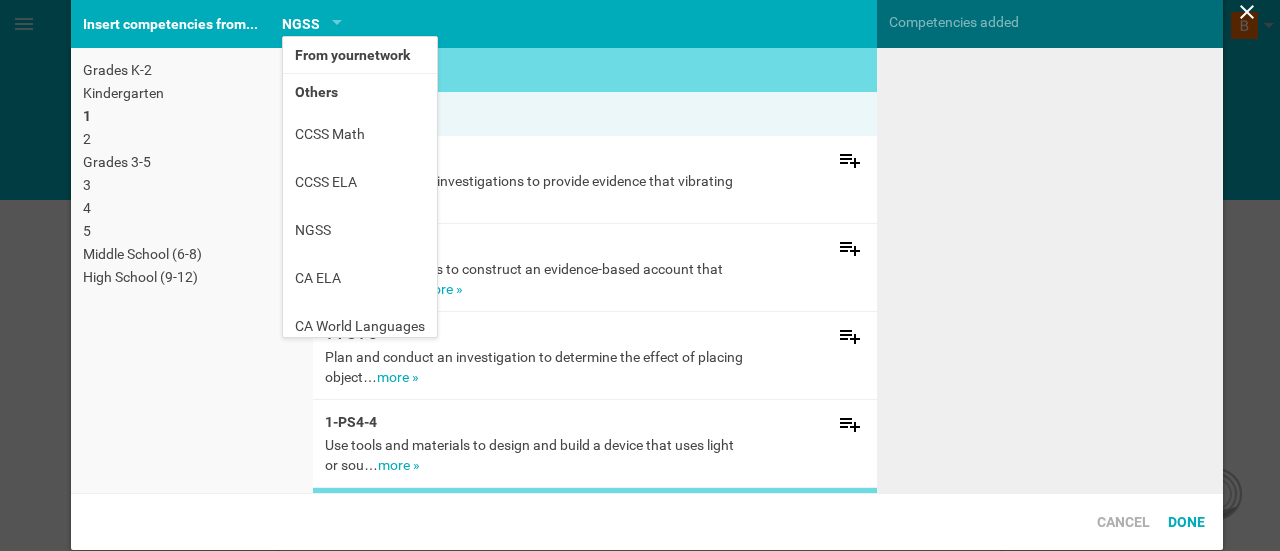 click on "Others" at bounding box center (360, 92) 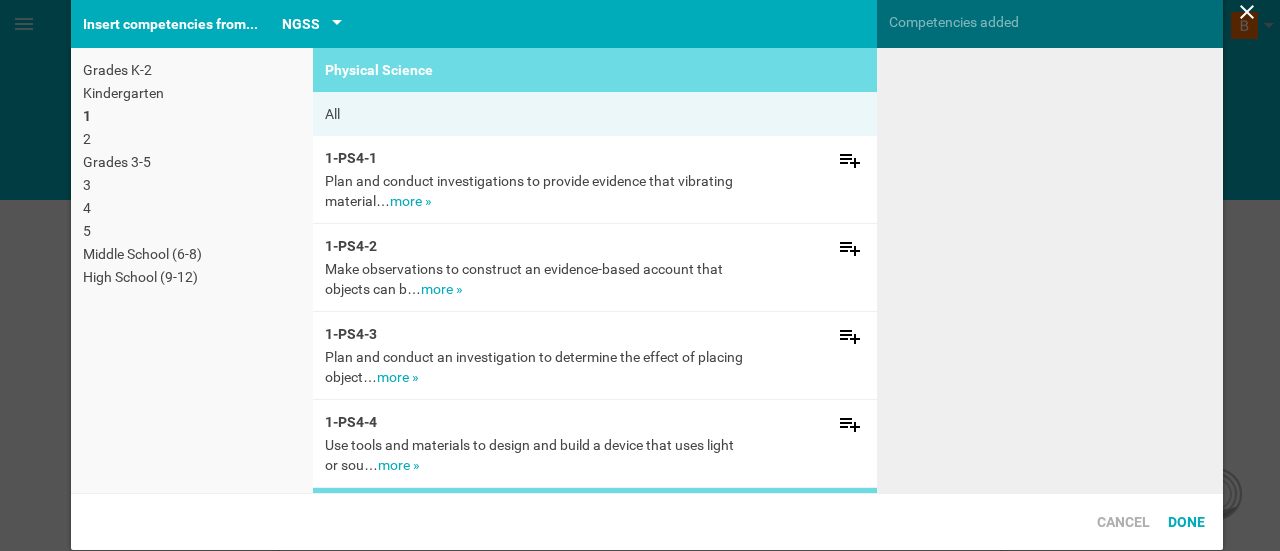 click on "NGSS" at bounding box center (301, 24) 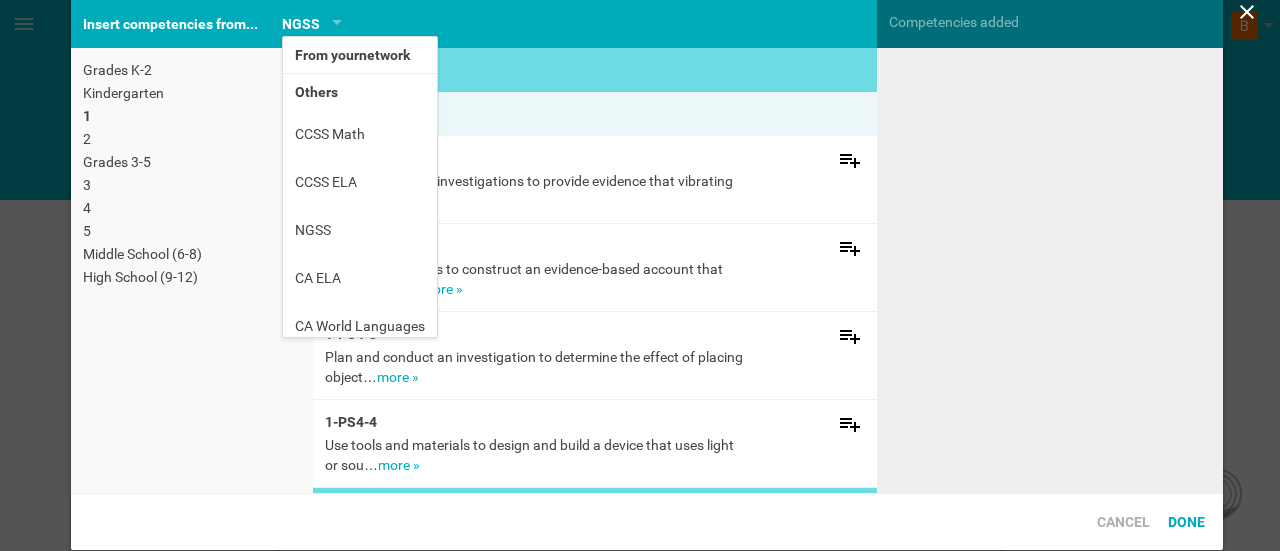 click on "Insert competencies from..." at bounding box center (170, 24) 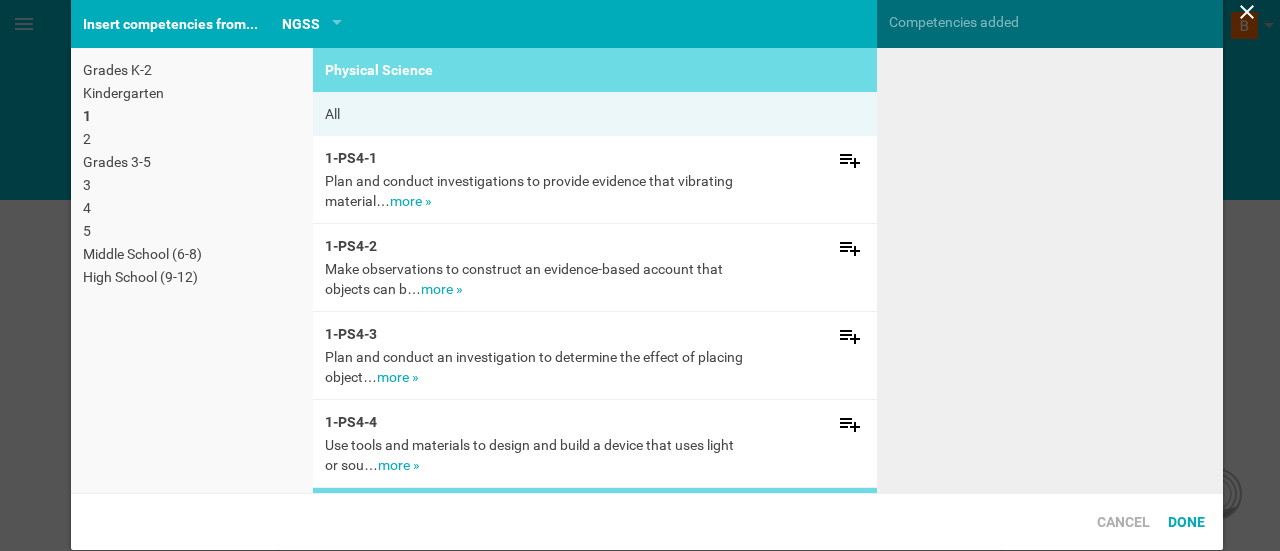 click on "Insert competencies from..." at bounding box center (170, 24) 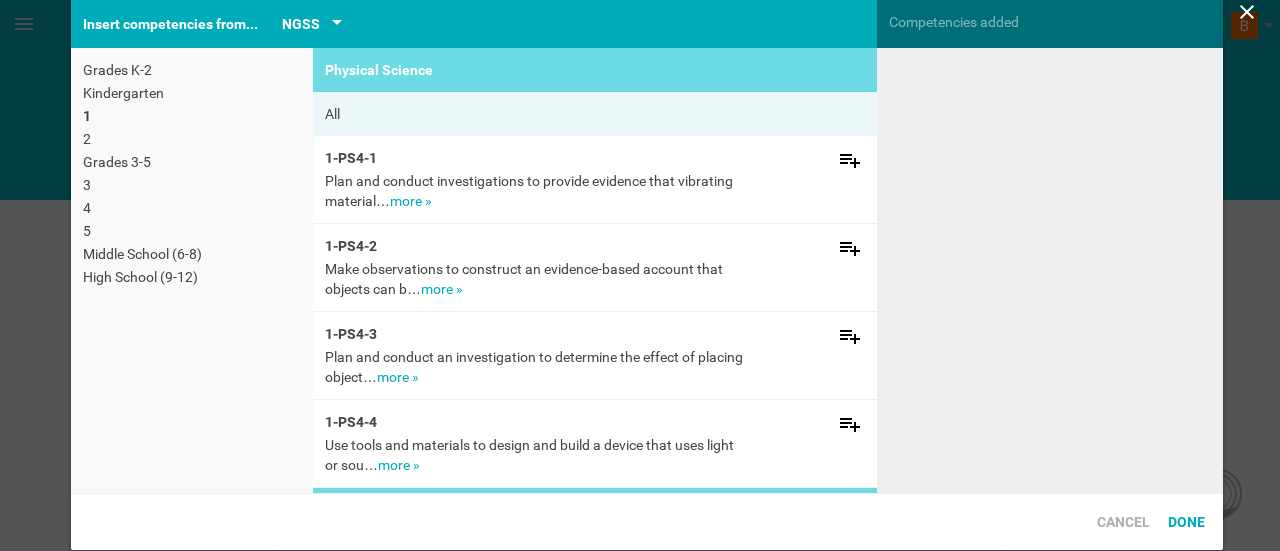 click on "NGSS" at bounding box center (312, 24) 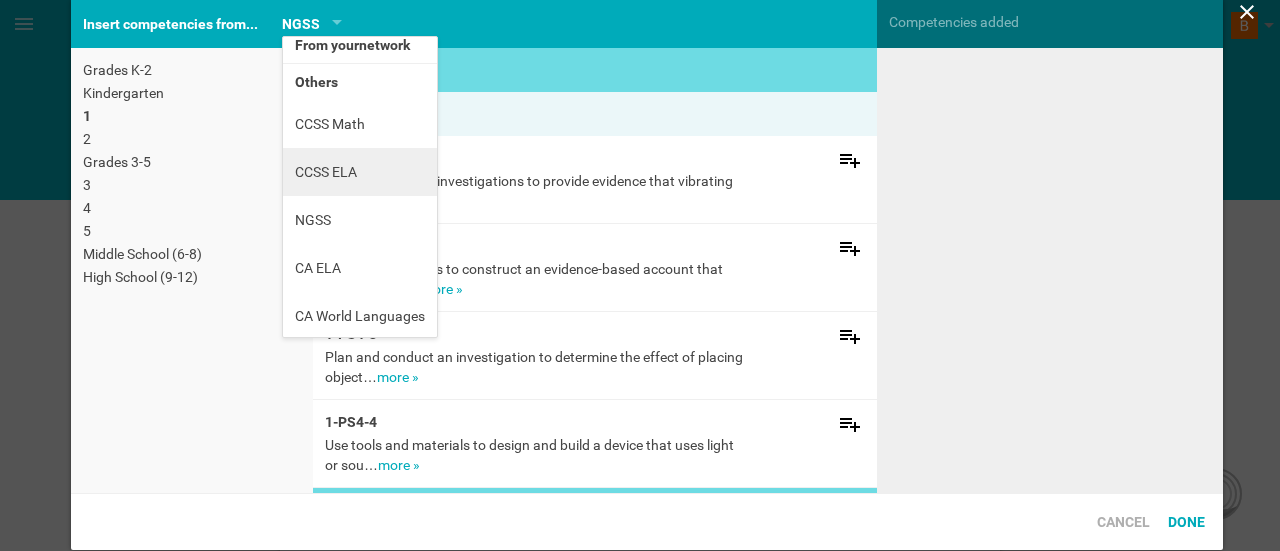 scroll, scrollTop: 13, scrollLeft: 0, axis: vertical 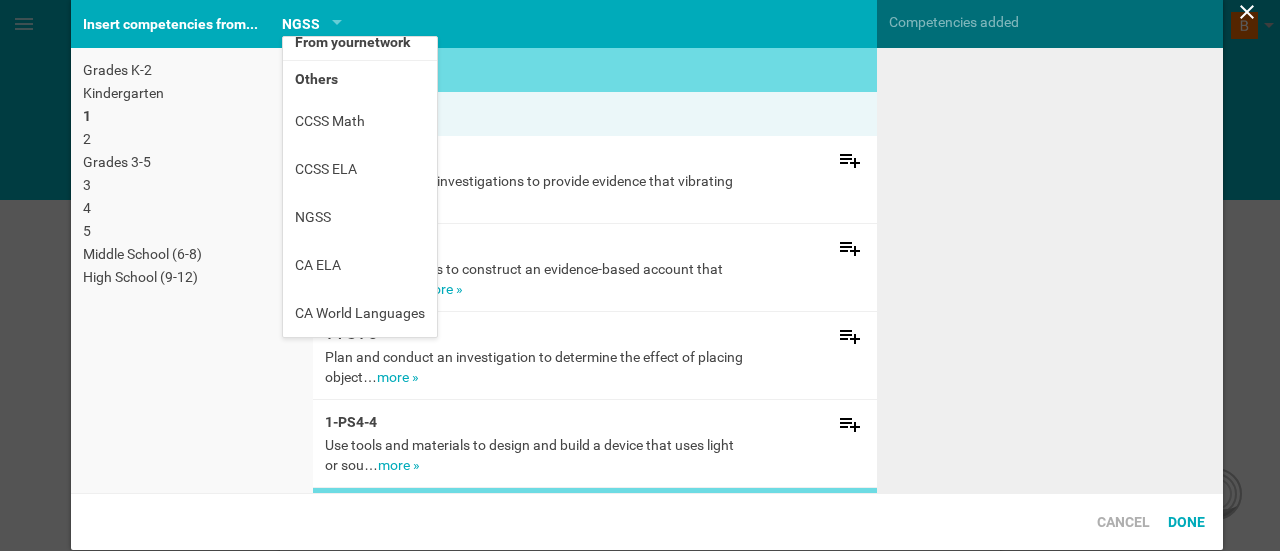 click on "Grades K-2 Kindergarten 1 2 Grades 3-5 3 4 5 Middle School (6-8) High School (9-12)" at bounding box center [192, 270] 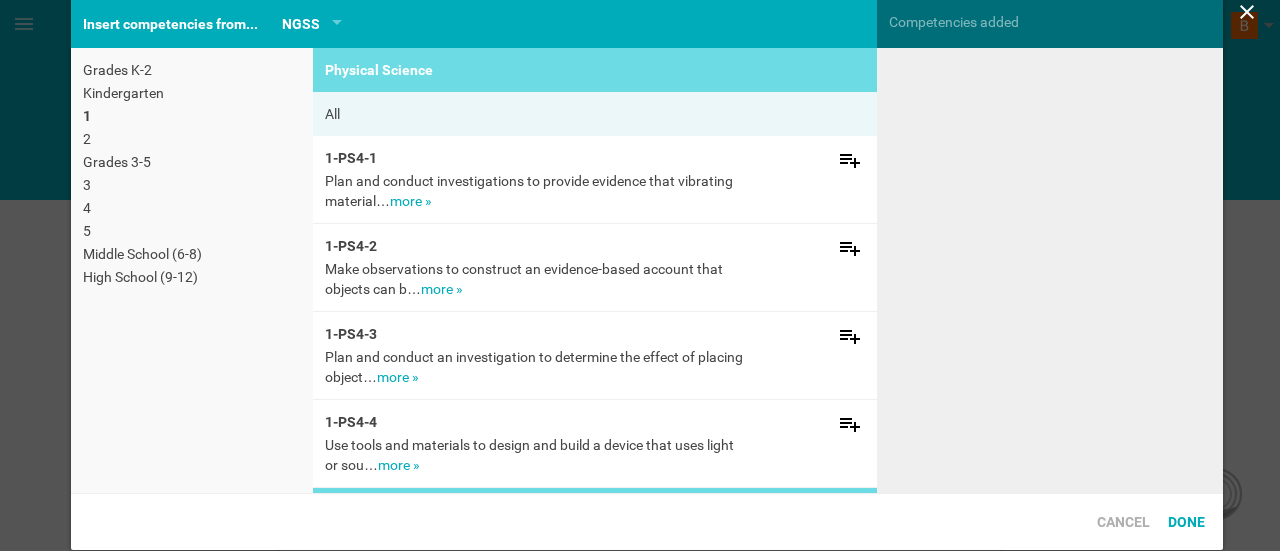 click 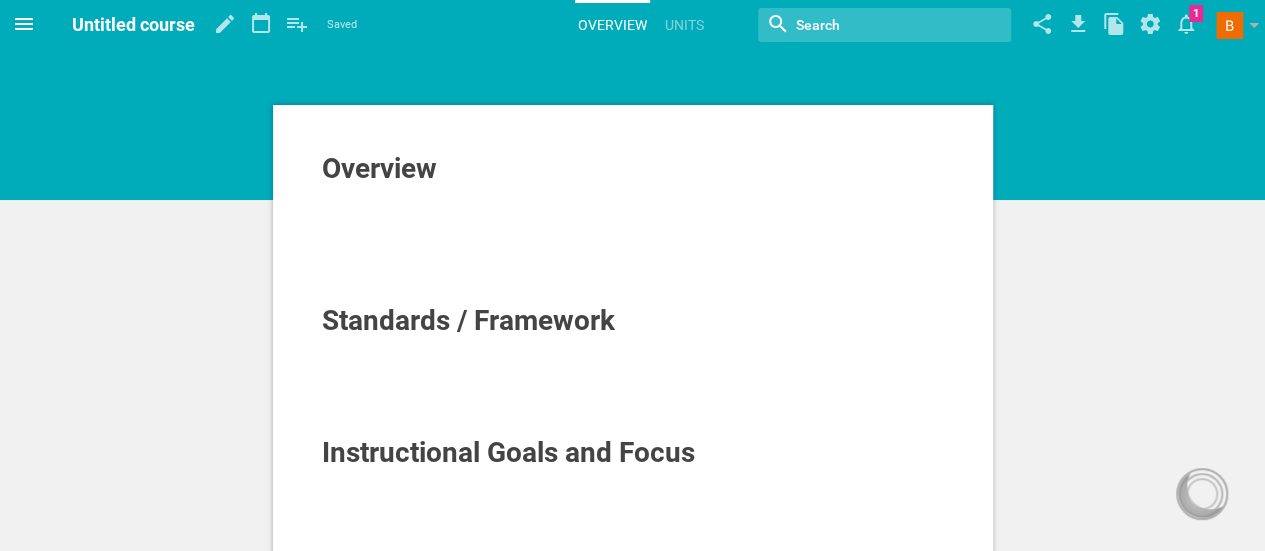 click 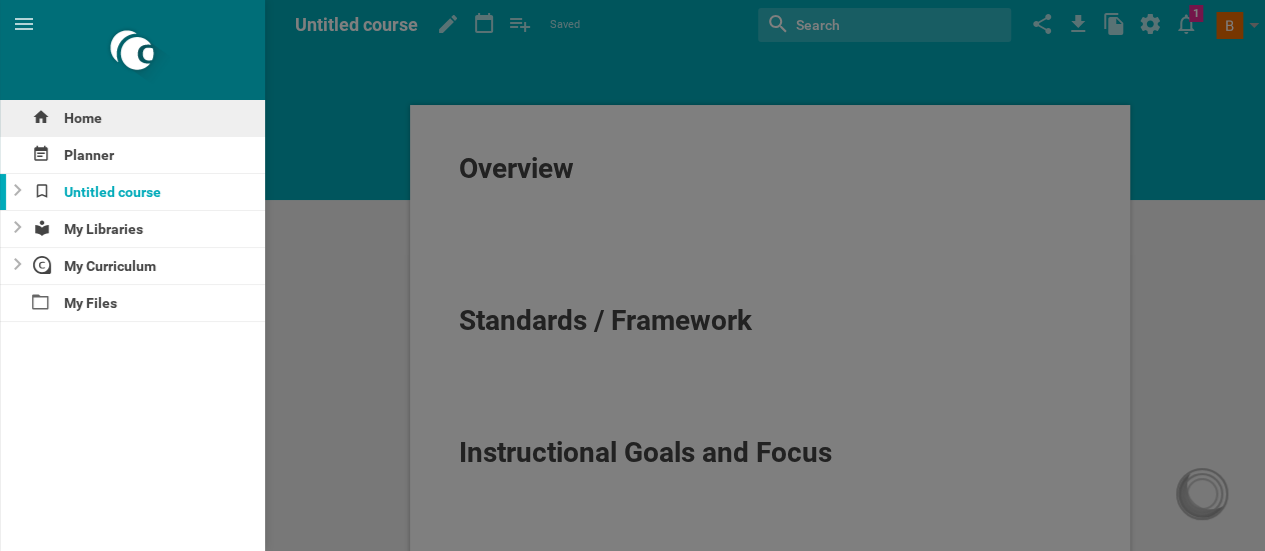 click on "Home" at bounding box center [132, 118] 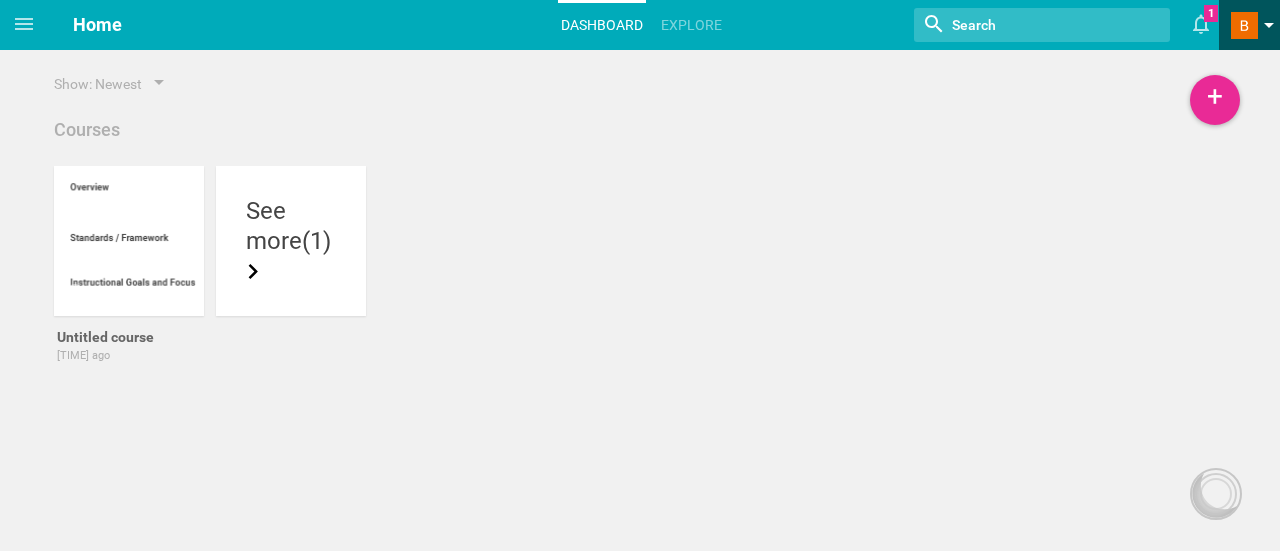 click at bounding box center (1244, 25) 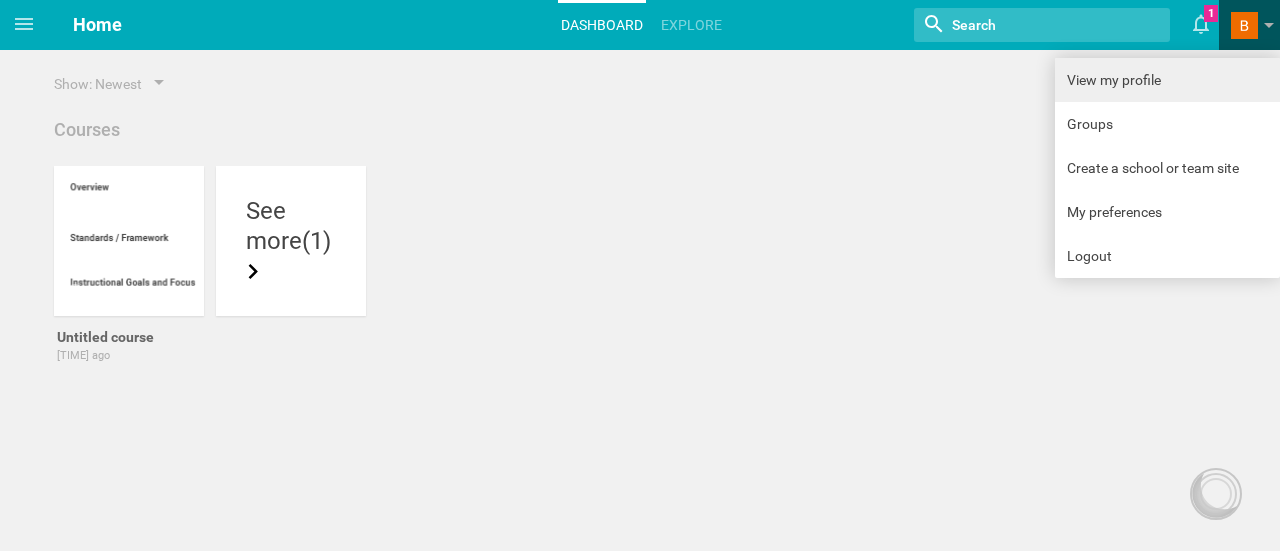 click on "View my profile" at bounding box center [1167, 80] 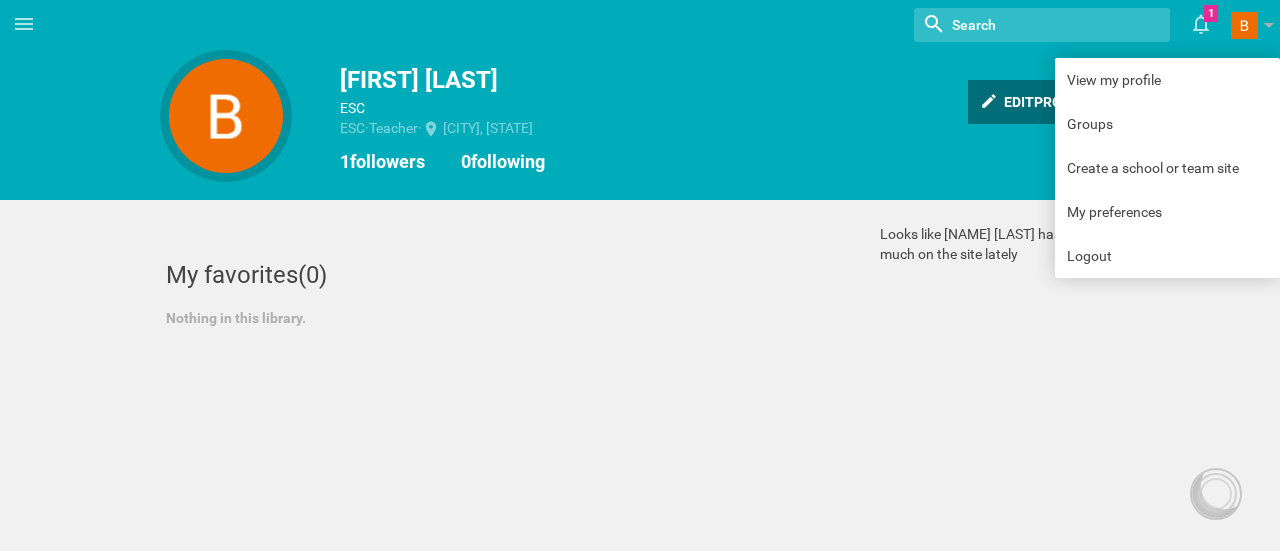 click on "Edit  profile" at bounding box center (1035, 102) 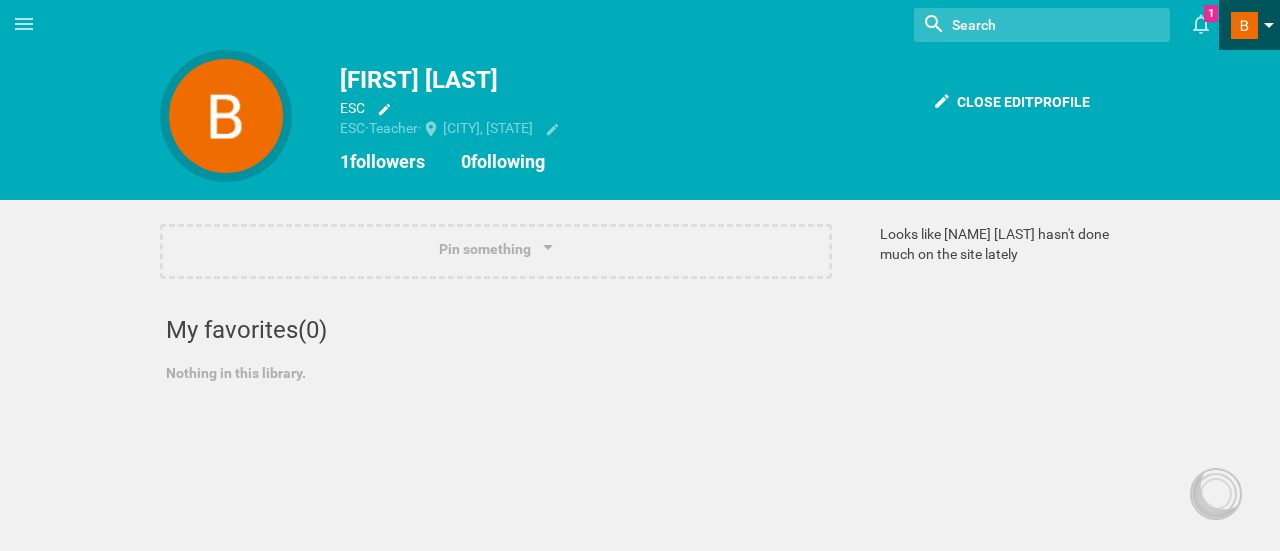 click at bounding box center (1244, 25) 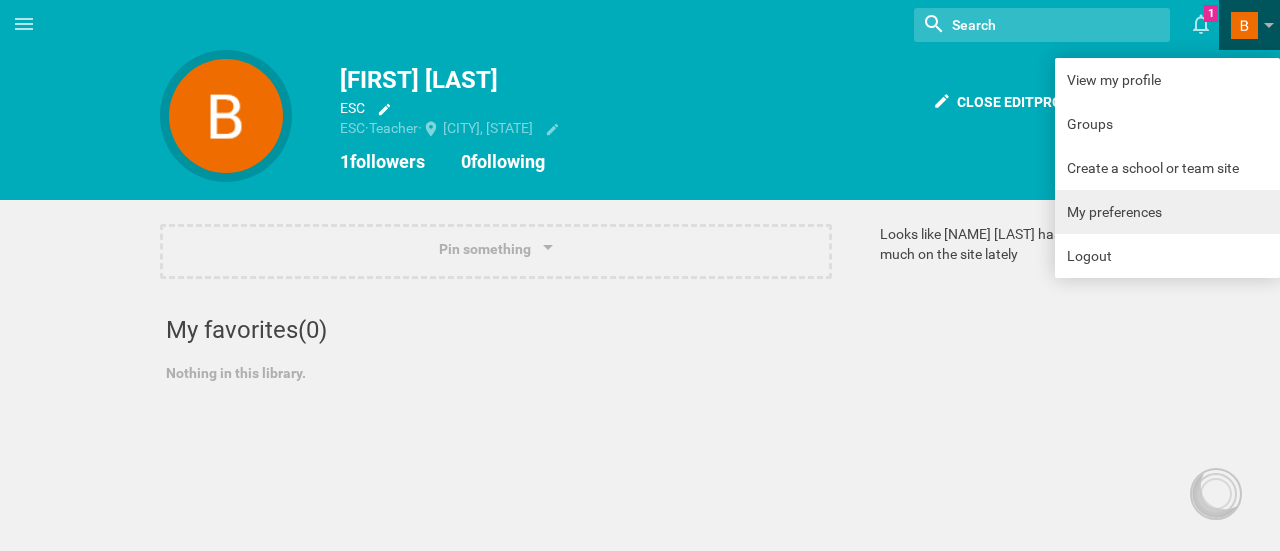 click on "My preferences" at bounding box center (1167, 212) 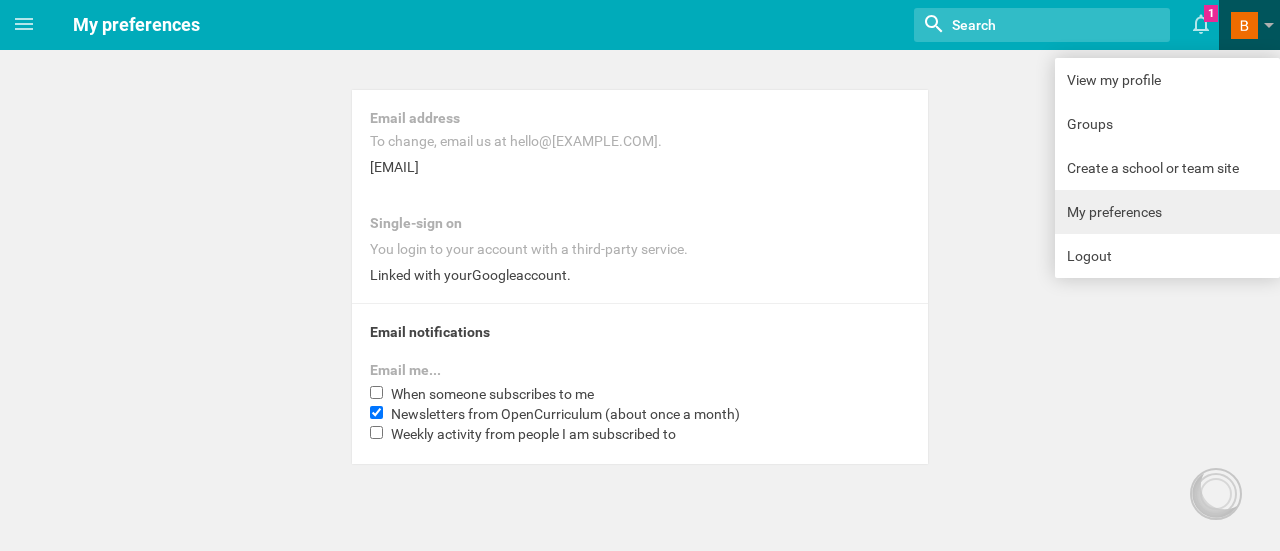 click on "My preferences" at bounding box center [1167, 212] 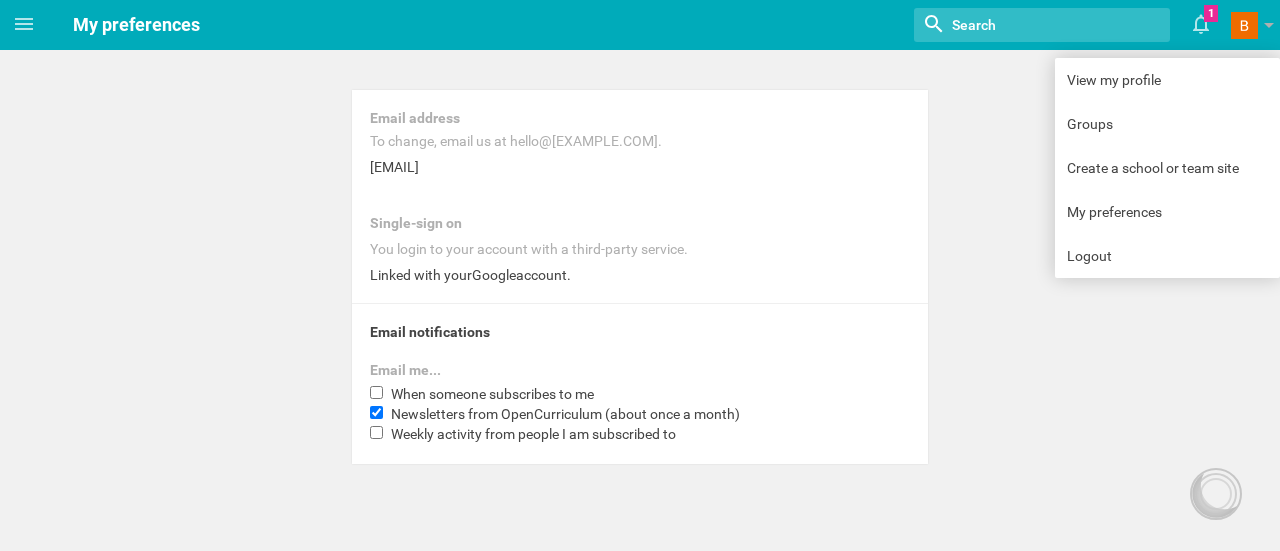click on "Email address To change, email us at hello@opencurriculum.org.[EMAIL] Single-sign on You login to your account with a third-party service. Linked with your Google account. Email notifications Email me... When someone subscribes to me Newsletters from OpenCurriculum (about once a month) Weekly activity from people I am subscribed to Change your password Current password New password Include at least 6 characters, with one number, and one upper case character. Confirm password Cancel Change password" at bounding box center [640, 232] 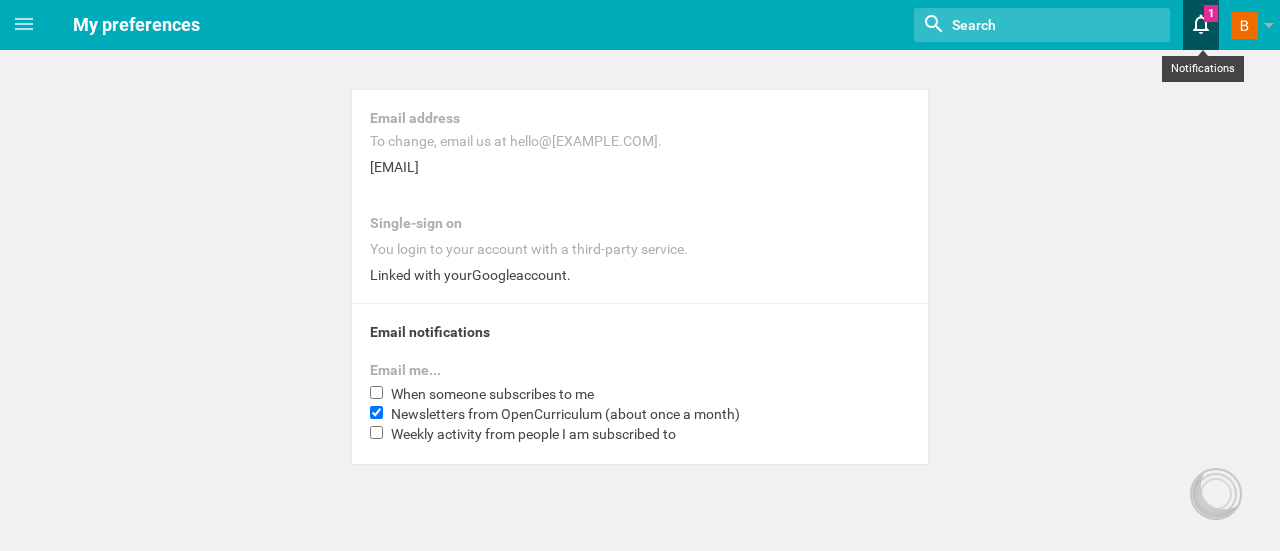 click 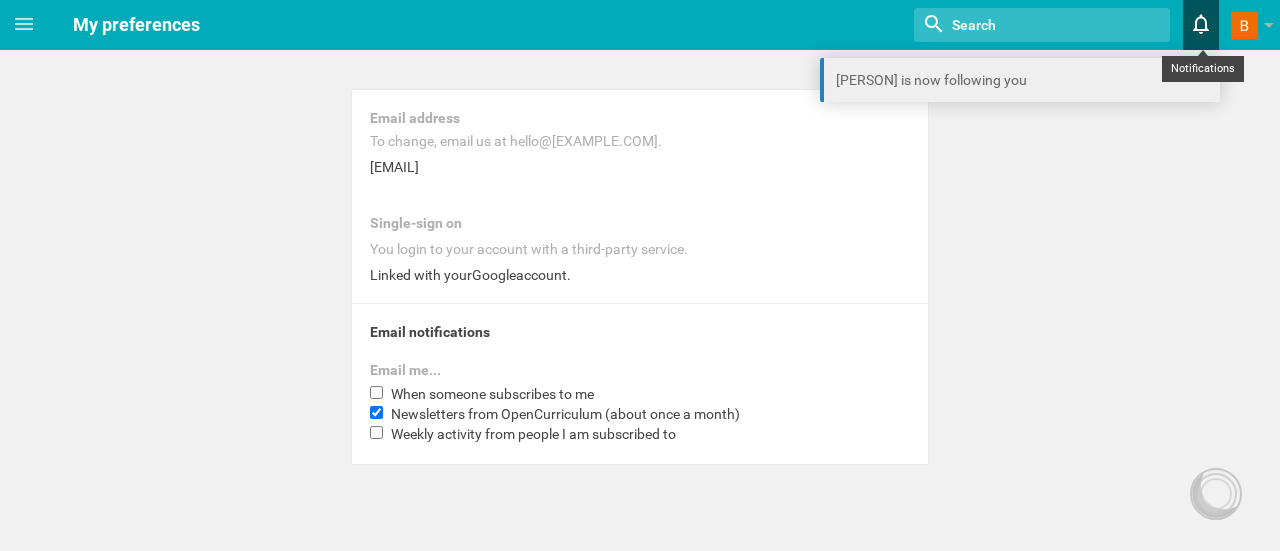 click on "[PERSON] is now following you" at bounding box center [1020, 80] 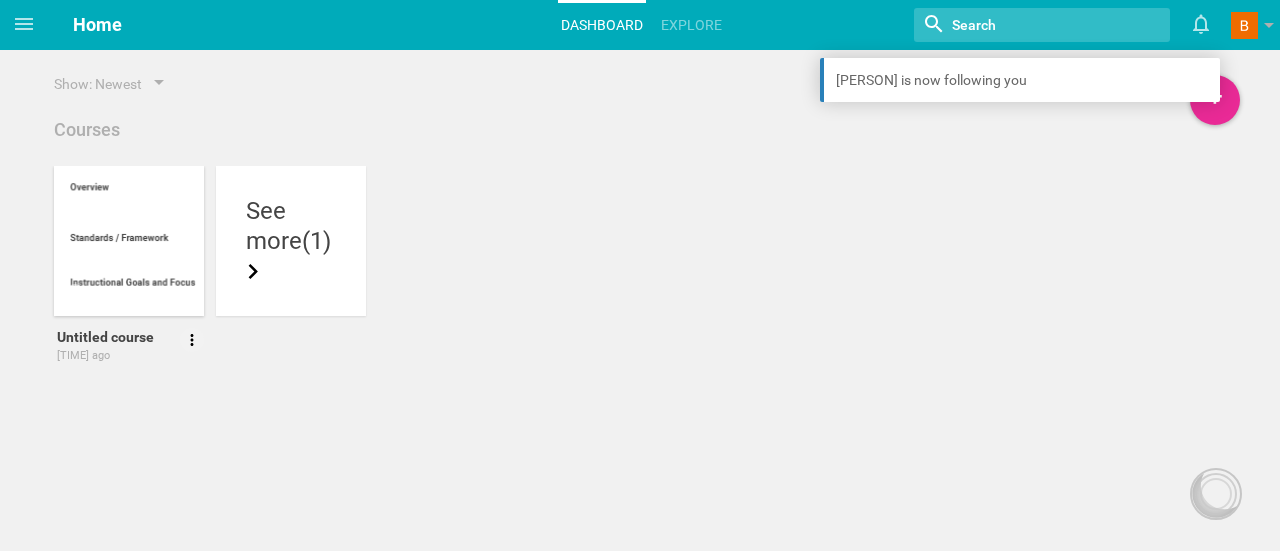 click at bounding box center [129, 241] 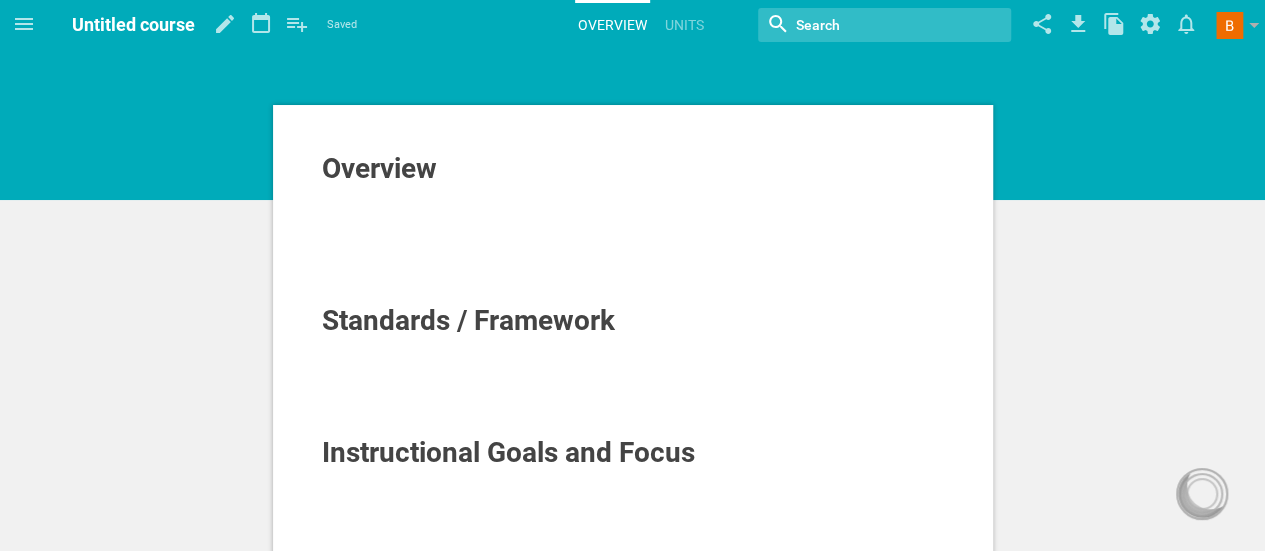click at bounding box center (633, 195) 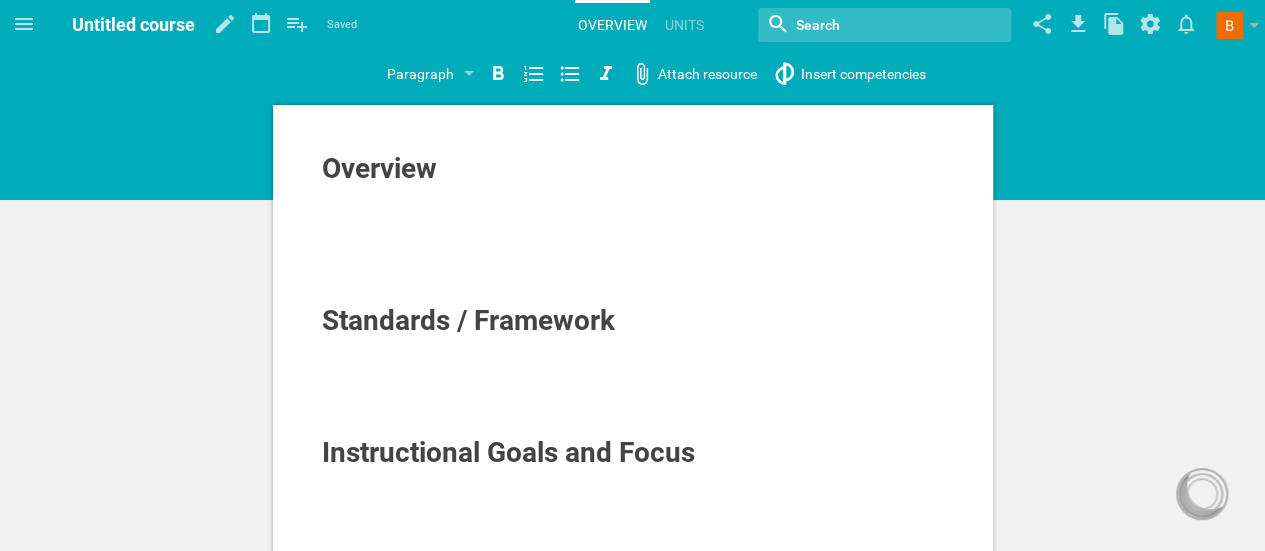 click on "Overview" at bounding box center (379, 168) 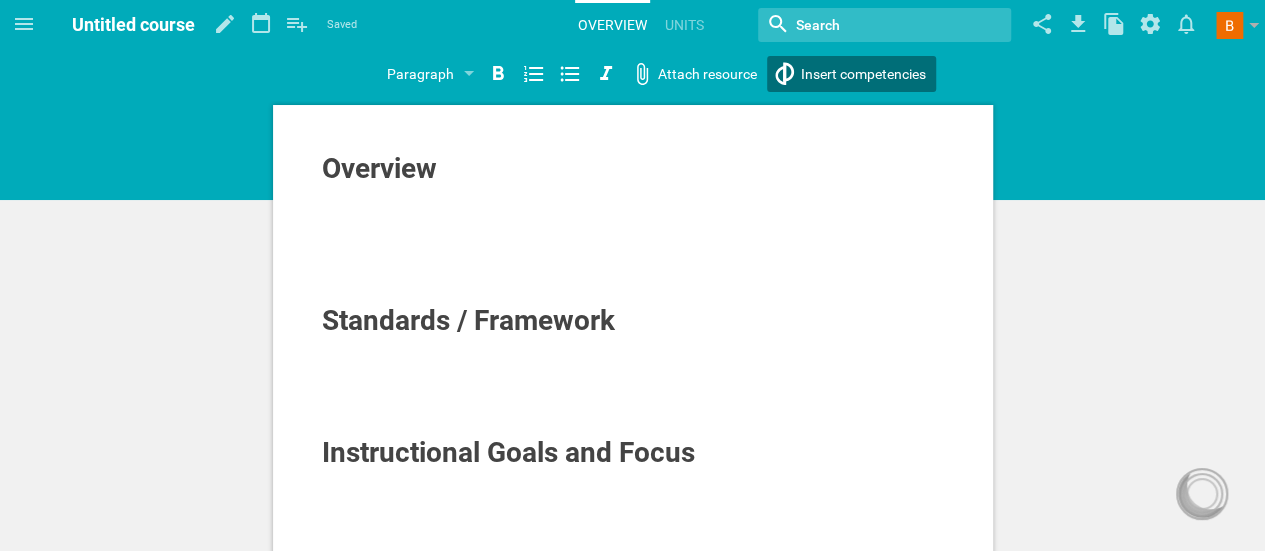 click on "Course Schedule Number of days / weeks Specific dates weeks From Select a date August 25 S M T W T F S 27 28 29 30 31 1 2 3 4 5 6 7 8 9 10 11 12 13 14 15 16 17 18 19 20 21 22 23 24 25 26 27 28 29 30 31 1 2 3 4 5 6 To Select a date August 25 S M T W T F S 27 28 29 30 31 1 2 3 4 5 6 7 8 9 10 11 12 13 14 15 16 17 18 19 20 21 22 23 24 25 26 27 1" at bounding box center [632, 275] 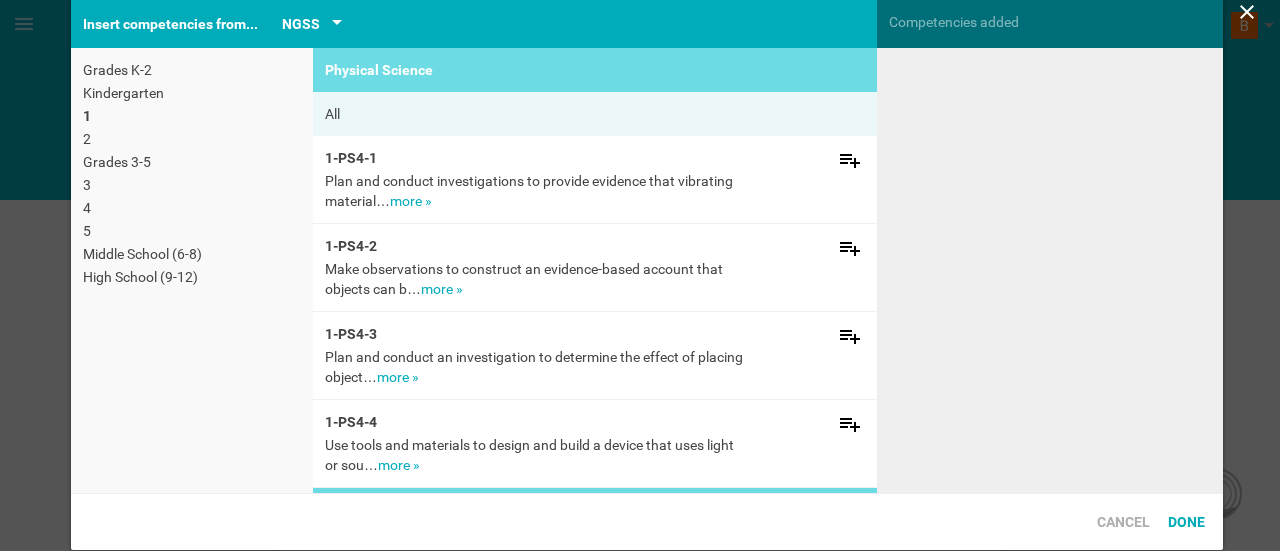 click on "NGSS" at bounding box center [301, 24] 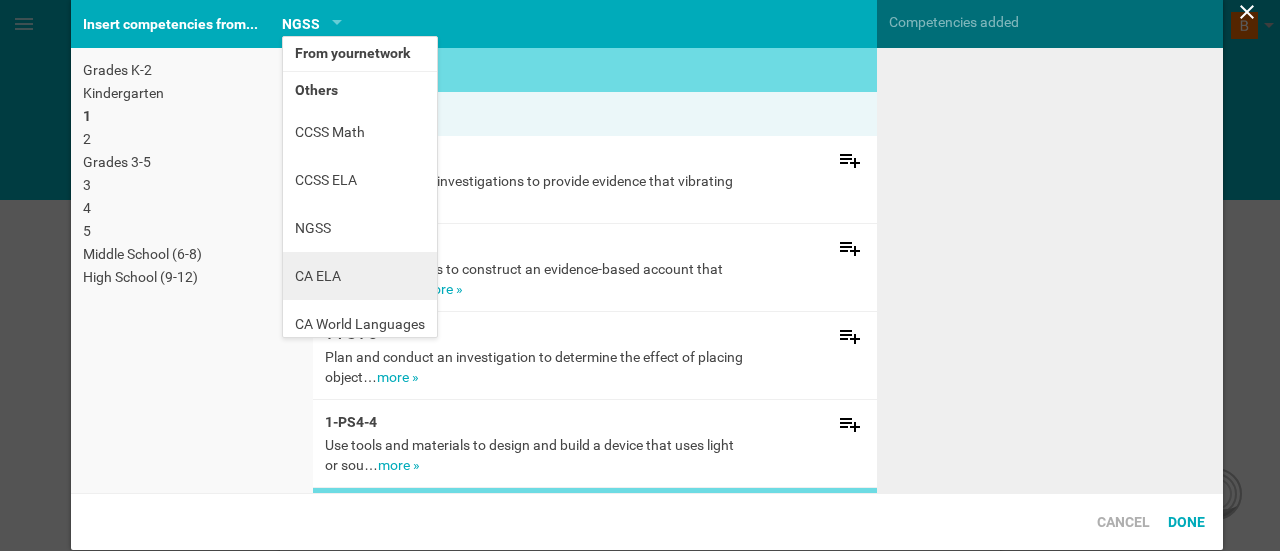 scroll, scrollTop: 0, scrollLeft: 0, axis: both 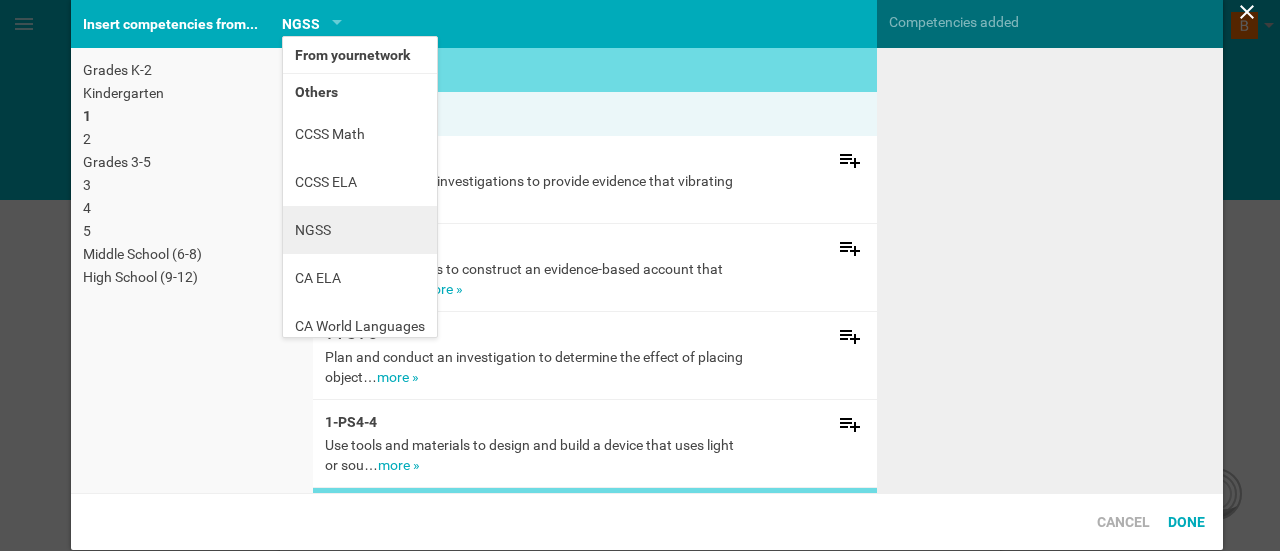 click on "NGSS" at bounding box center (360, 230) 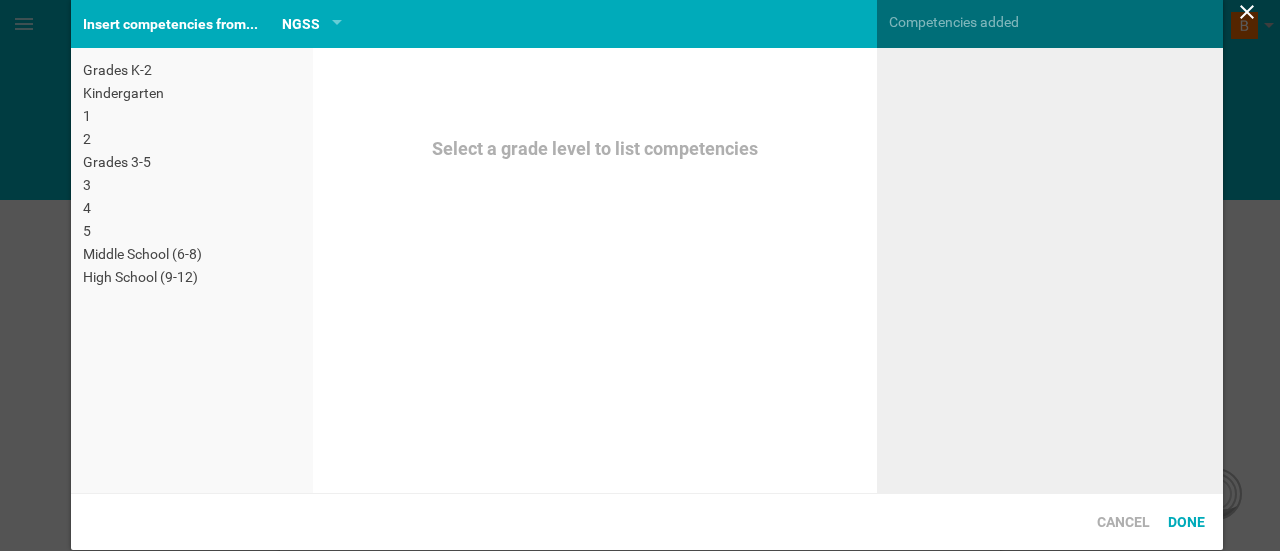 click on "Middle School (6-8)" at bounding box center [192, 254] 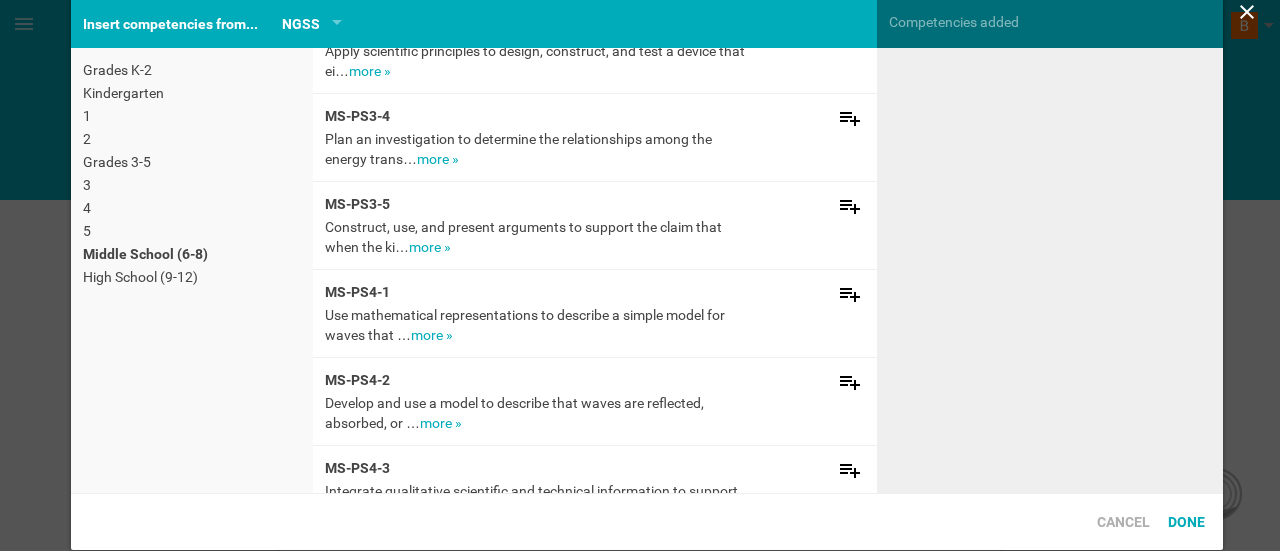 scroll, scrollTop: 1400, scrollLeft: 0, axis: vertical 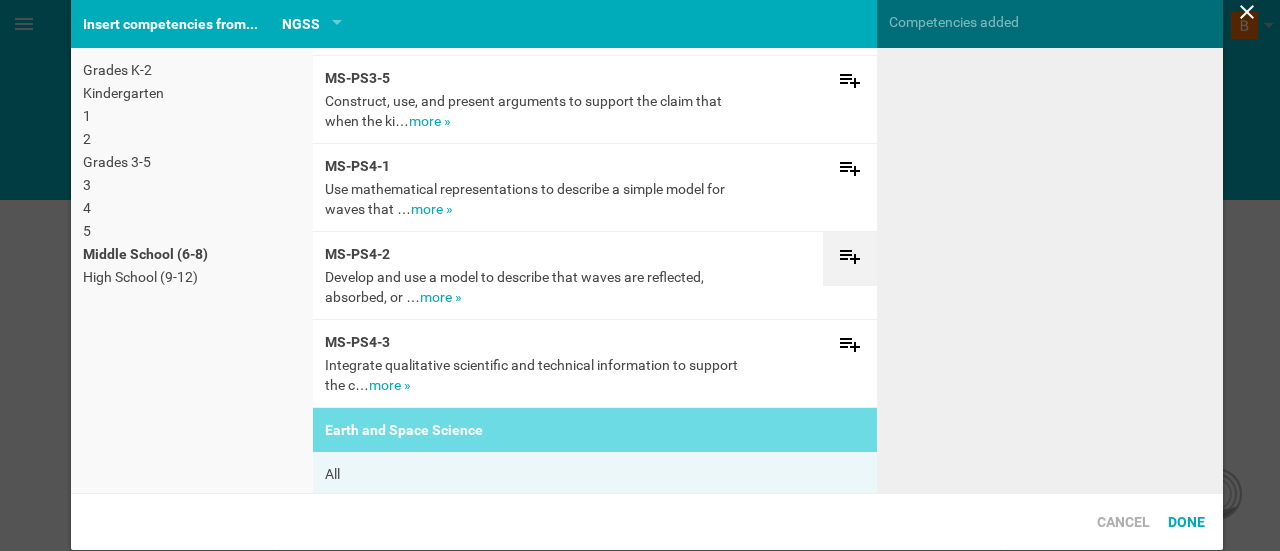 click 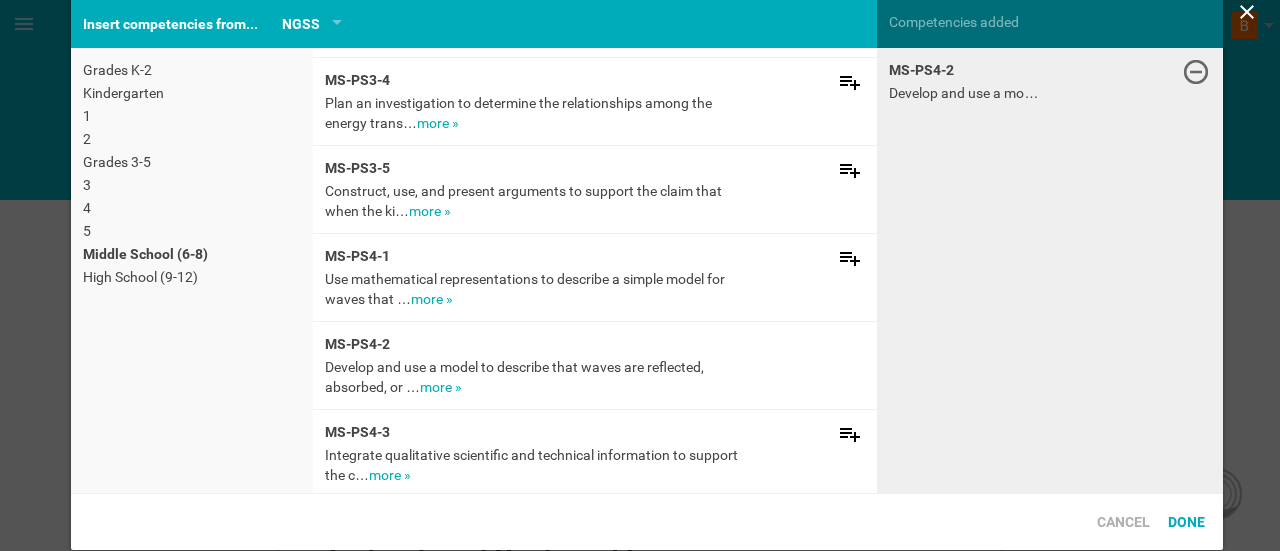 scroll, scrollTop: 1200, scrollLeft: 0, axis: vertical 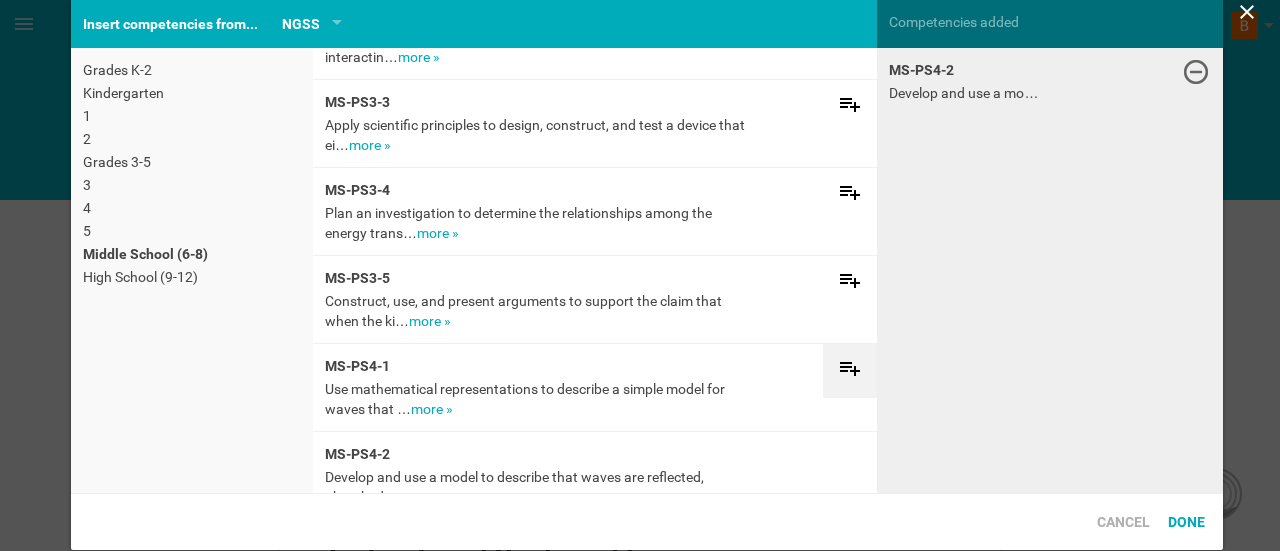 click 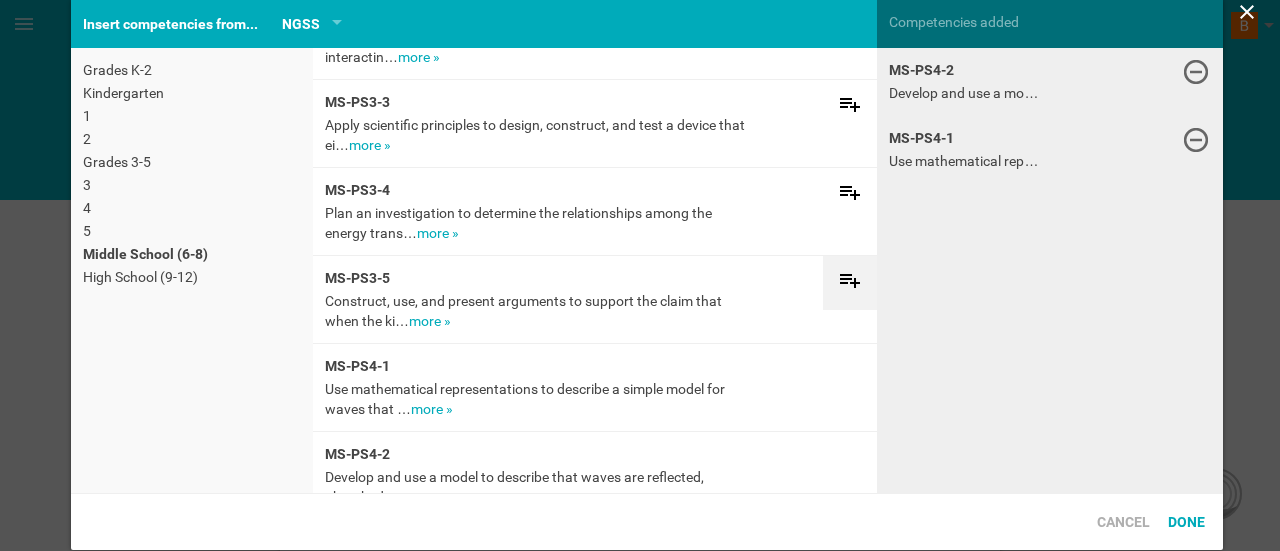 click 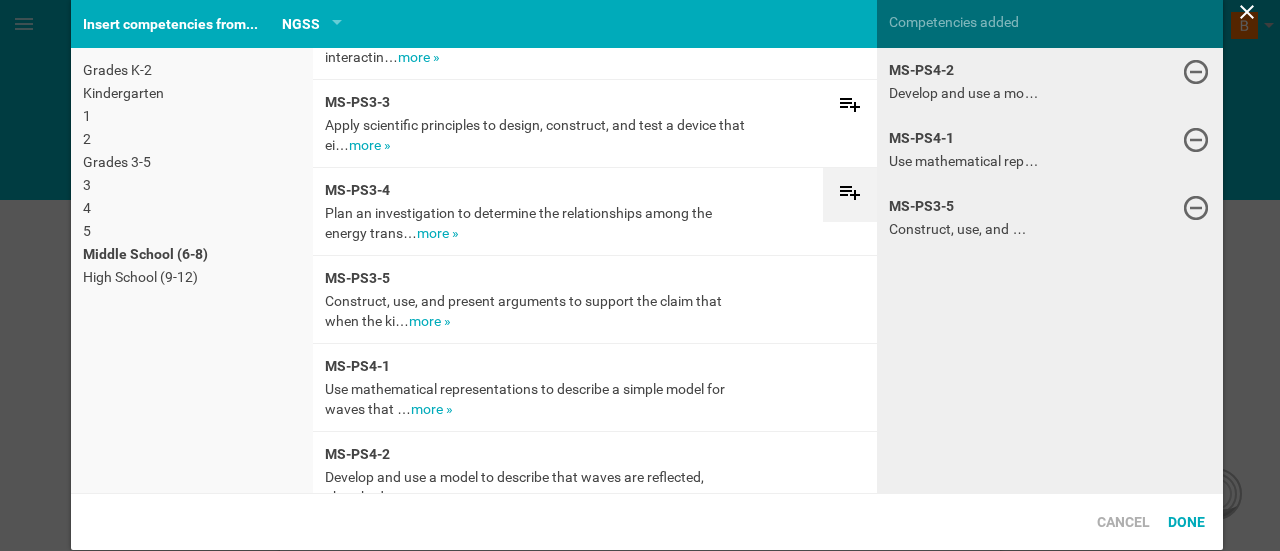 drag, startPoint x: 829, startPoint y: 189, endPoint x: 832, endPoint y: 115, distance: 74.06078 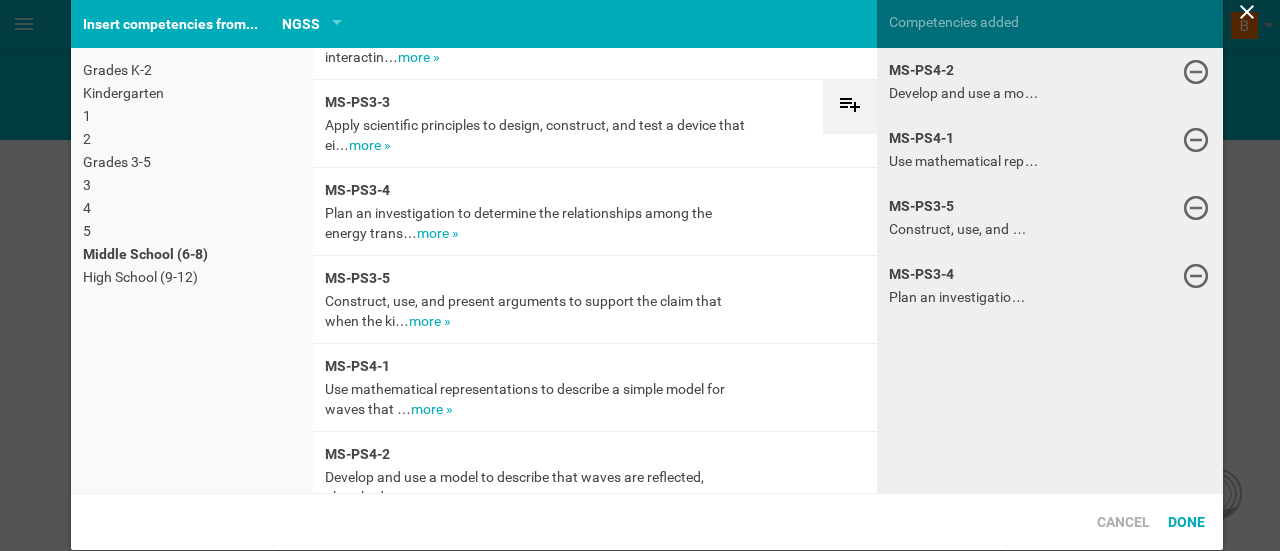 click 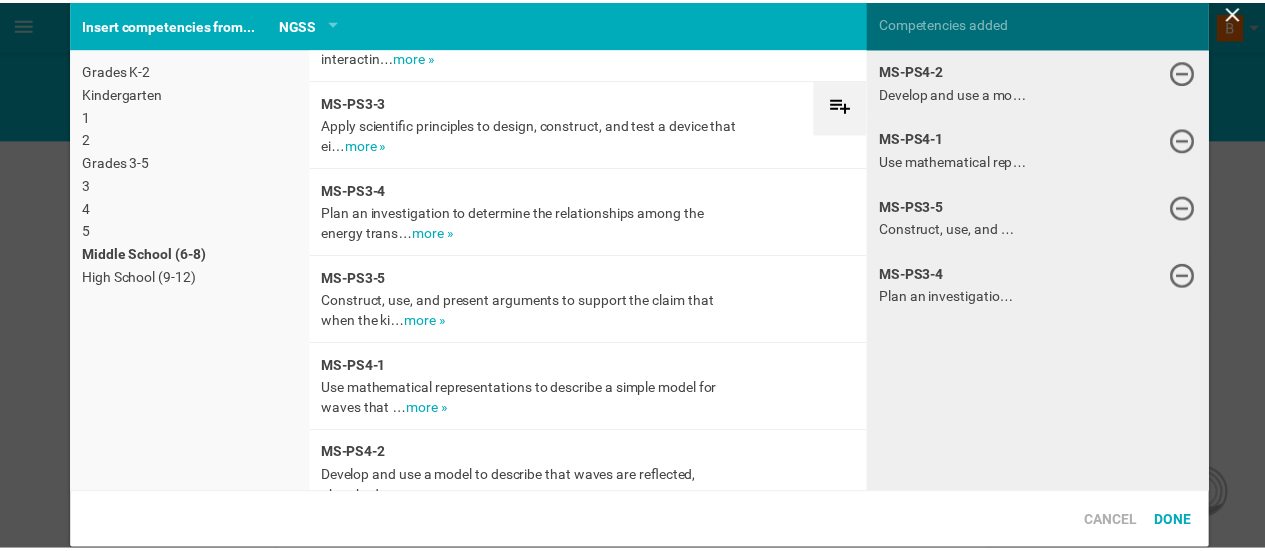 scroll, scrollTop: 144, scrollLeft: 0, axis: vertical 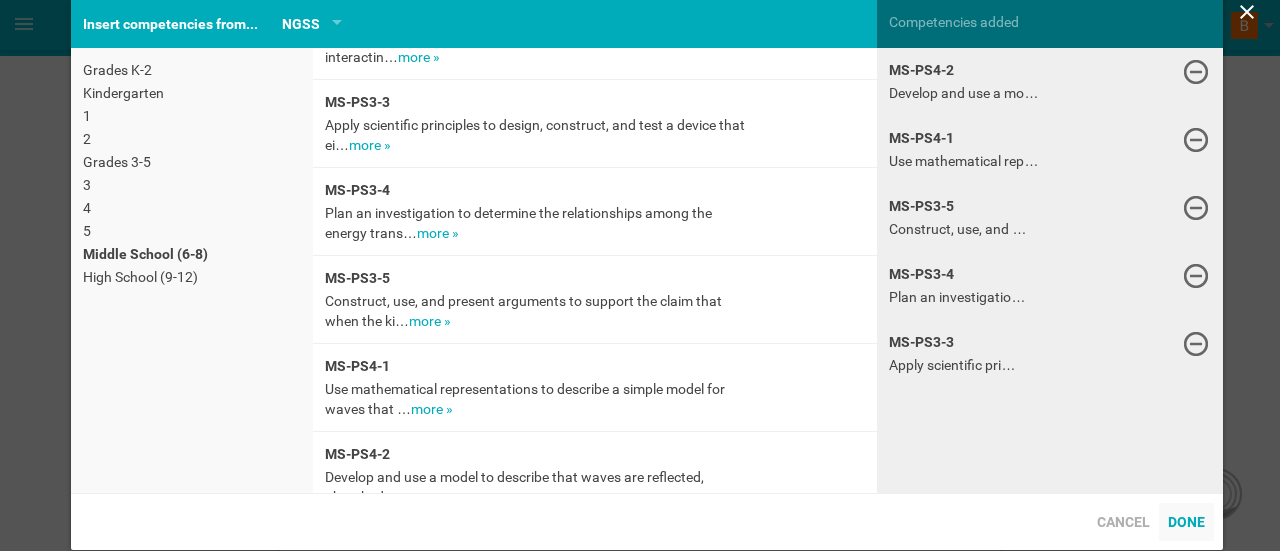 click on "Done" at bounding box center (1186, 522) 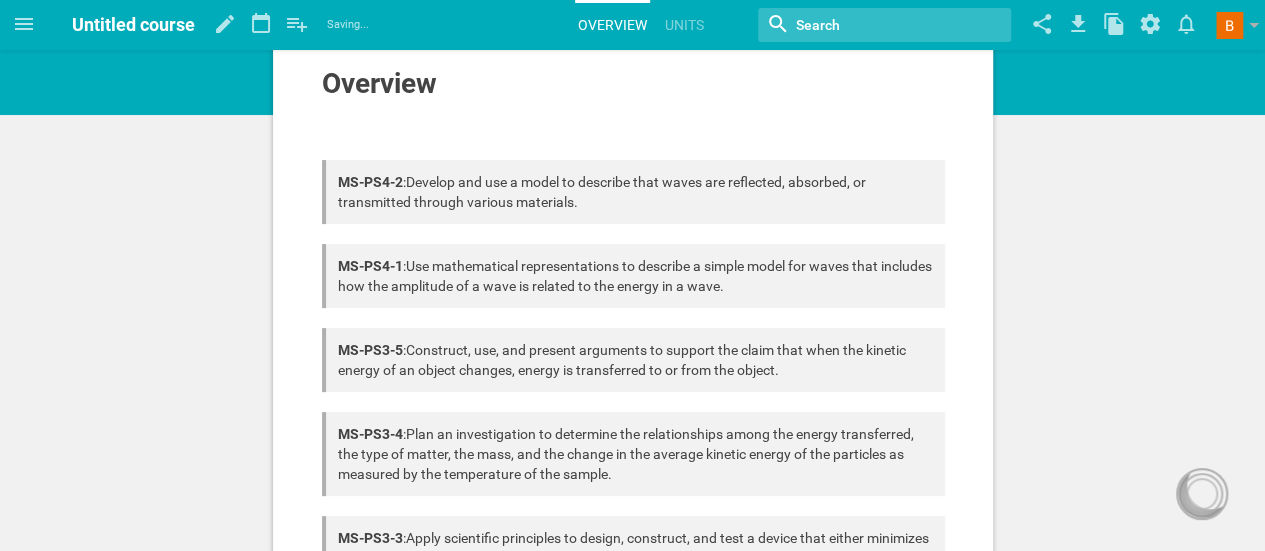 scroll, scrollTop: 0, scrollLeft: 0, axis: both 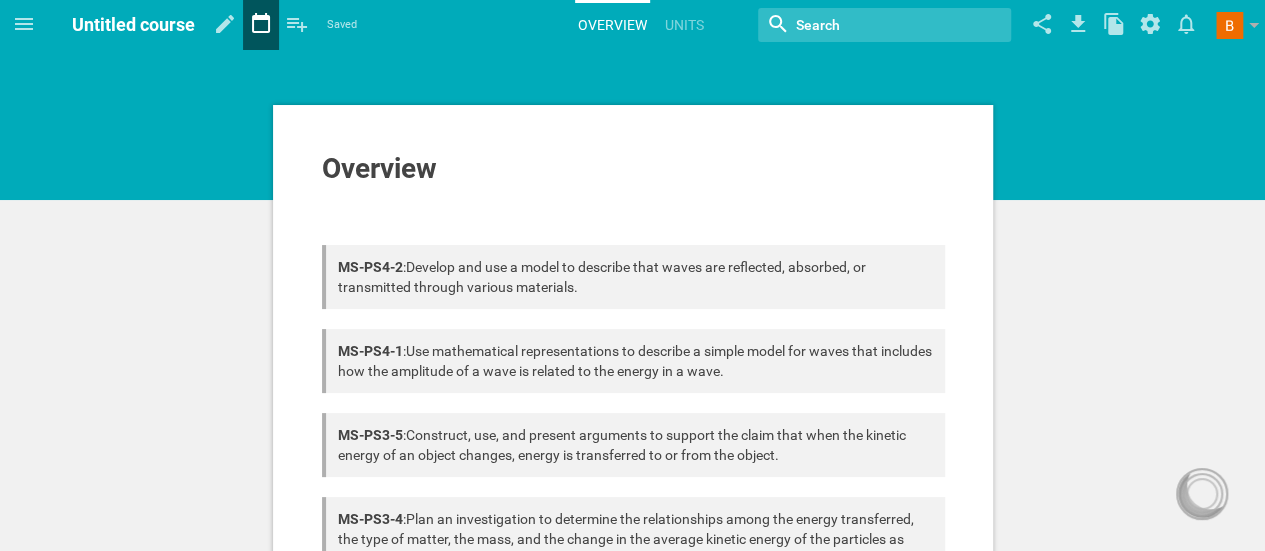 click 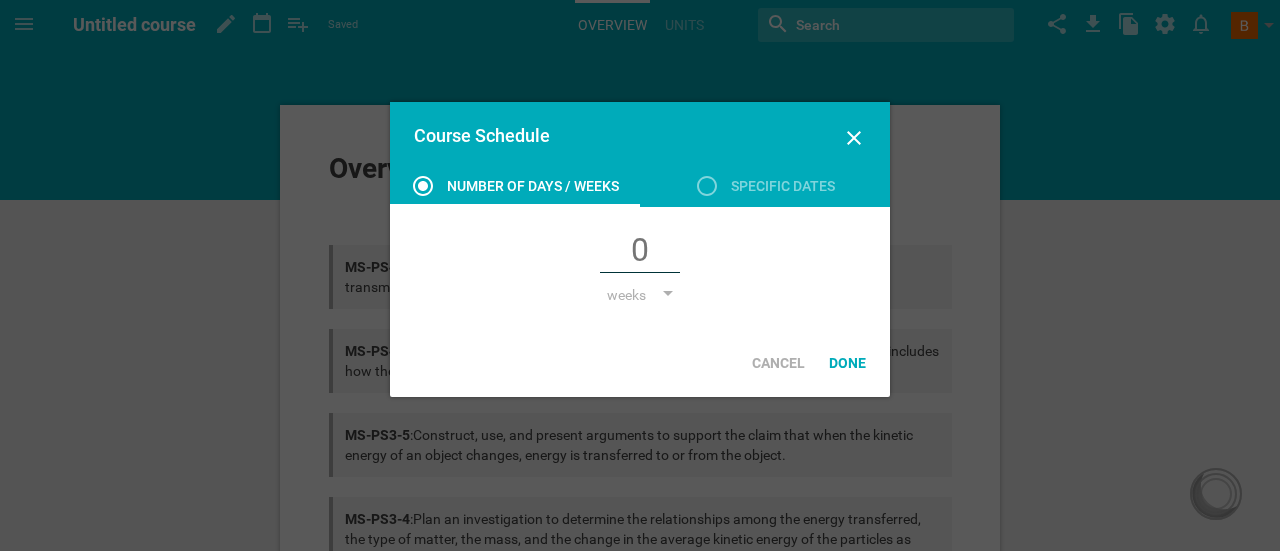 click at bounding box center [640, 252] 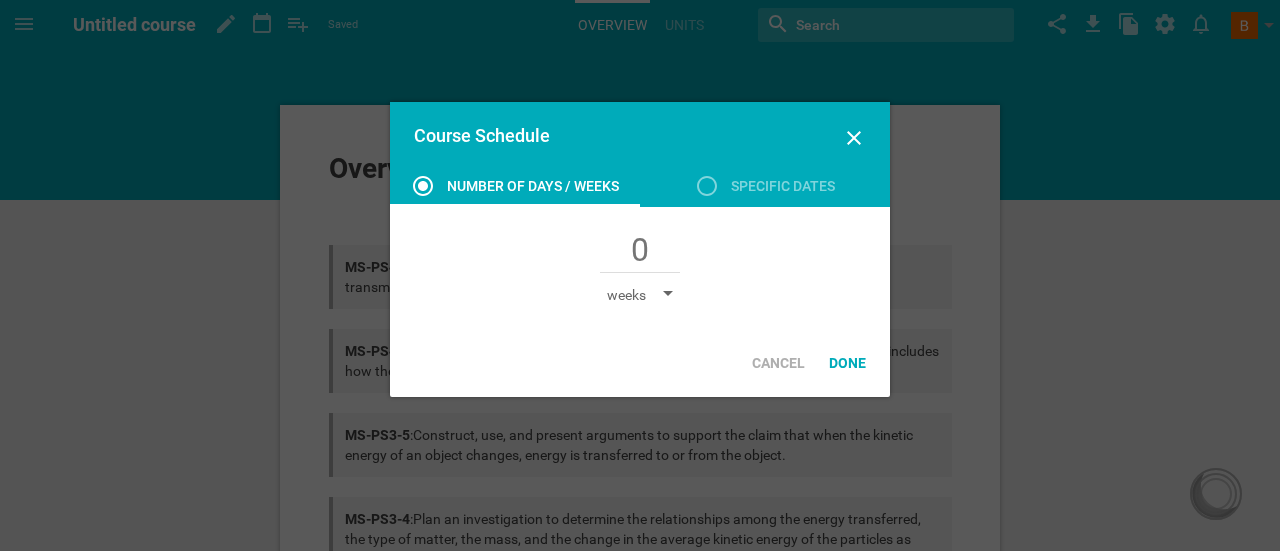 click on "weeks" at bounding box center (640, 295) 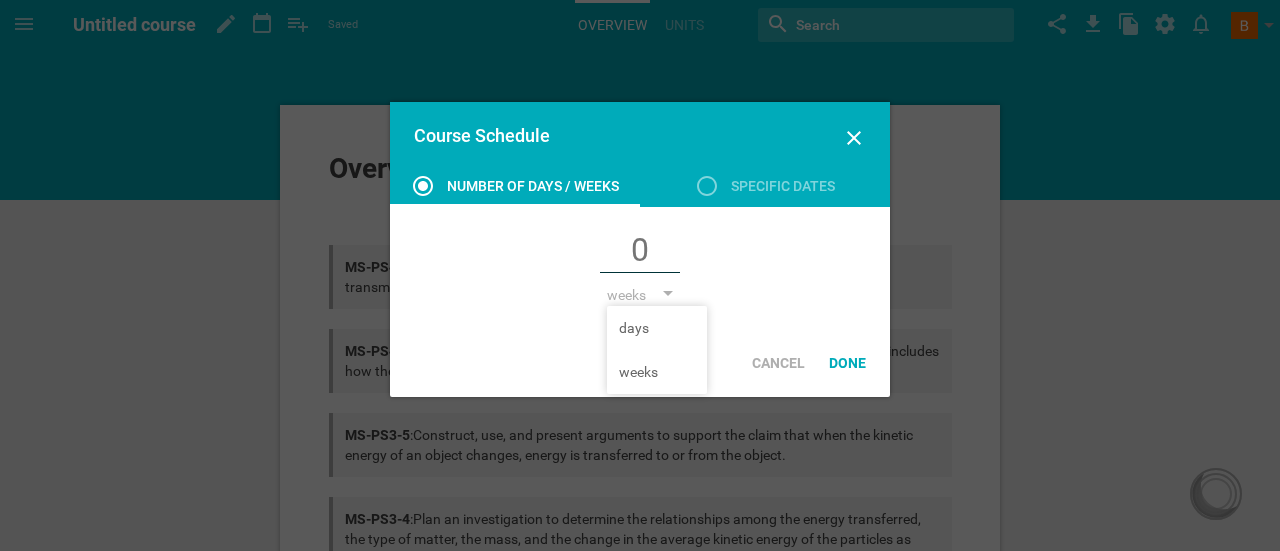 click at bounding box center [640, 252] 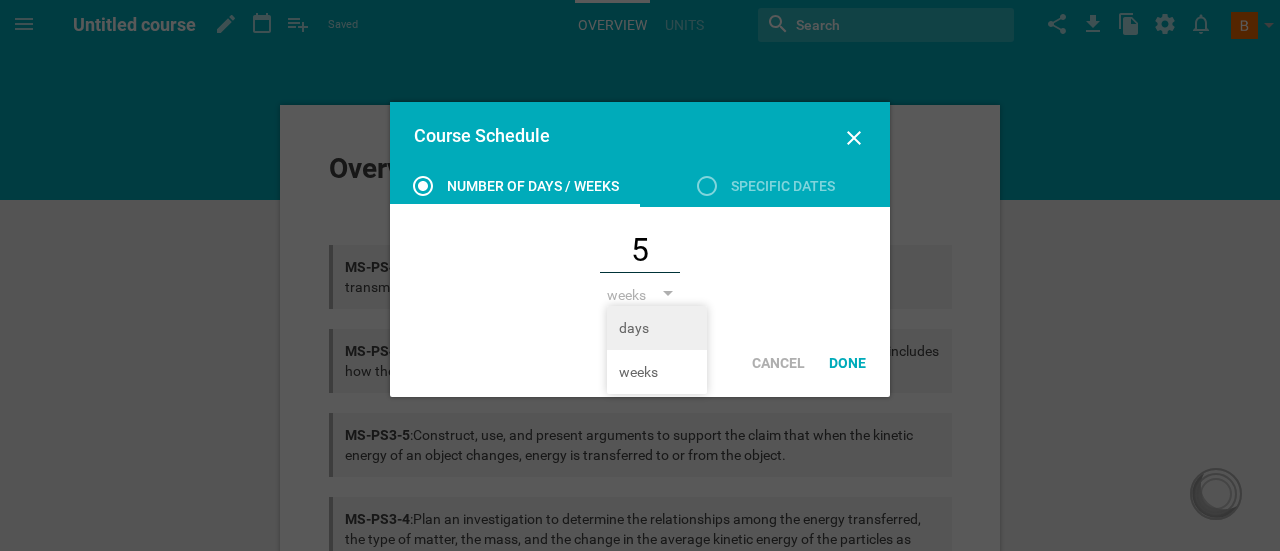 type on "5" 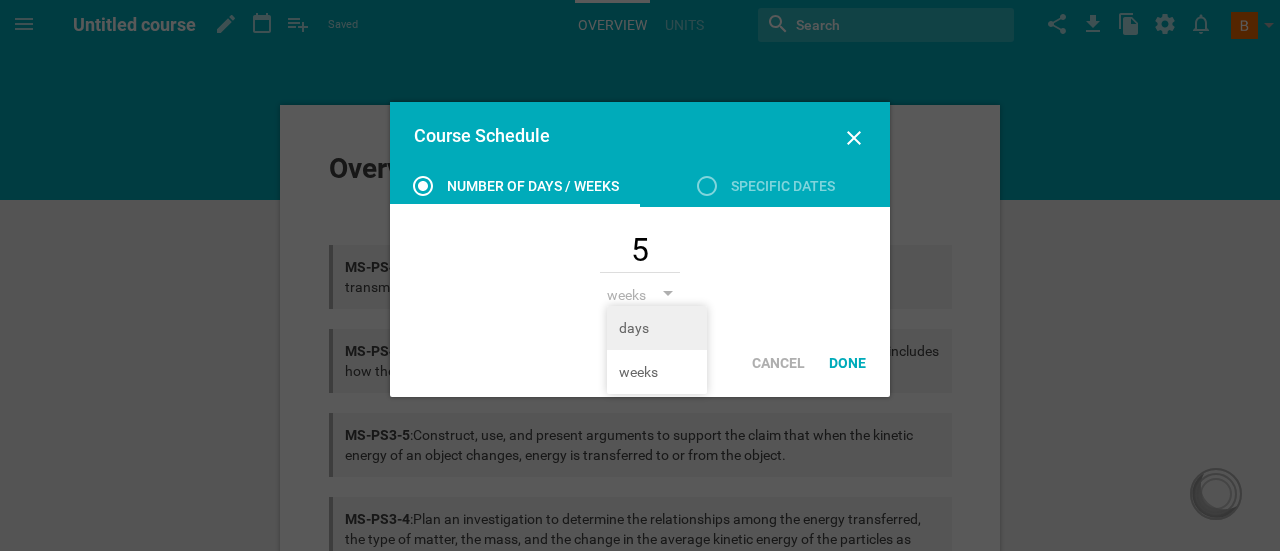 click on "days" at bounding box center [657, 328] 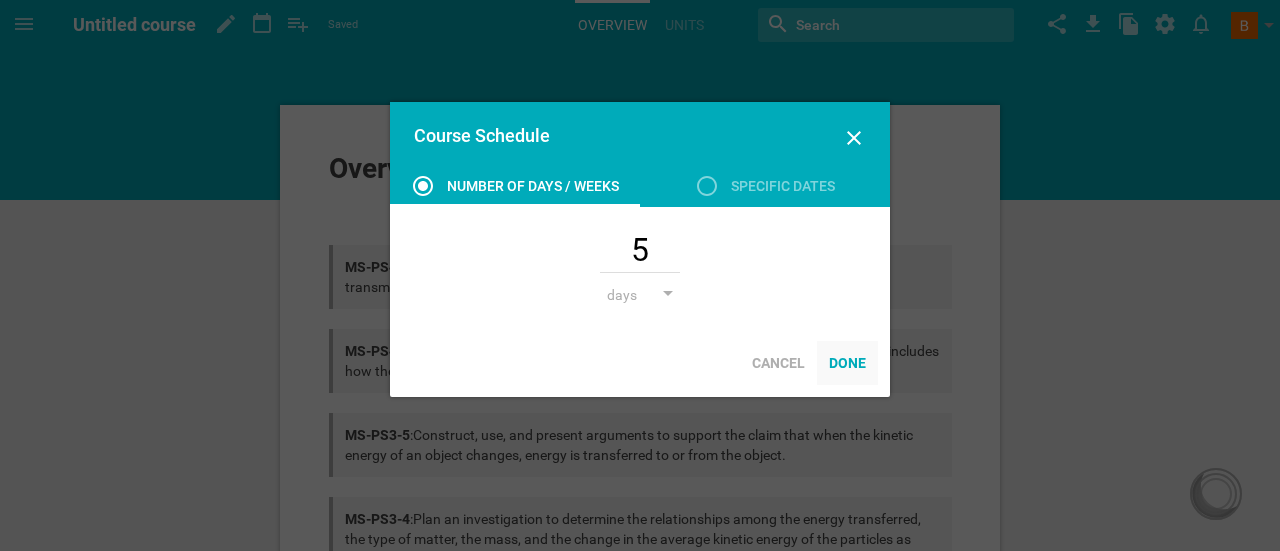 click on "Done" at bounding box center (847, 363) 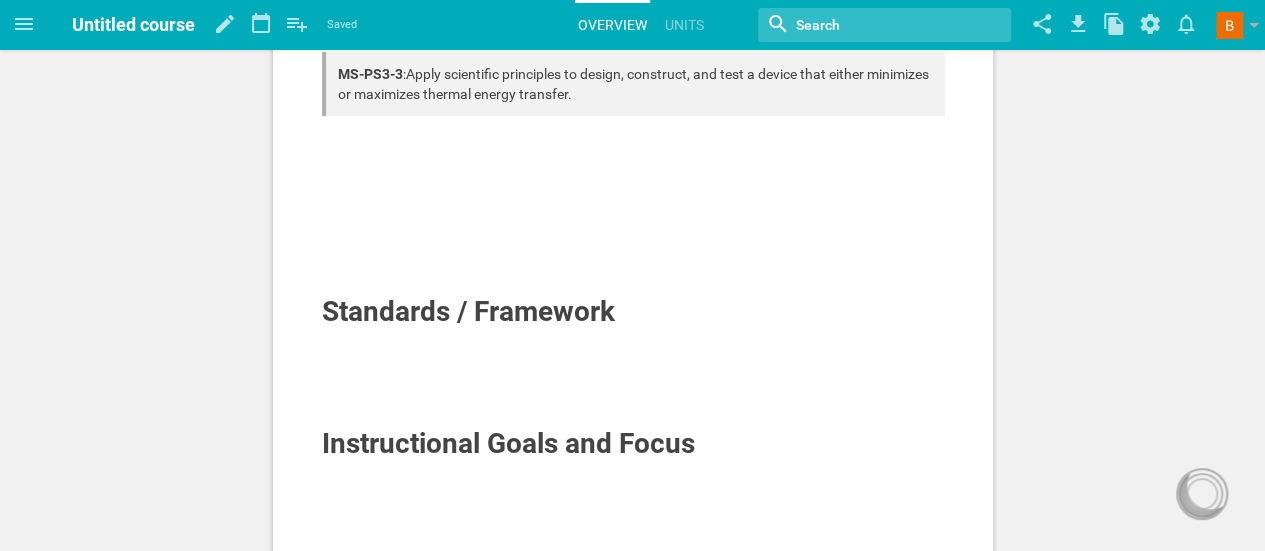 scroll, scrollTop: 500, scrollLeft: 0, axis: vertical 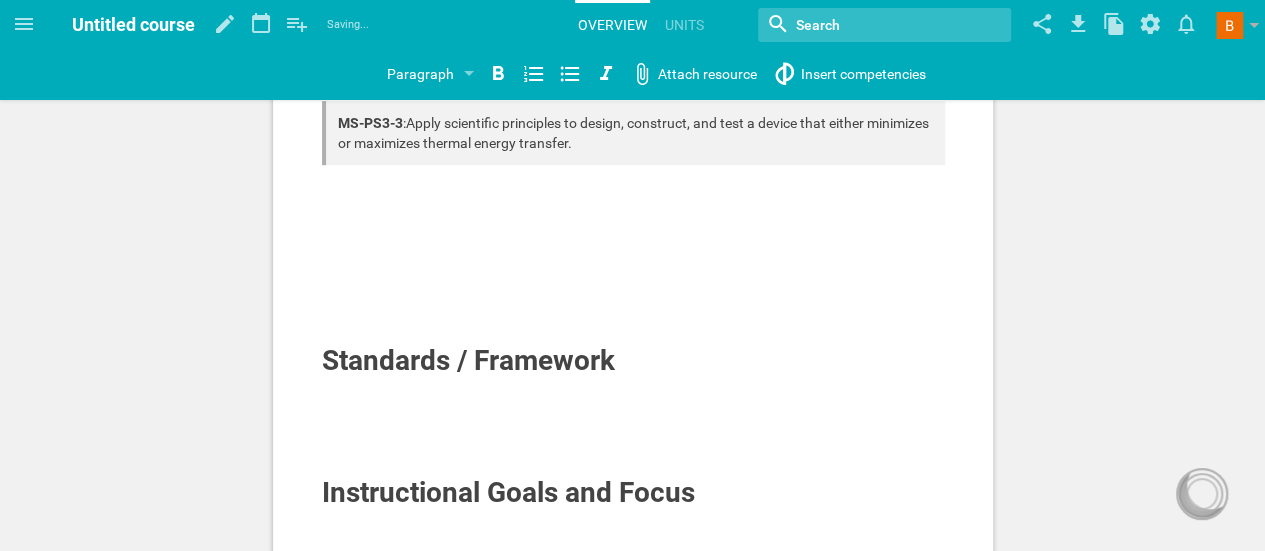 click at bounding box center [633, 387] 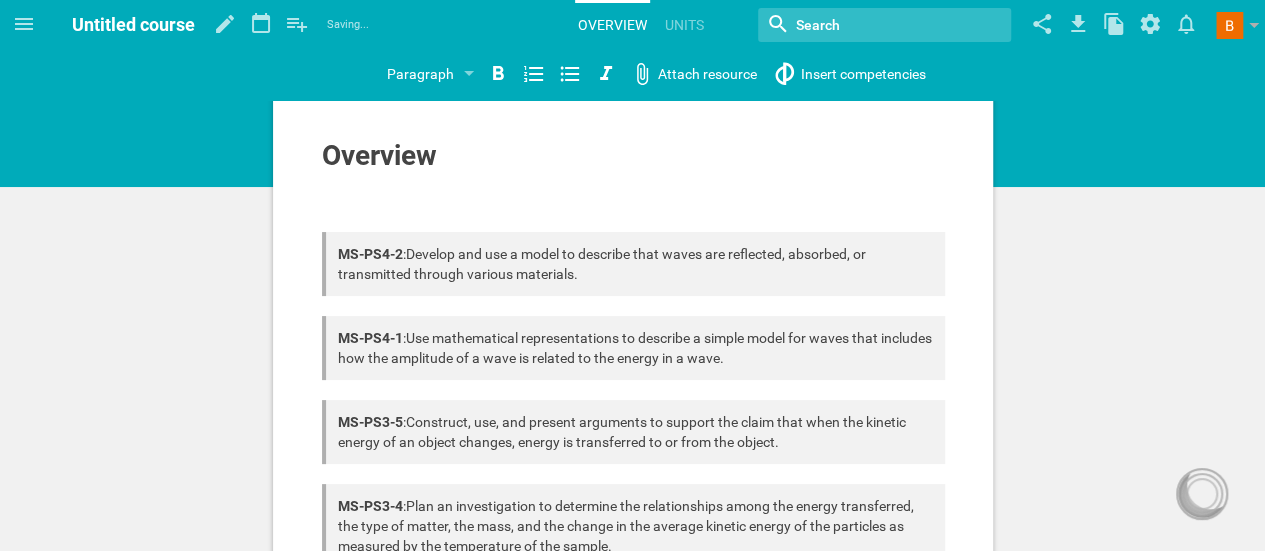 scroll, scrollTop: 0, scrollLeft: 0, axis: both 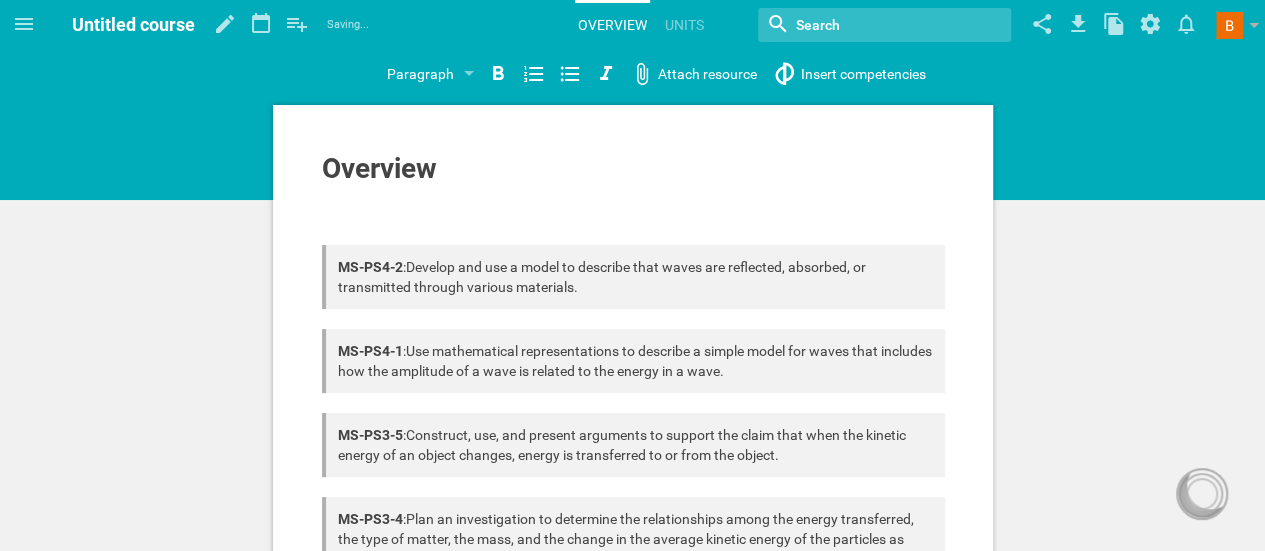 click on "MS-PS4-2 :  Develop and use a model to describe that waves are reflected, absorbed, or transmitted through various materials." at bounding box center [633, 277] 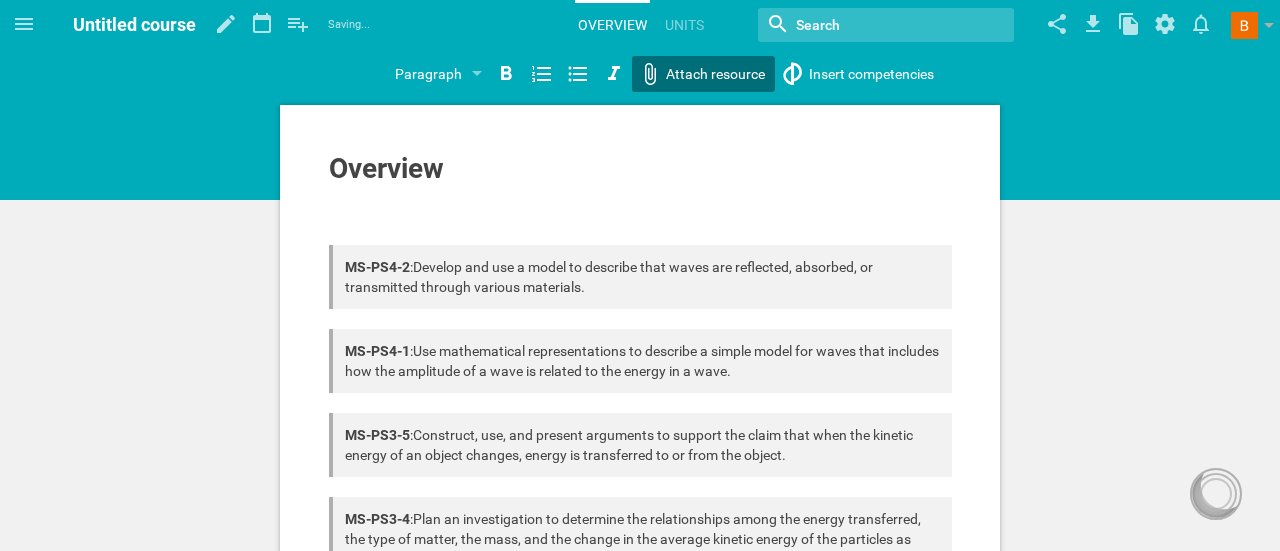 click on "Overview MS-PS4-2 : Develop and use a model to describe that waves are reflected, absorbed, or transmitted through various materials. MS-PS4-1 : Use mathematical representations to describe a simple model for waves that includes how the amplitude of a wave is related to the energy in a wave. MS-PS3-5 : Construct, use, and present arguments to support the claim that when the kinetic energy of an object changes, energy is transferred to or from the object. MS-PS3-4 : MS-PS3-3 : Apply scientific principles to design, construct, and test a device that either minimizes or maximizes thermal energy transfer. Standards / Framework 5" at bounding box center [640, 275] 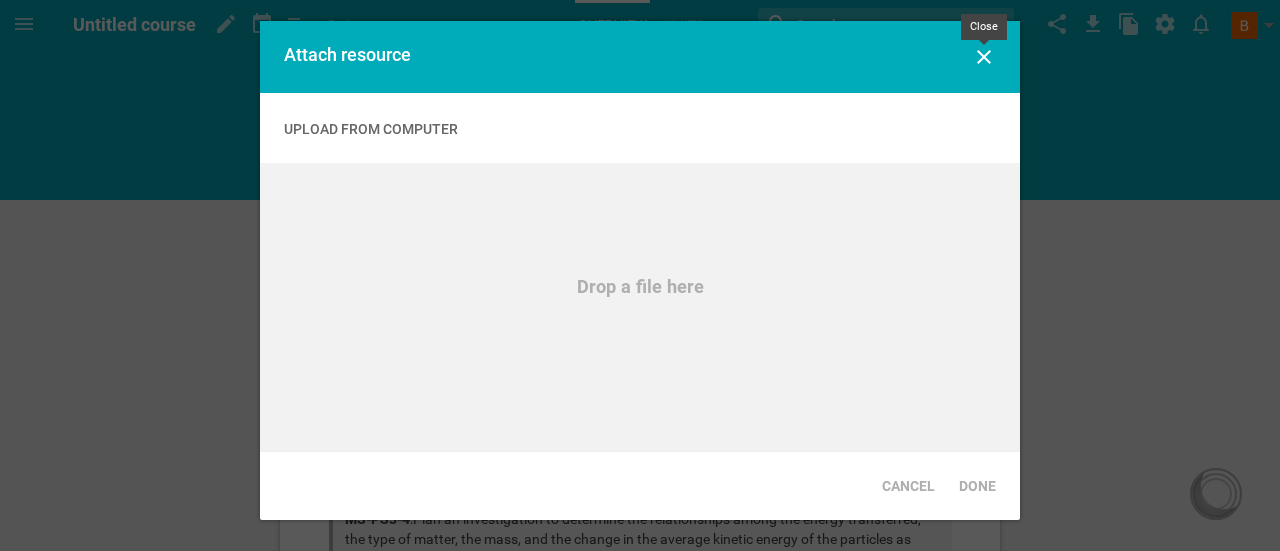click 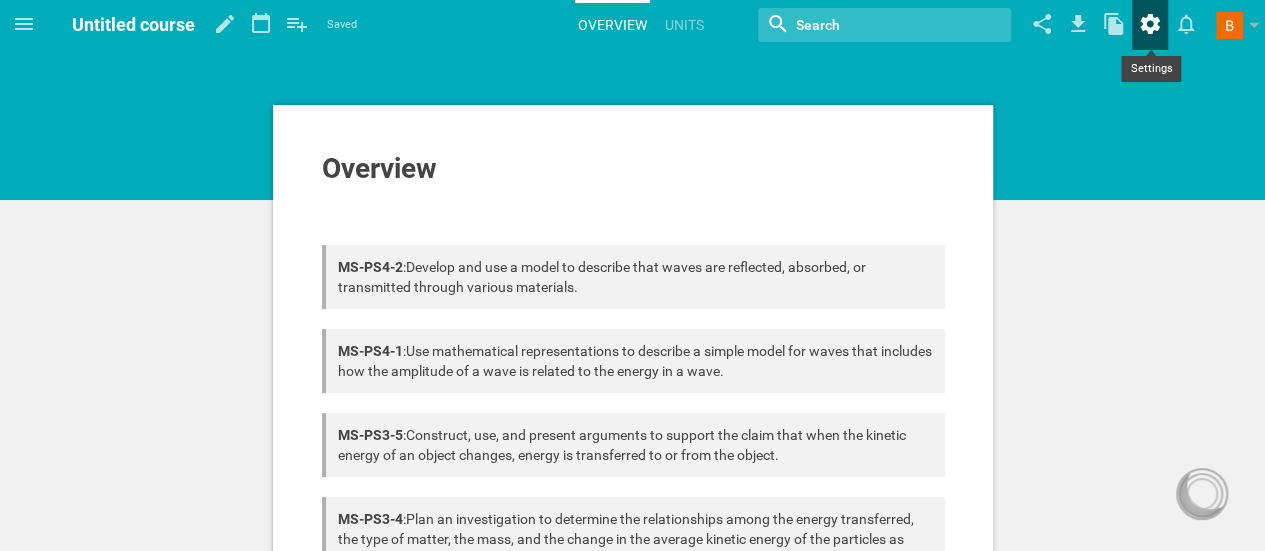 click 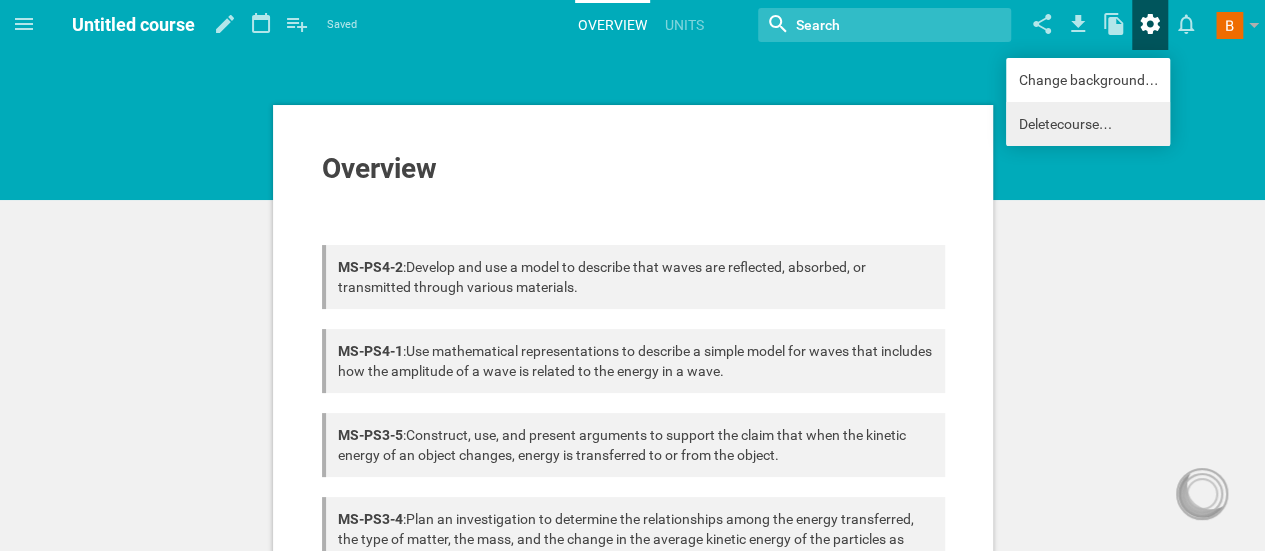 click on "Delete course …" at bounding box center [1088, 124] 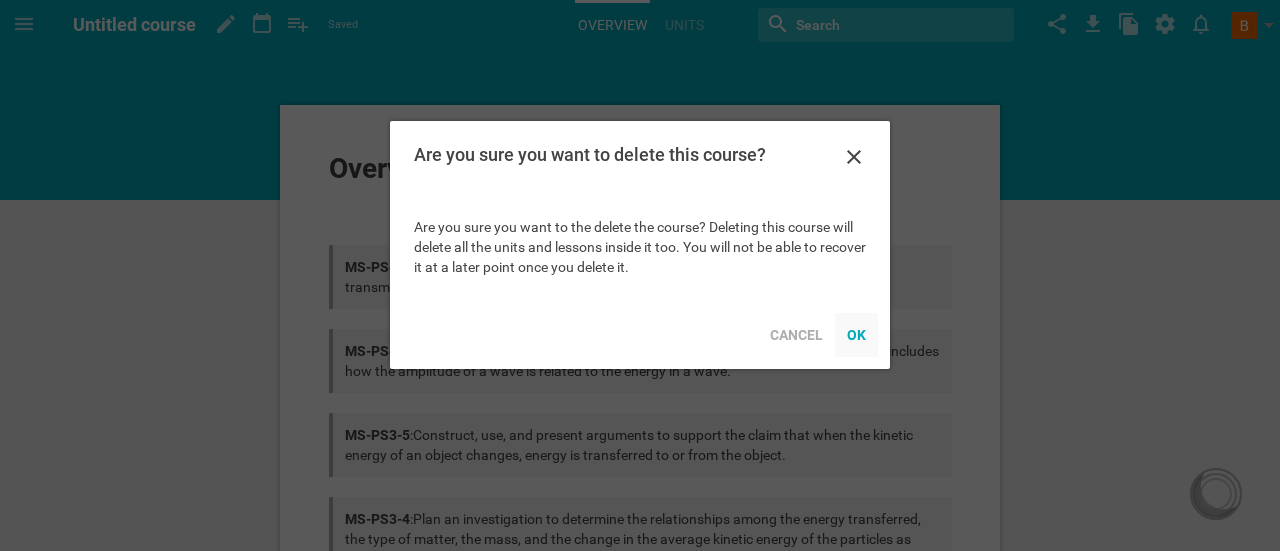 click on "OK" at bounding box center [856, 335] 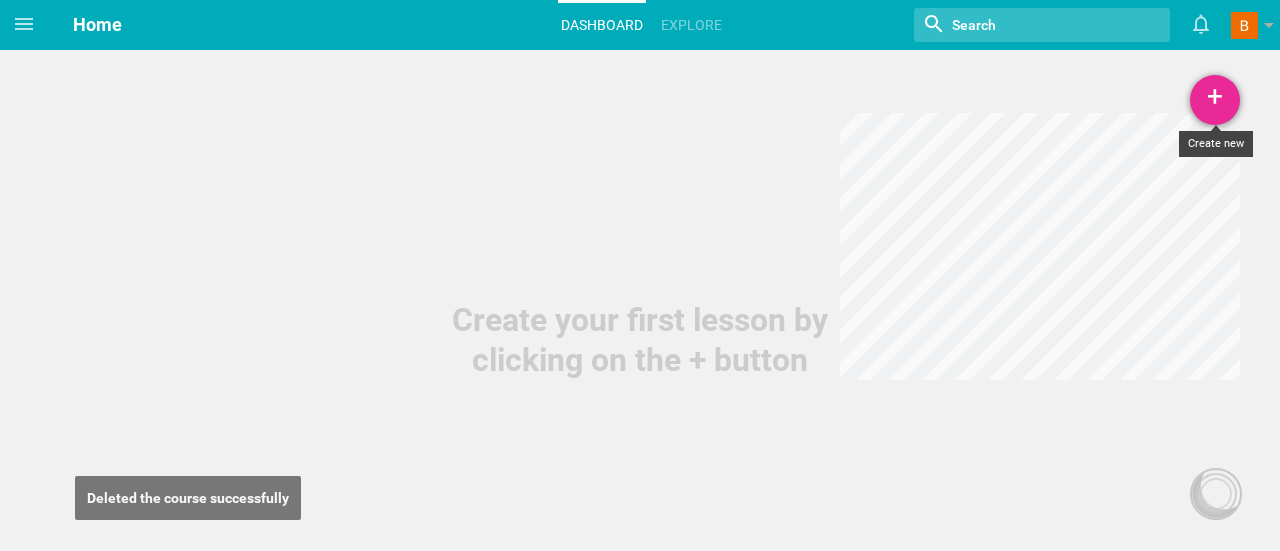 click on "+" at bounding box center [1215, 100] 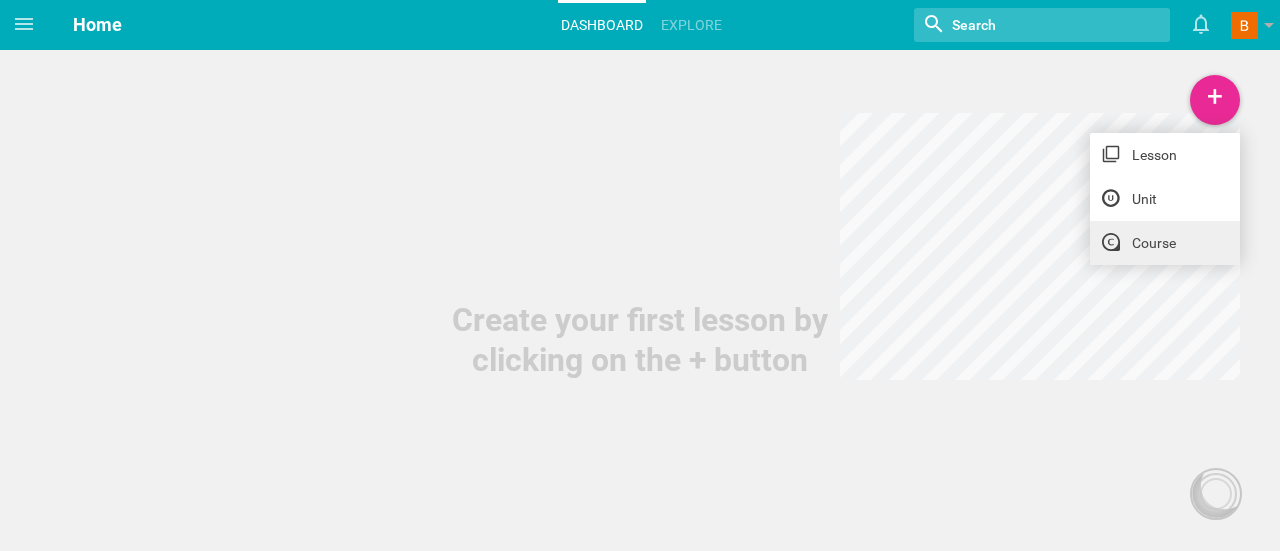 click on "Course" at bounding box center (1165, 243) 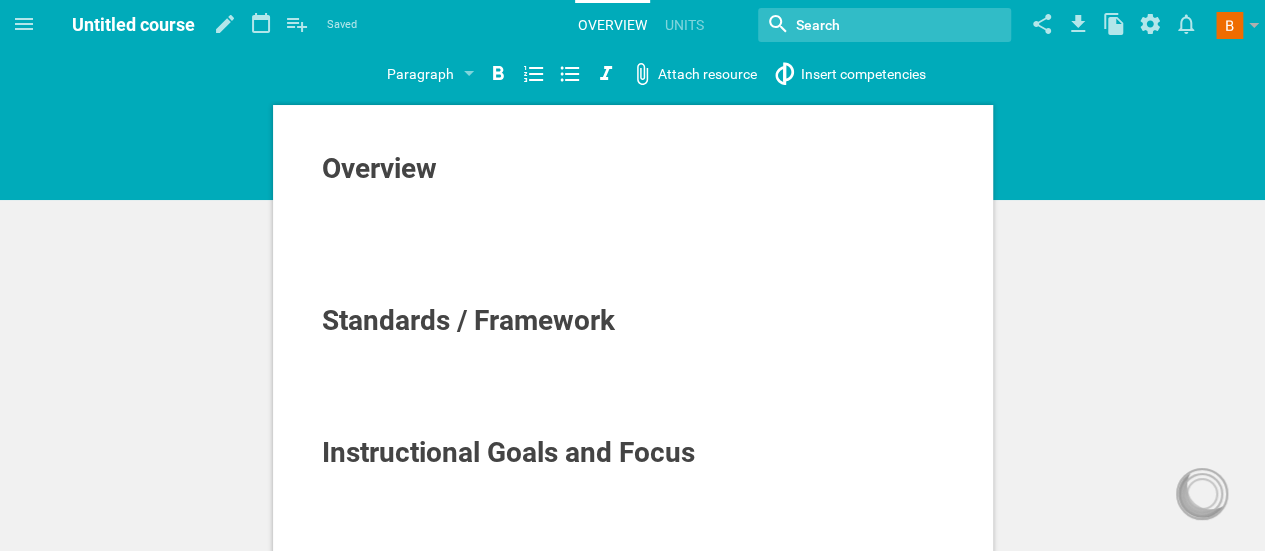 click on "Overview Units" at bounding box center (641, 23) 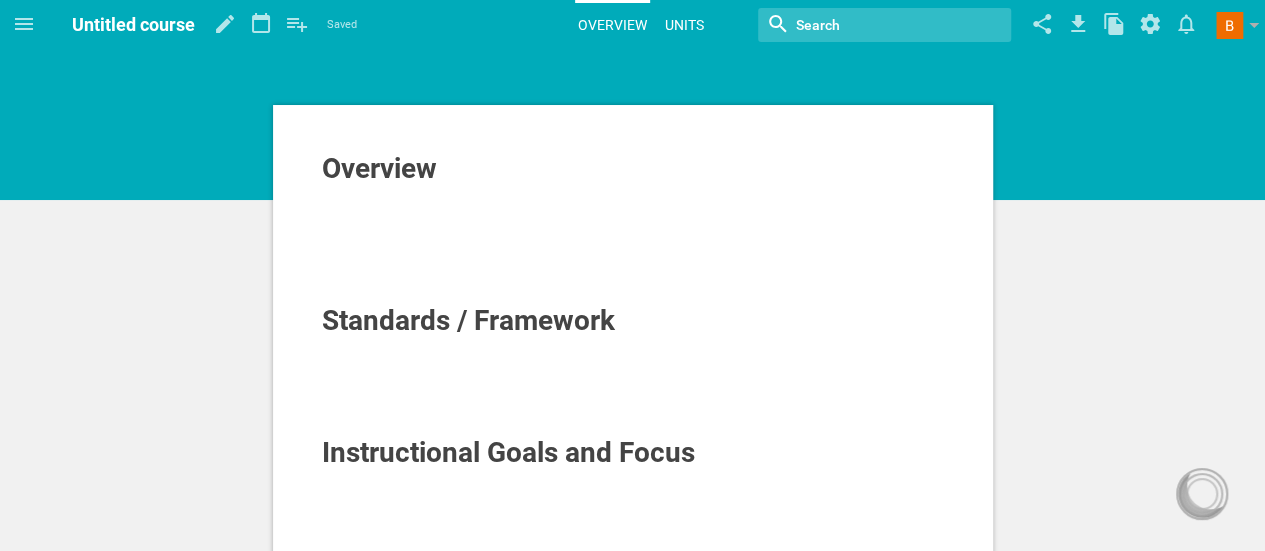 click on "Units" at bounding box center (684, 25) 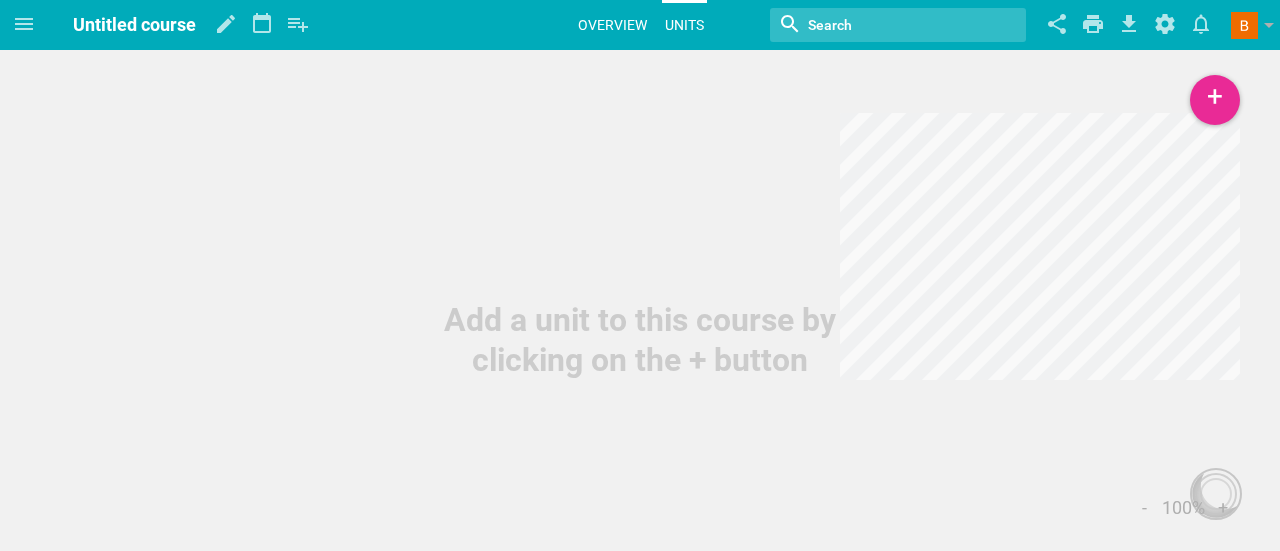 click on "Overview" at bounding box center (612, 25) 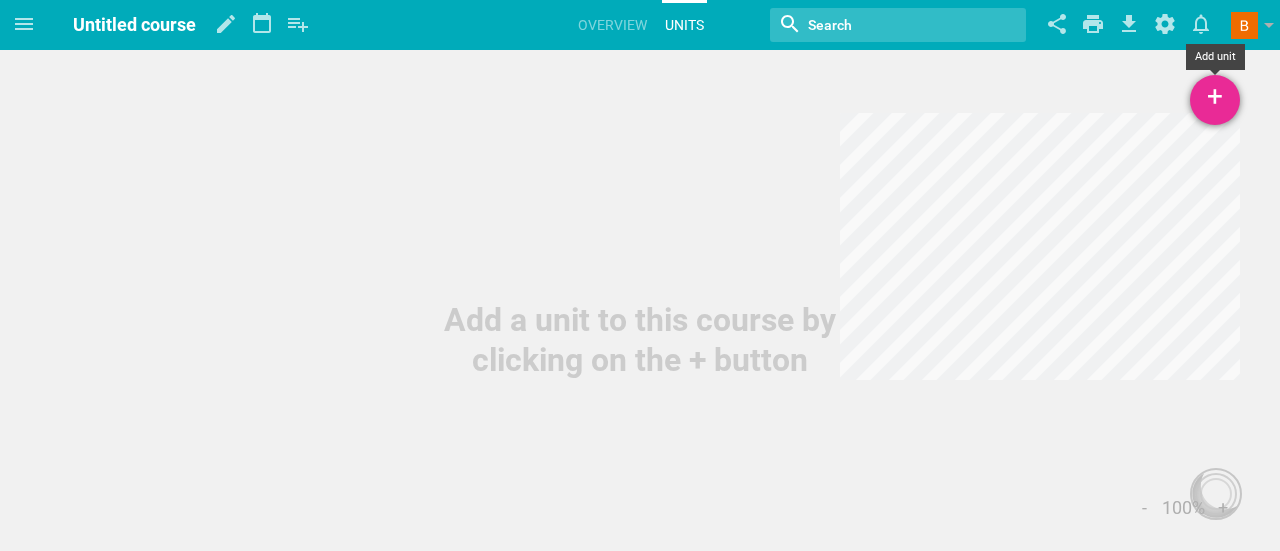 click on "+" at bounding box center (1215, 100) 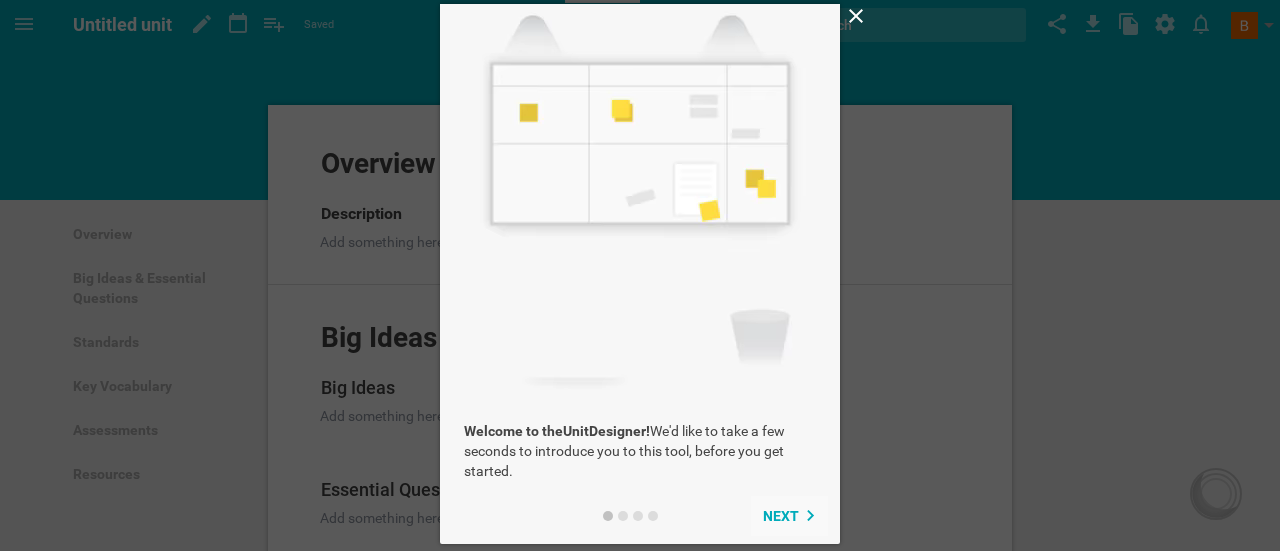 click on "Next" at bounding box center [781, 516] 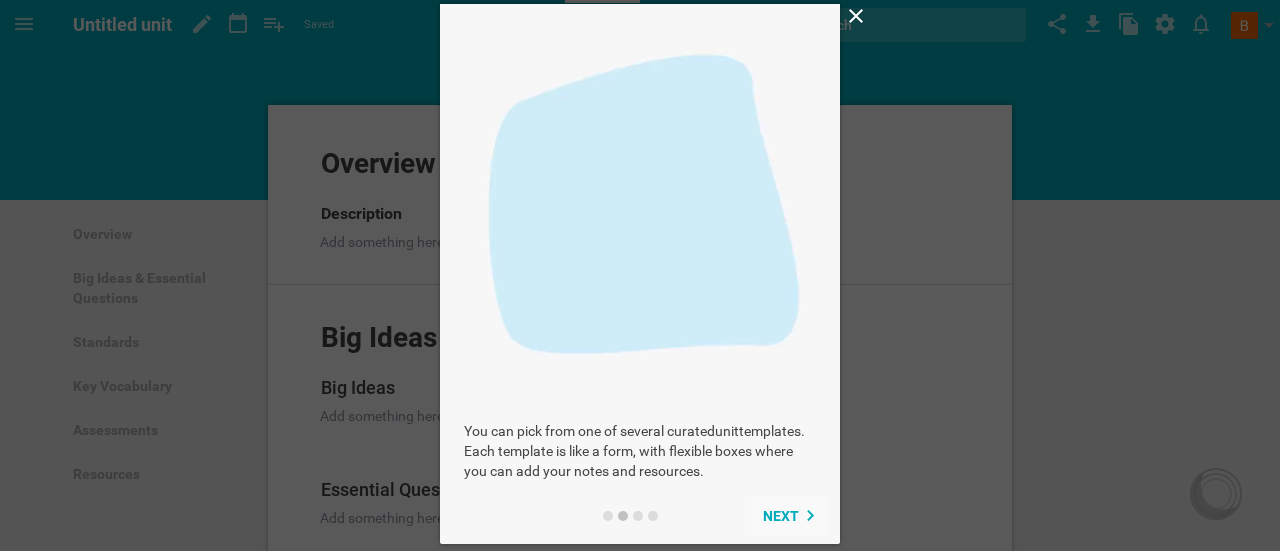 click on "Next" at bounding box center (781, 516) 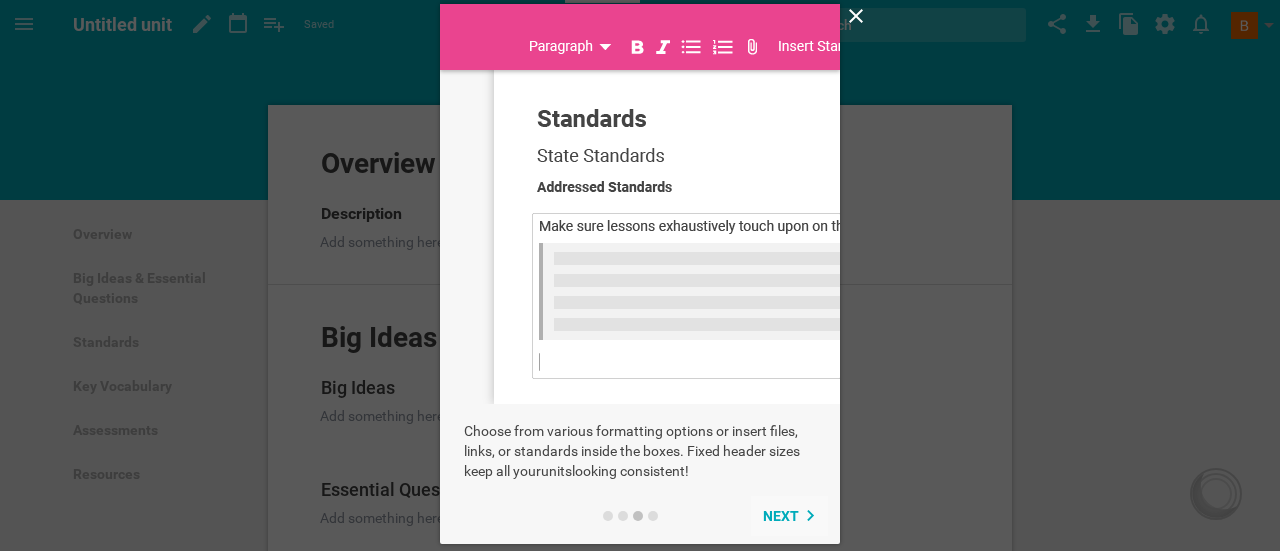click on "Next" at bounding box center [781, 516] 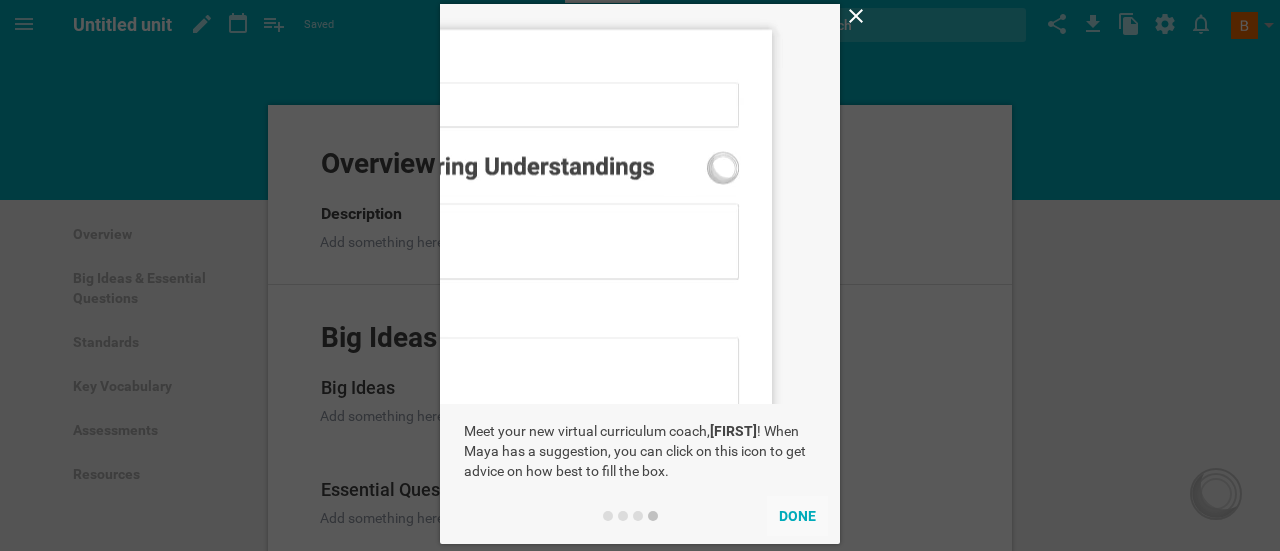 click on "Done" at bounding box center [797, 516] 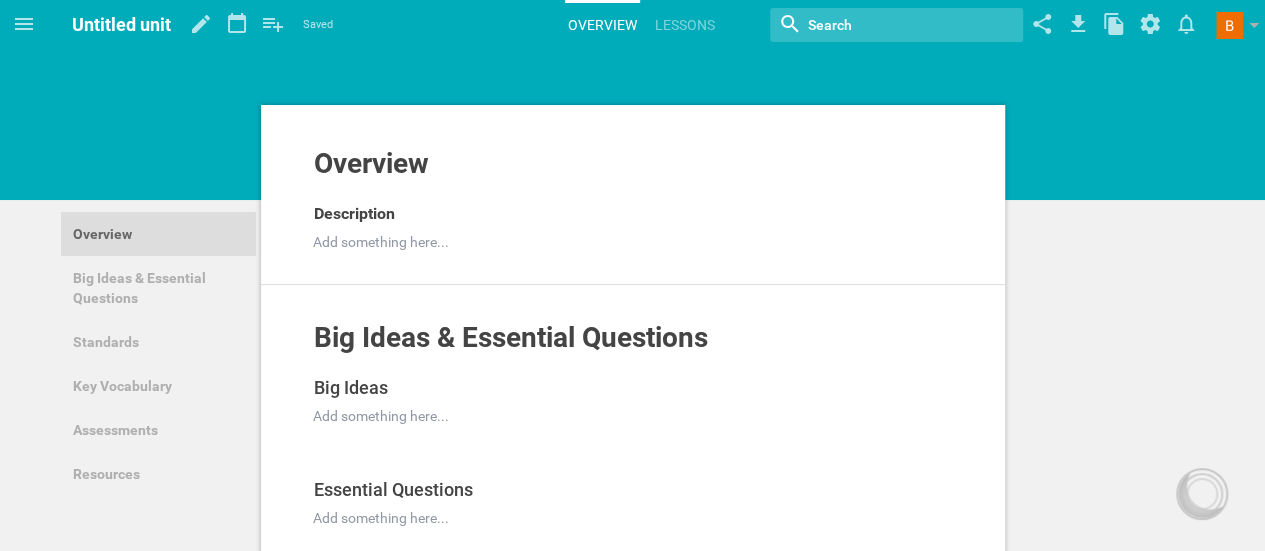 click on "Overview" at bounding box center [158, 234] 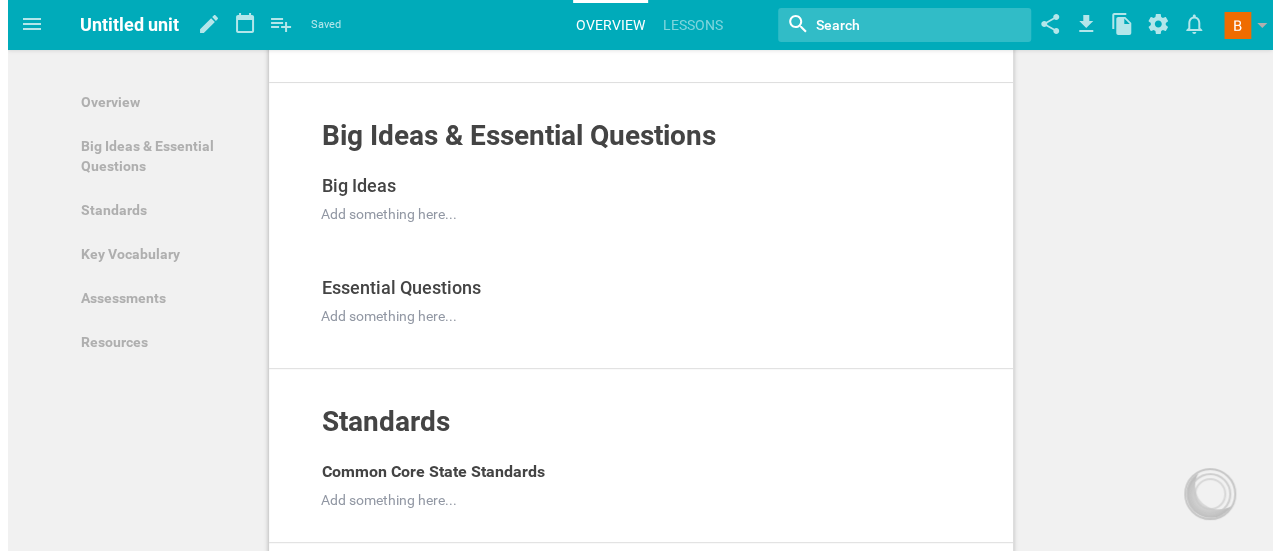 scroll, scrollTop: 0, scrollLeft: 0, axis: both 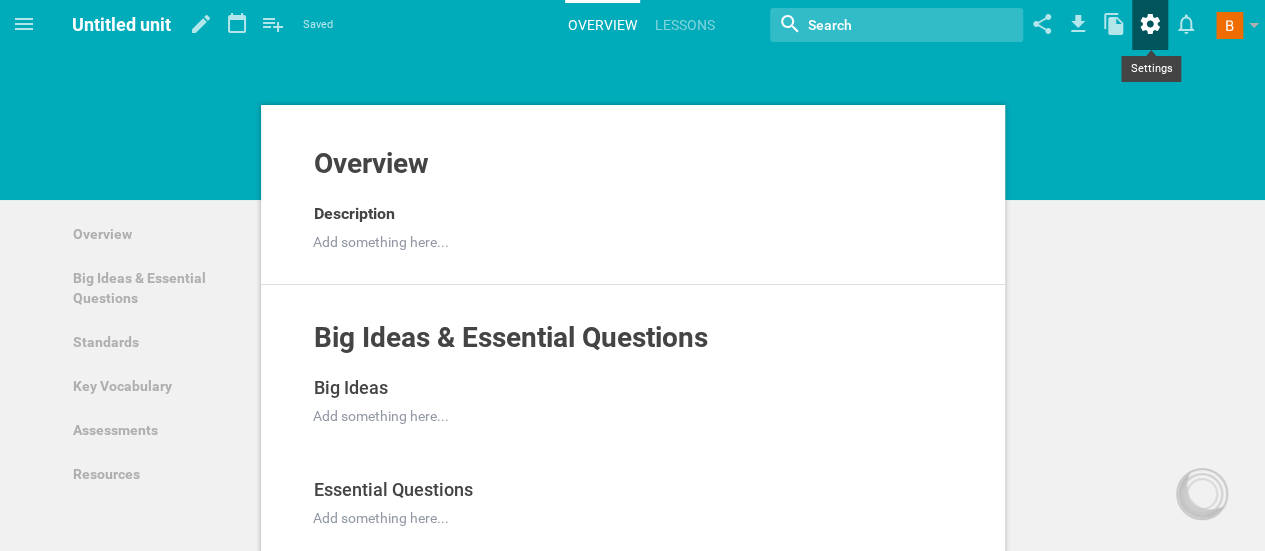click 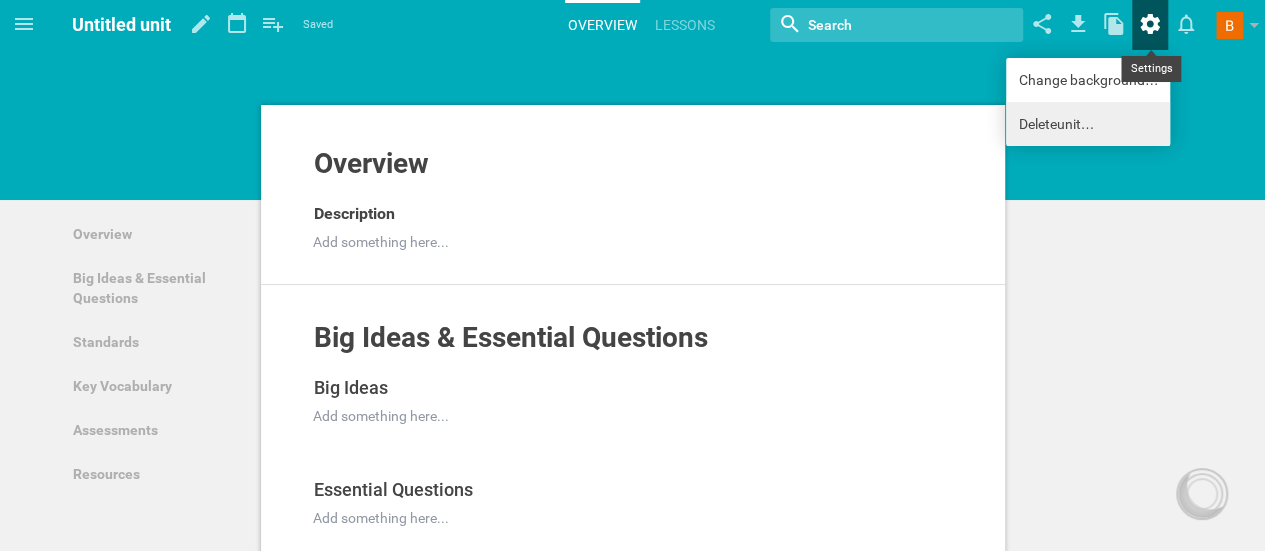 click on "Delete  unit …" at bounding box center (1088, 124) 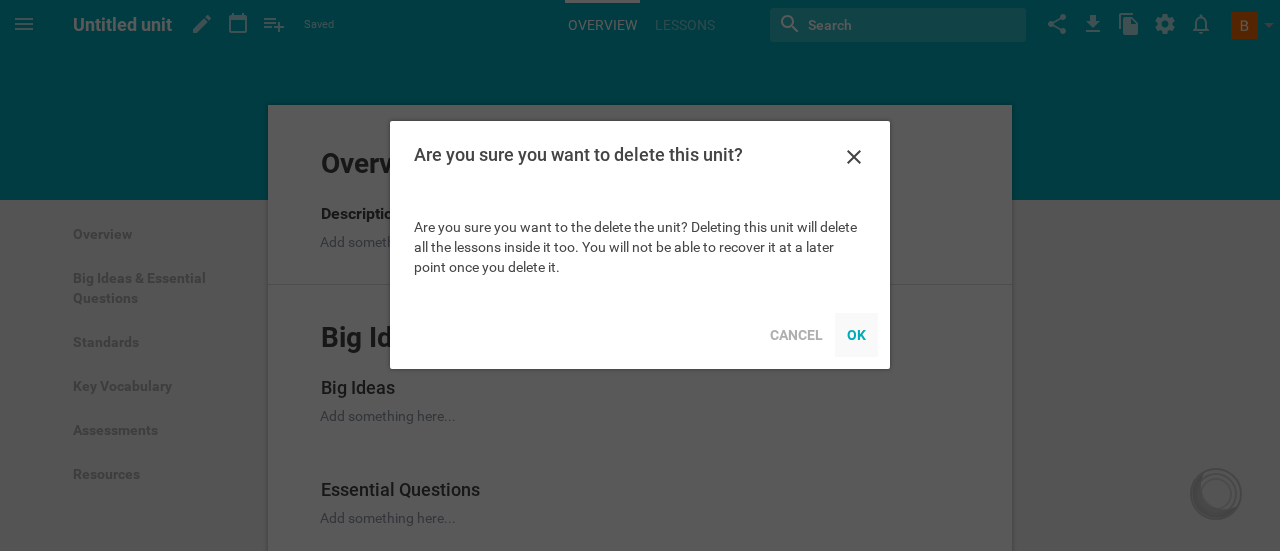 click on "OK" at bounding box center (856, 335) 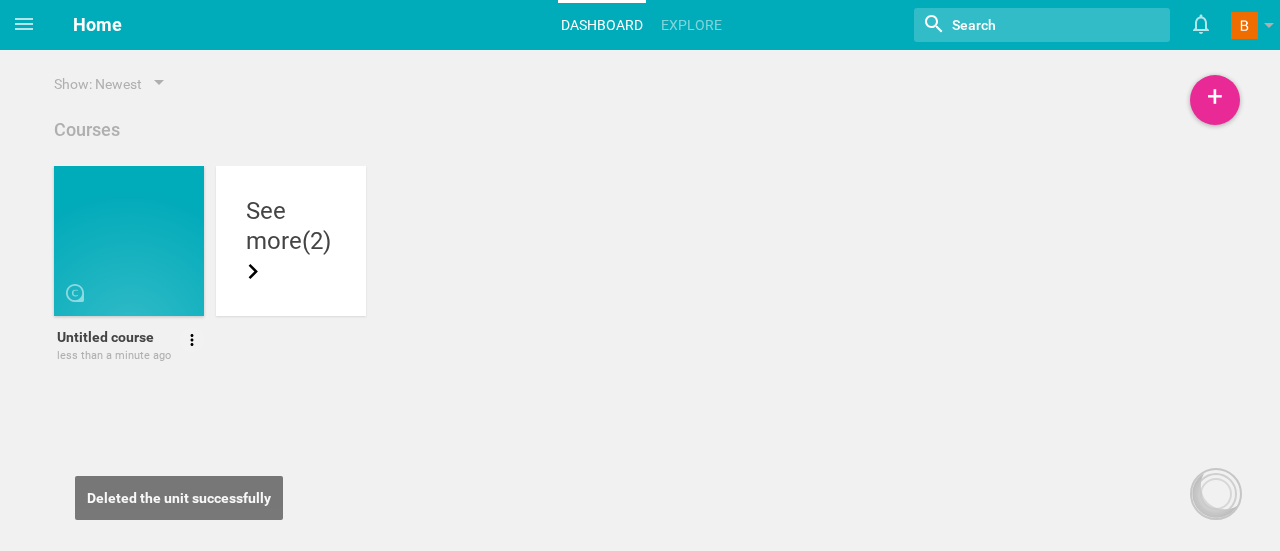 click at bounding box center [129, 241] 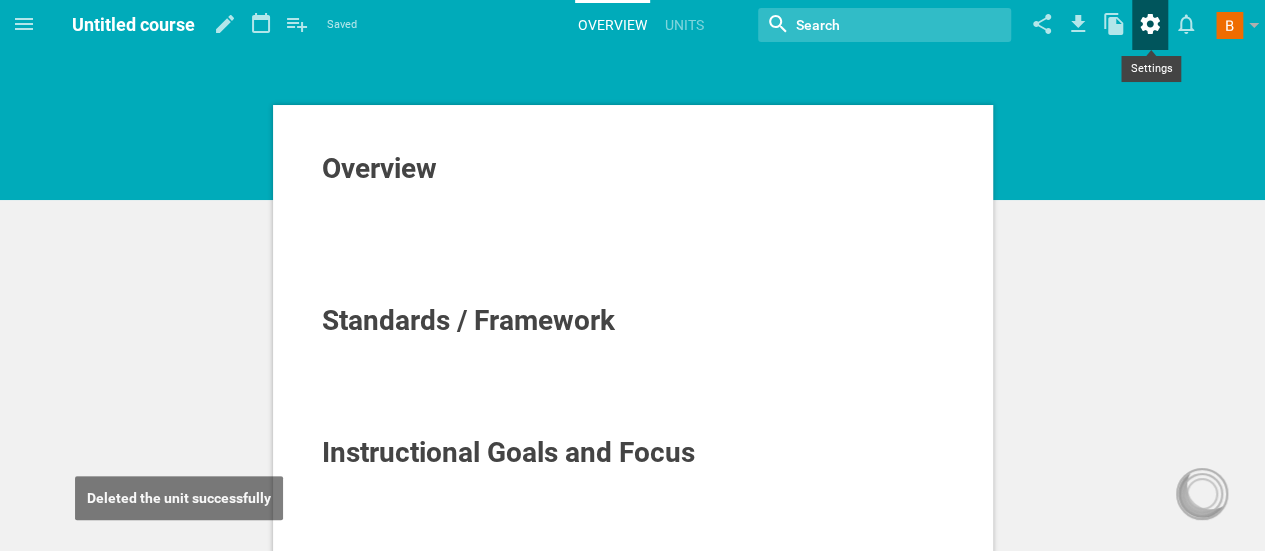 click 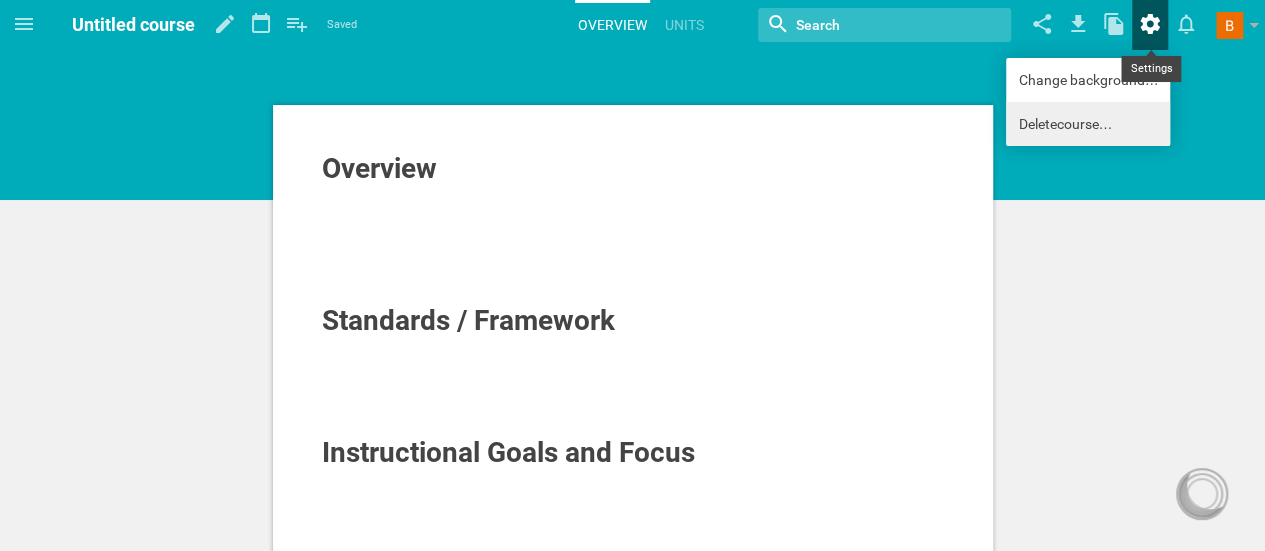 click on "Delete course …" at bounding box center [1088, 124] 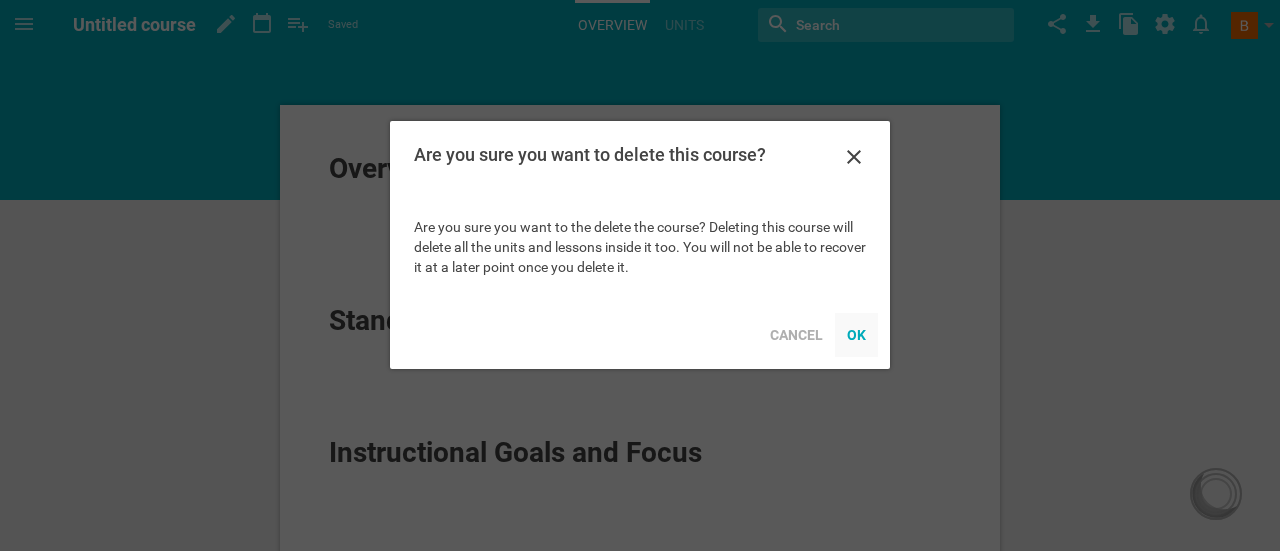 click on "OK" at bounding box center (856, 335) 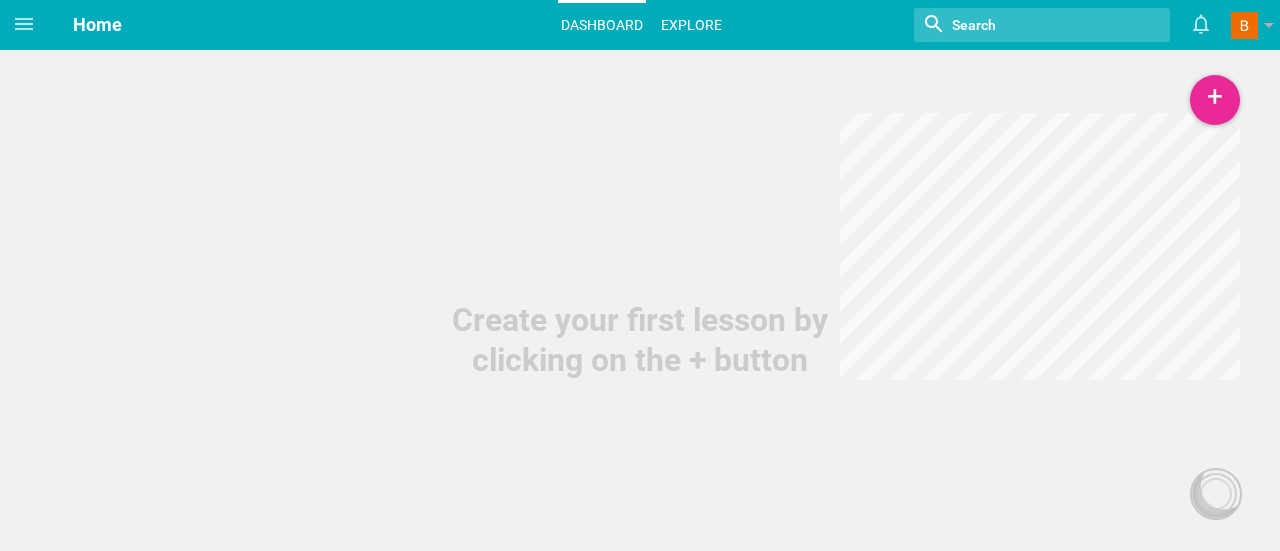 click on "Explore" at bounding box center (691, 25) 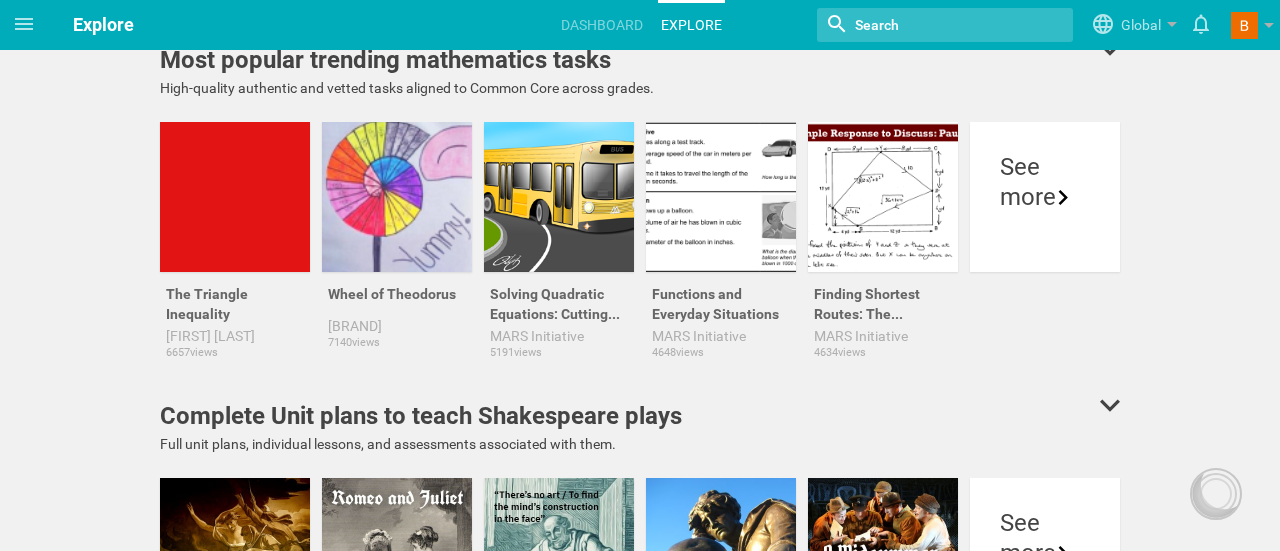 scroll, scrollTop: 0, scrollLeft: 0, axis: both 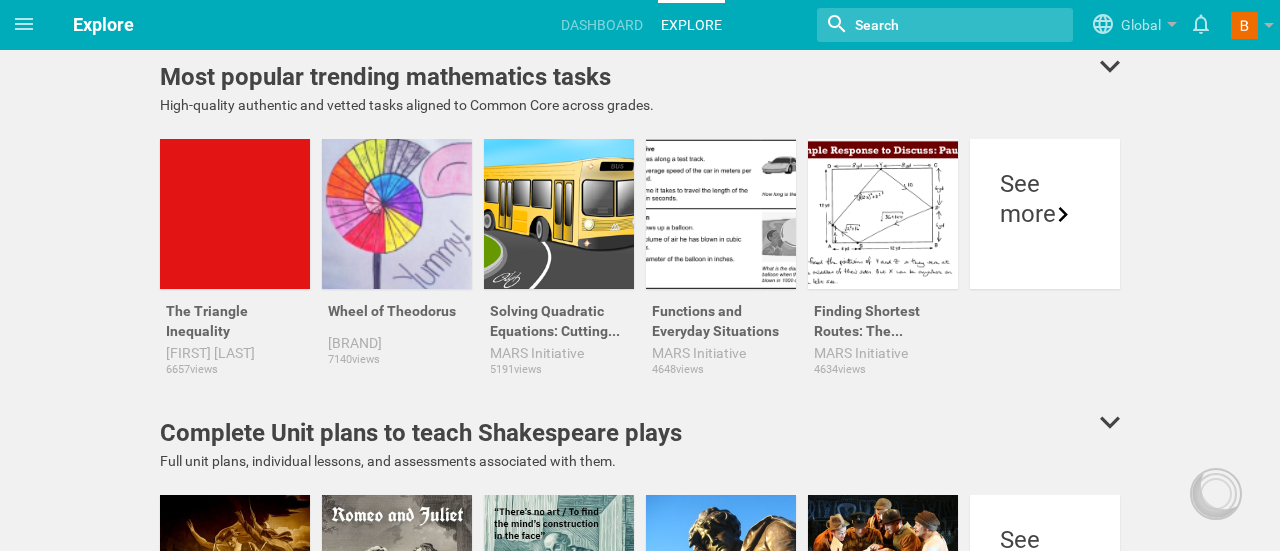 click at bounding box center (929, 25) 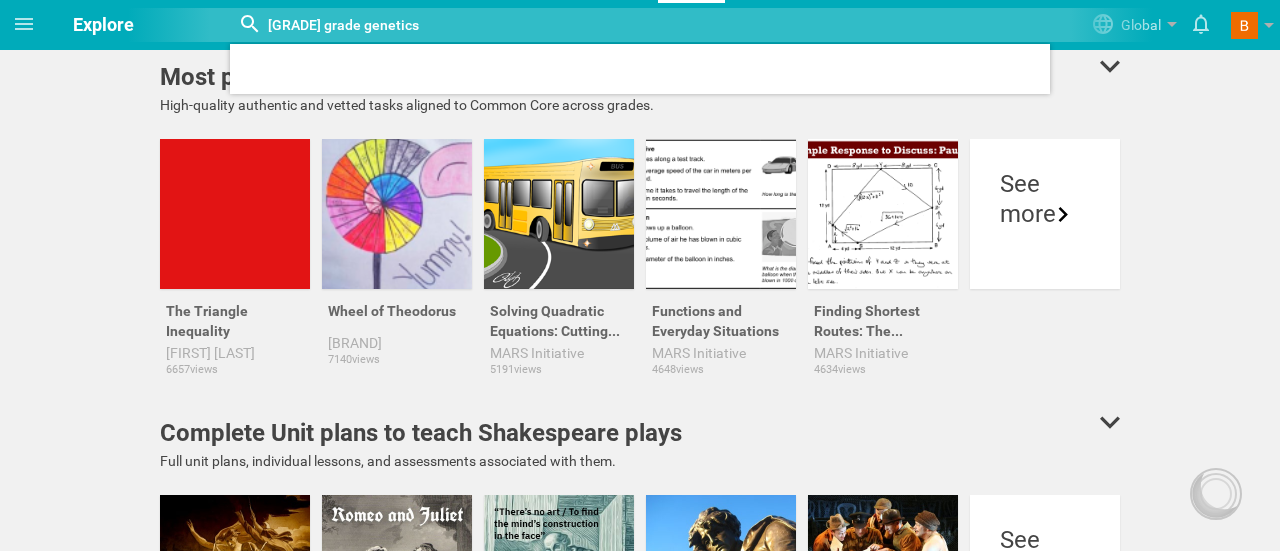 type on "[GRADE] grade genetics" 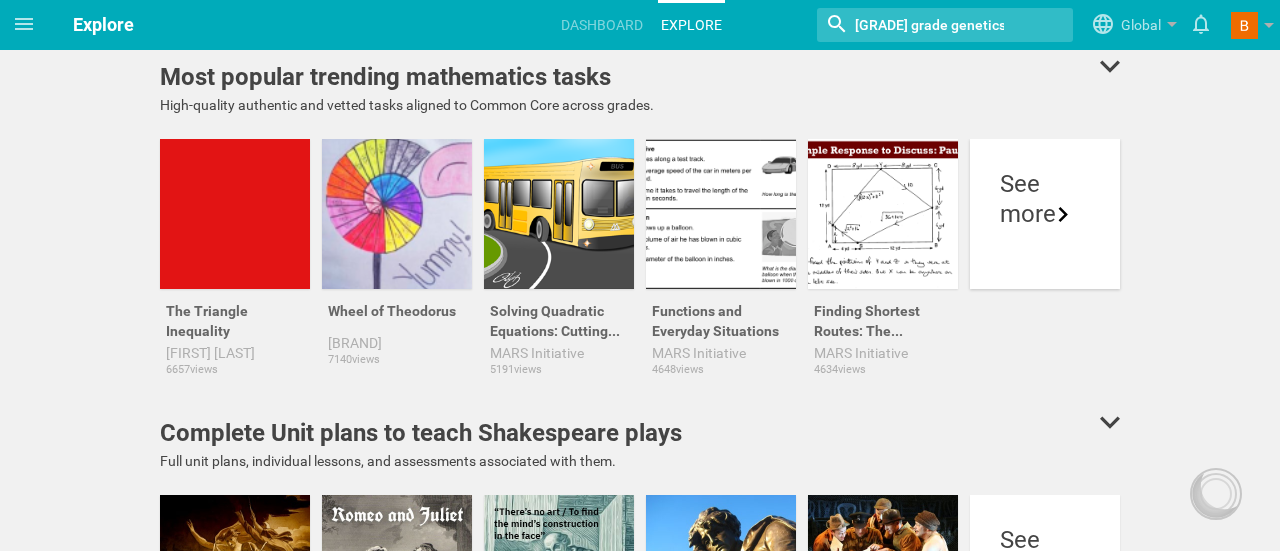 click 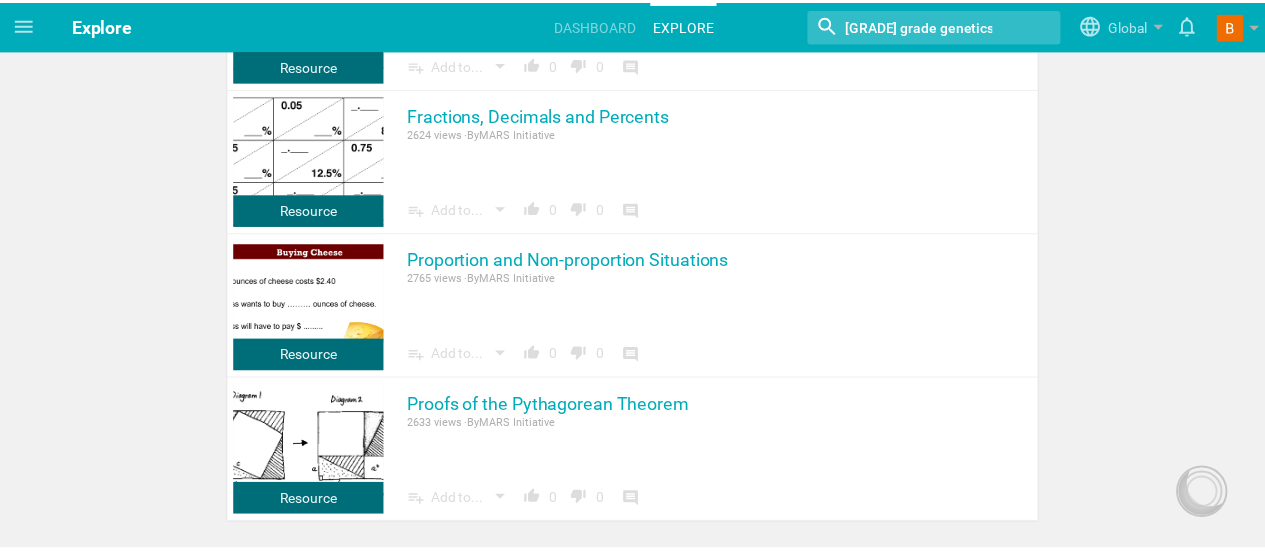 scroll, scrollTop: 2904, scrollLeft: 0, axis: vertical 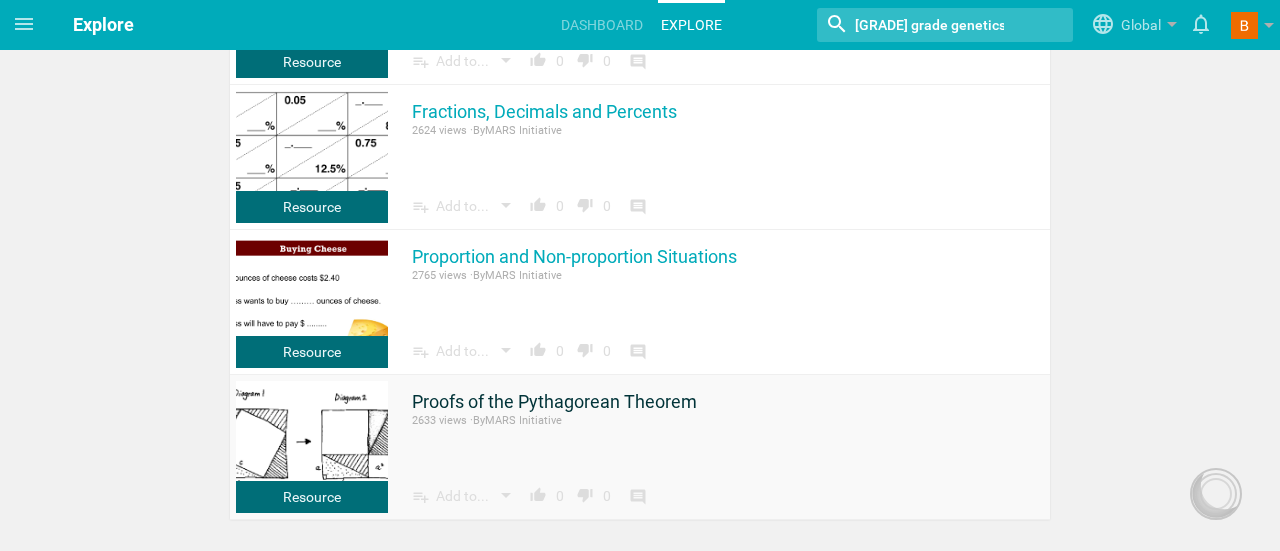 click on "Proofs of the Pythagorean Theorem" at bounding box center [554, 402] 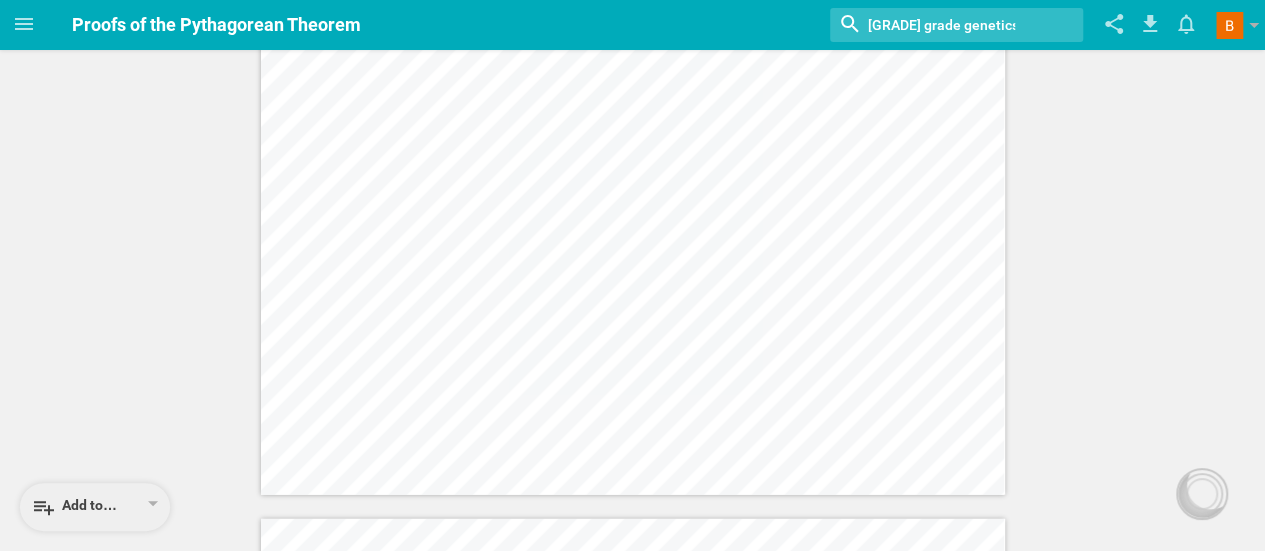 scroll, scrollTop: 6484, scrollLeft: 0, axis: vertical 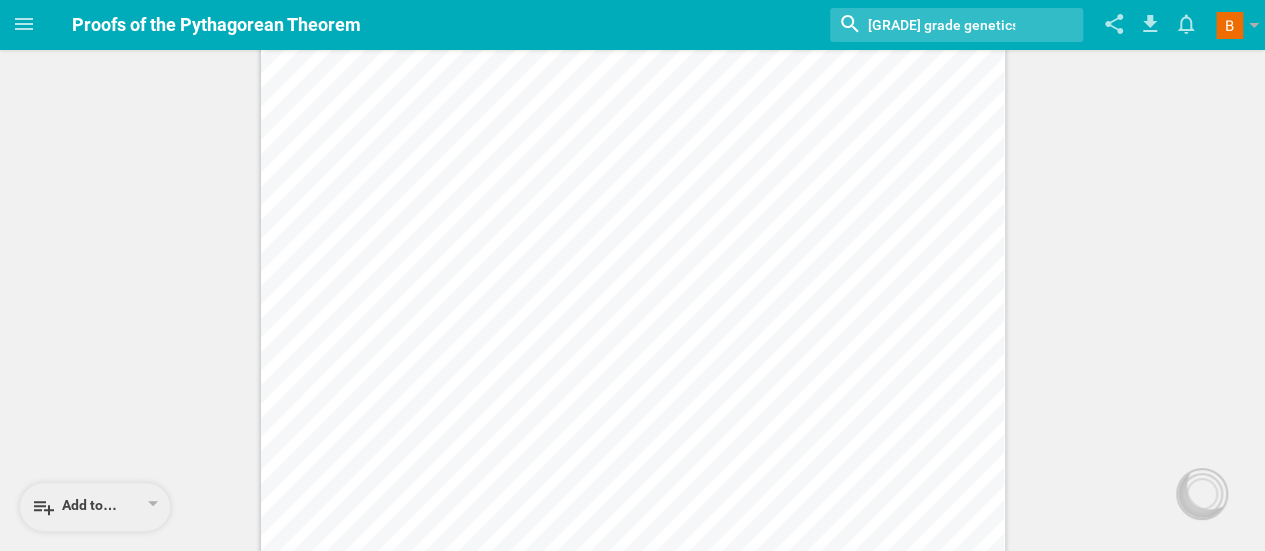 drag, startPoint x: 34, startPoint y: 0, endPoint x: 38, endPoint y: 62, distance: 62.1289 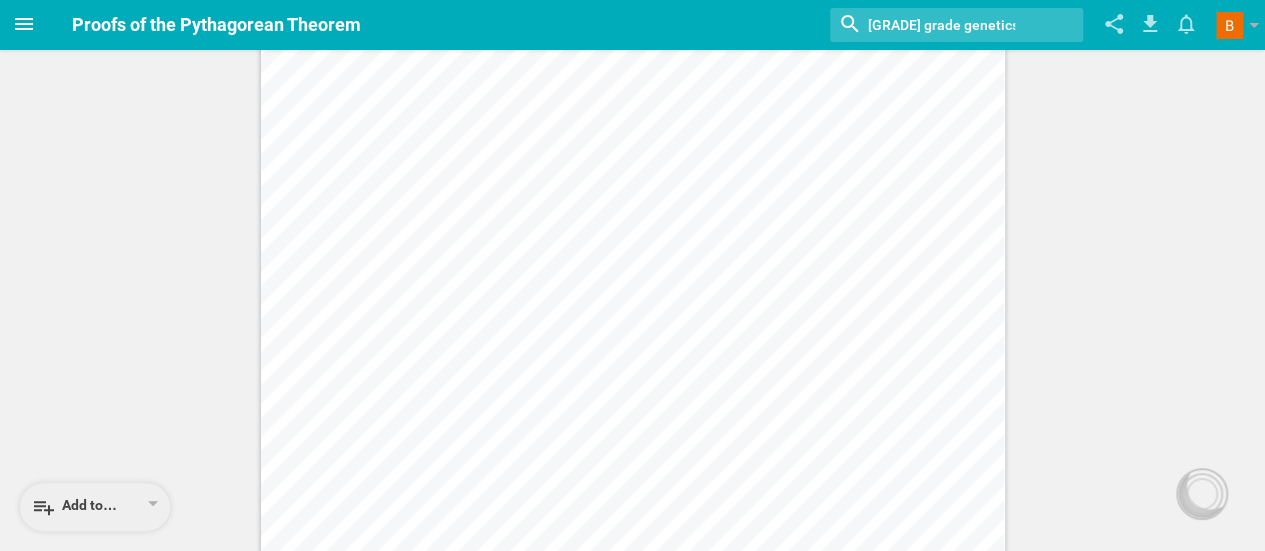 click 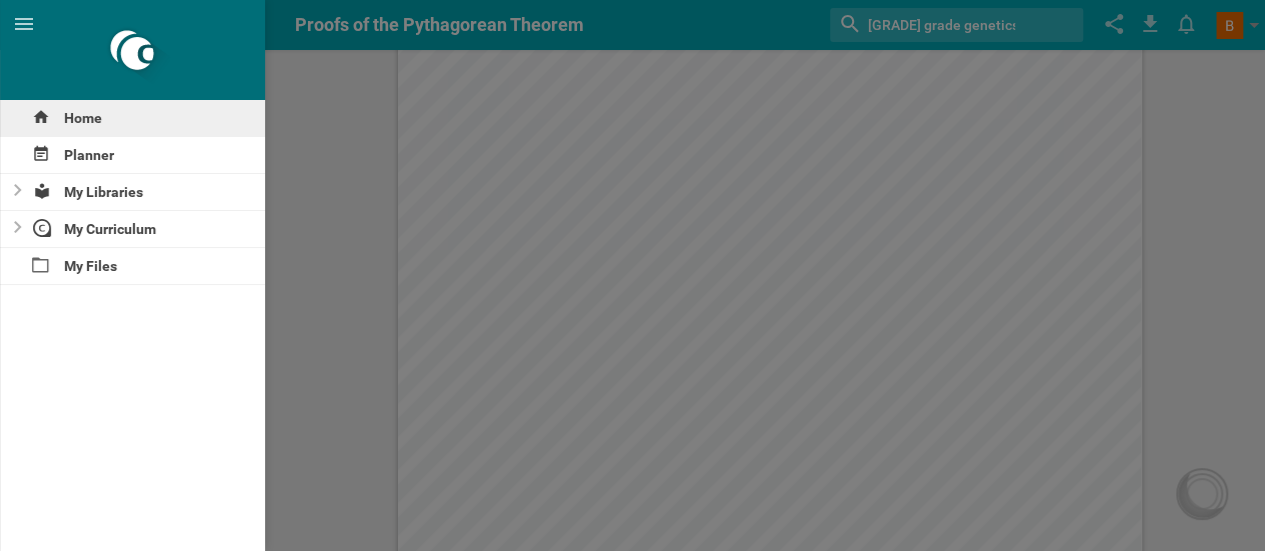 click on "Home" at bounding box center [132, 118] 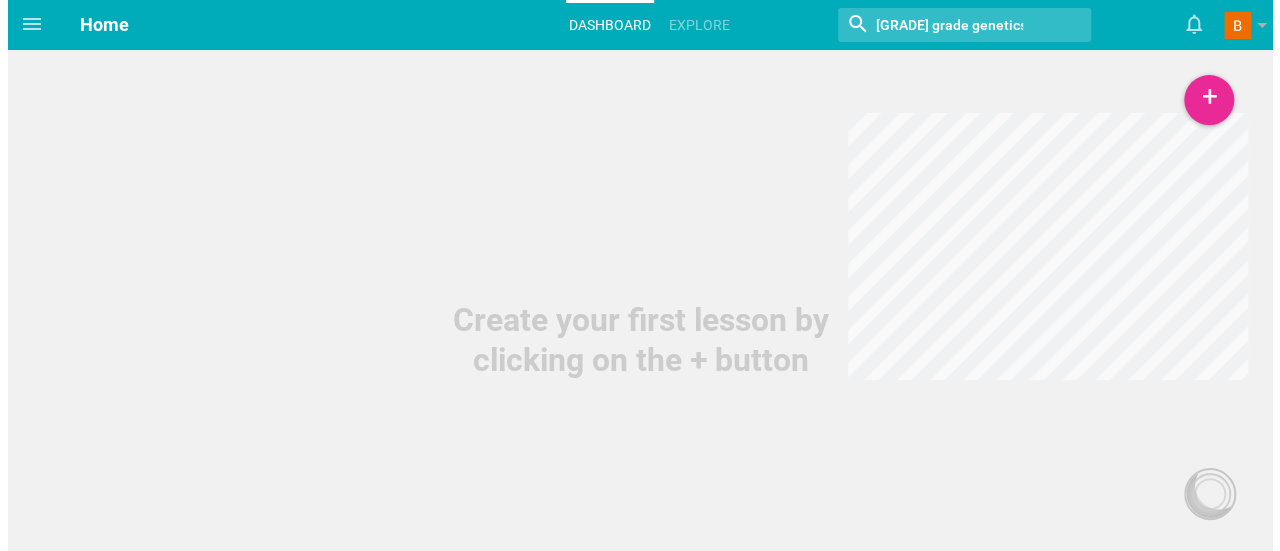 scroll, scrollTop: 0, scrollLeft: 0, axis: both 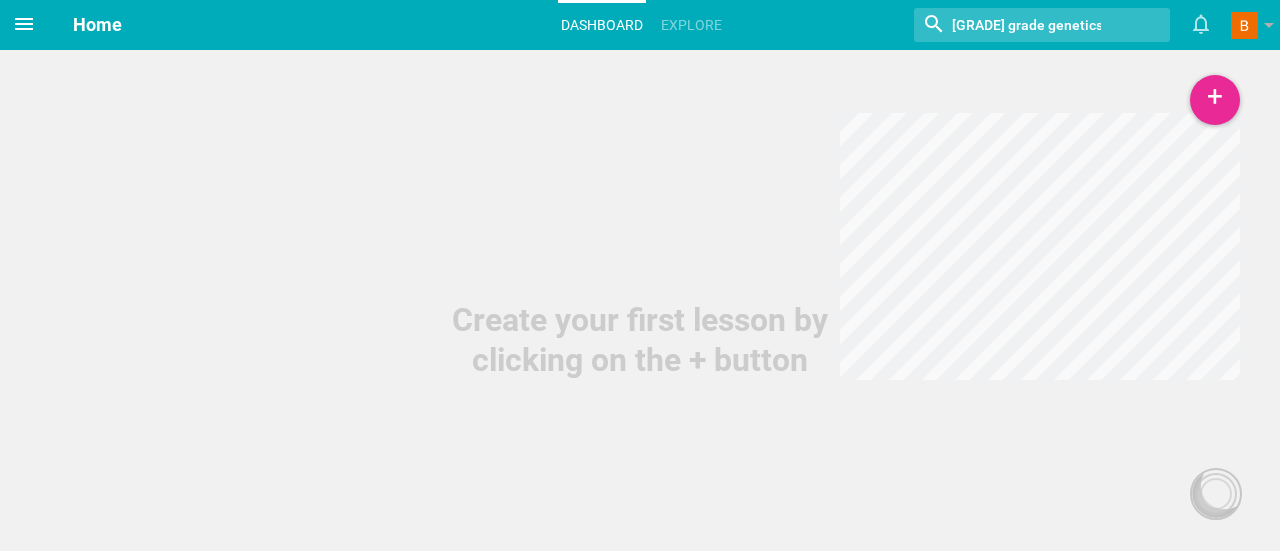 click 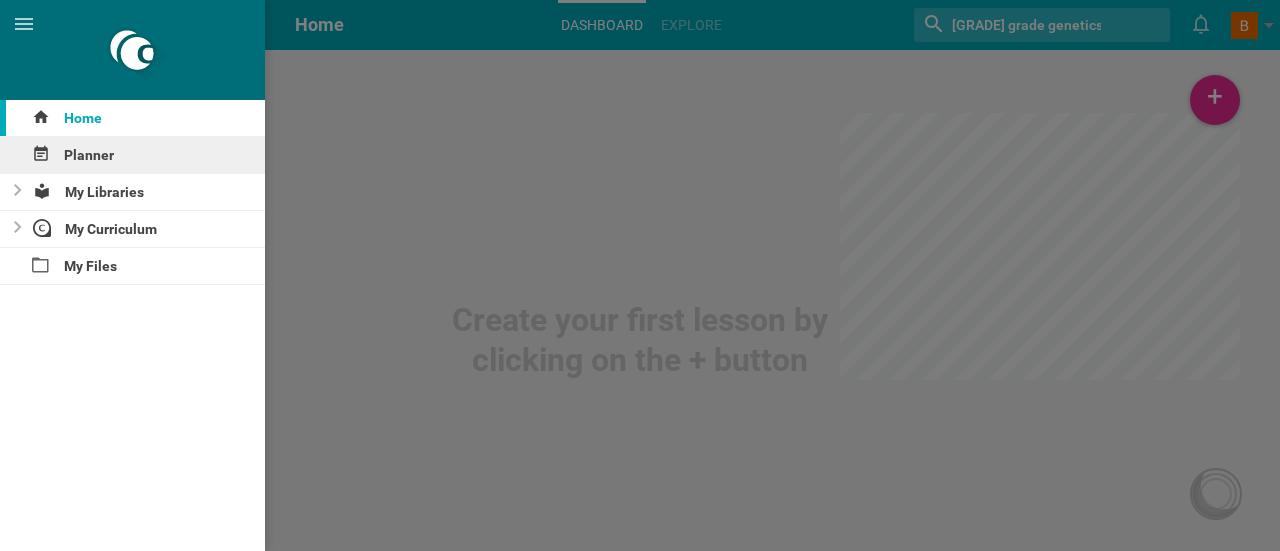 click on "Planner" at bounding box center [132, 155] 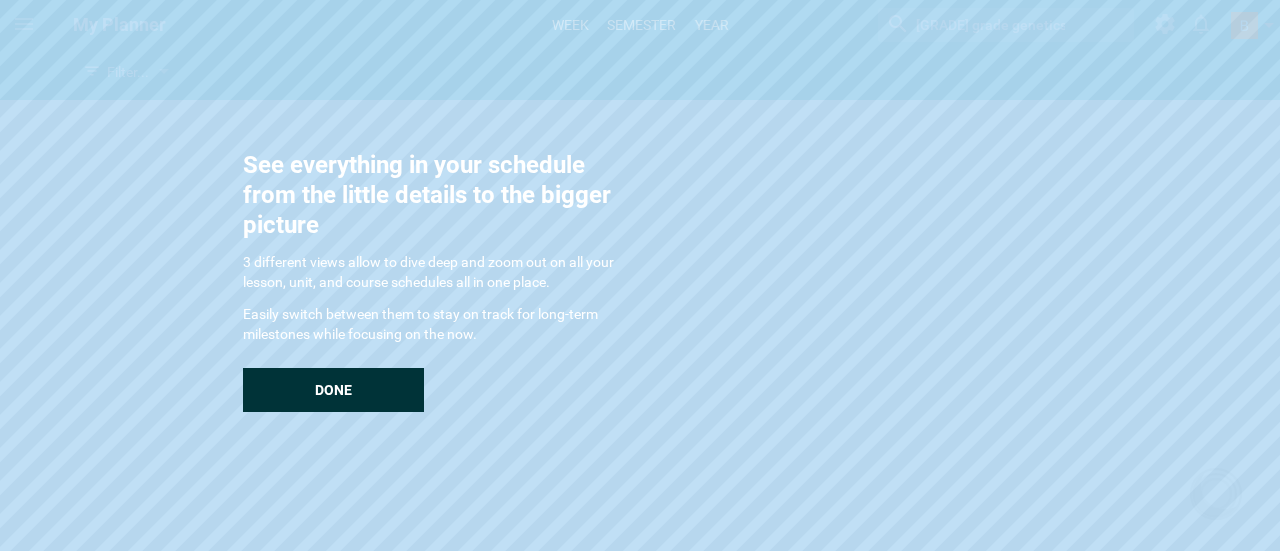 click on "Done" at bounding box center [333, 390] 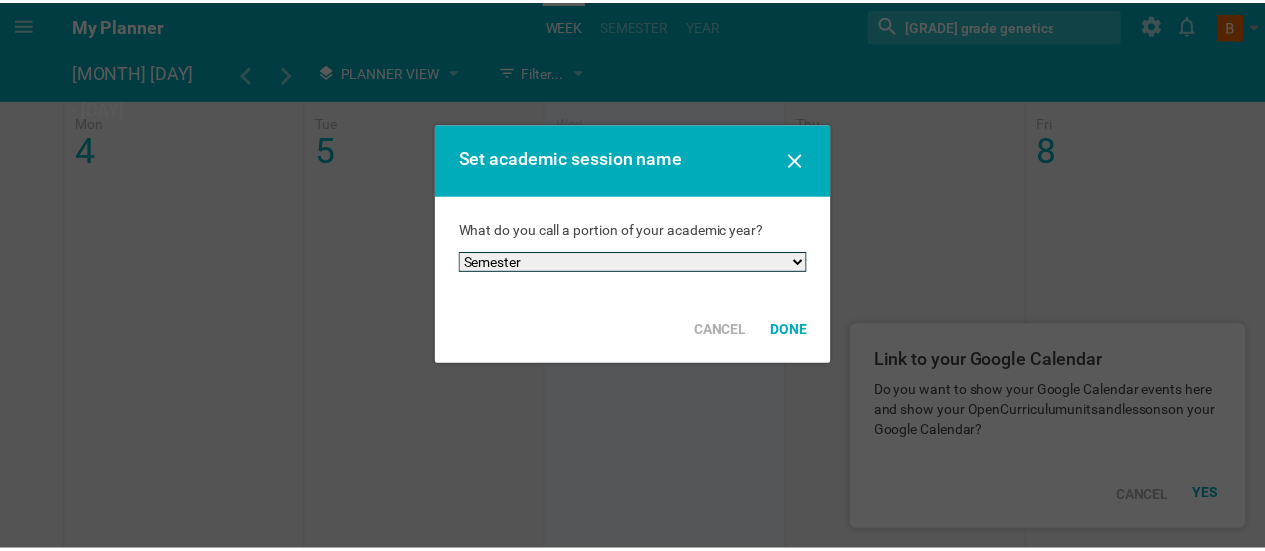 scroll, scrollTop: 0, scrollLeft: 0, axis: both 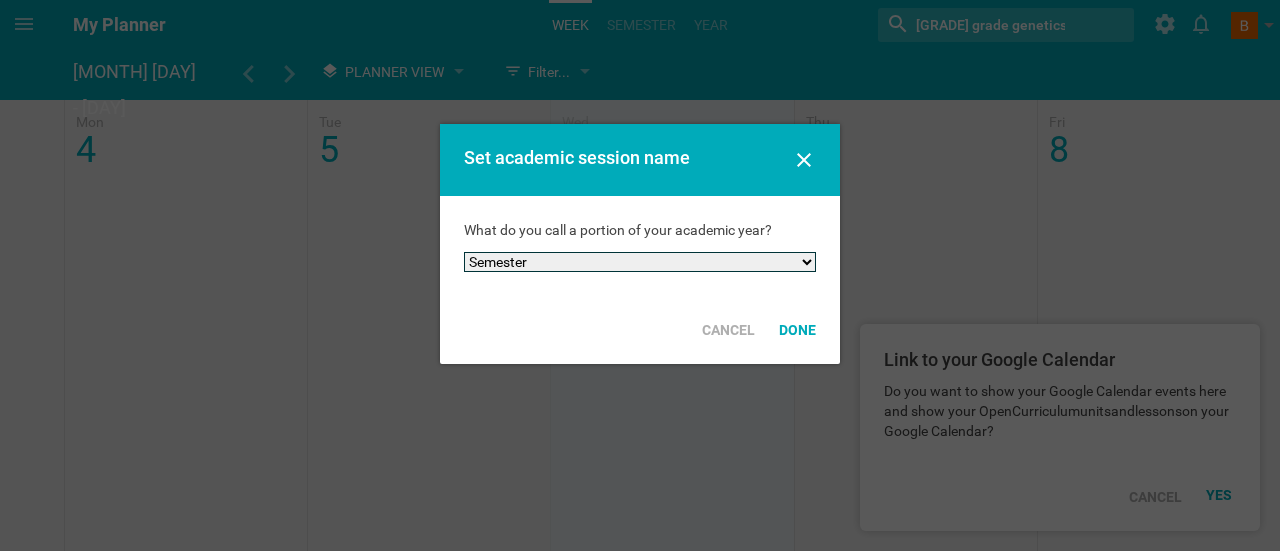 click on "Semester Term Quarter Session Period Trimester Other" at bounding box center (640, 262) 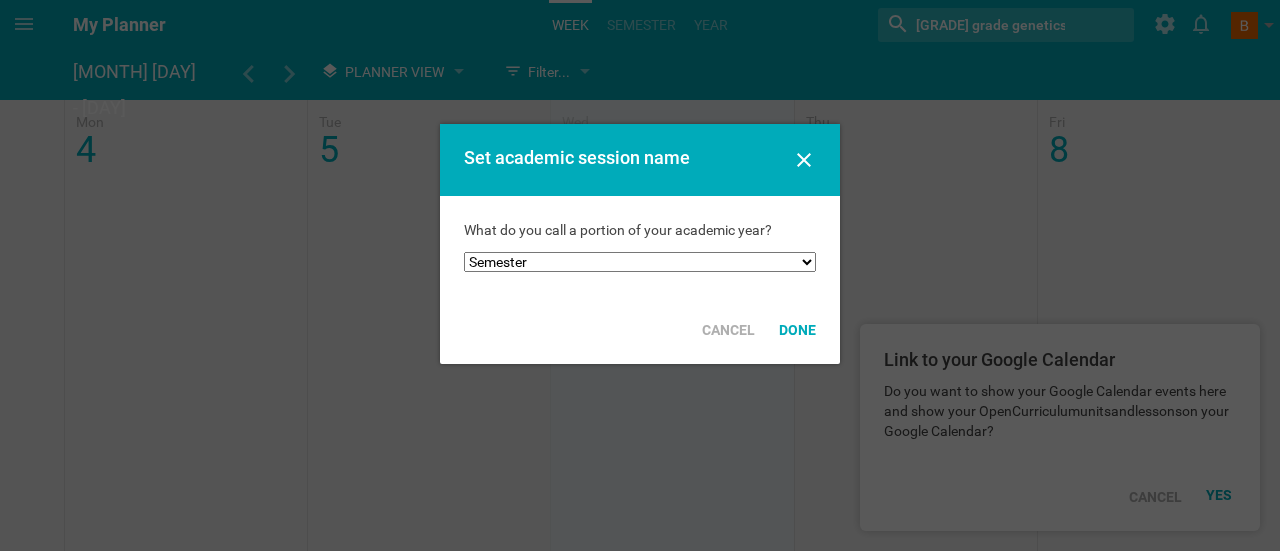 click on "What do you call a portion of your academic year? Semester Term Quarter Session Period Trimester Other" at bounding box center [640, 246] 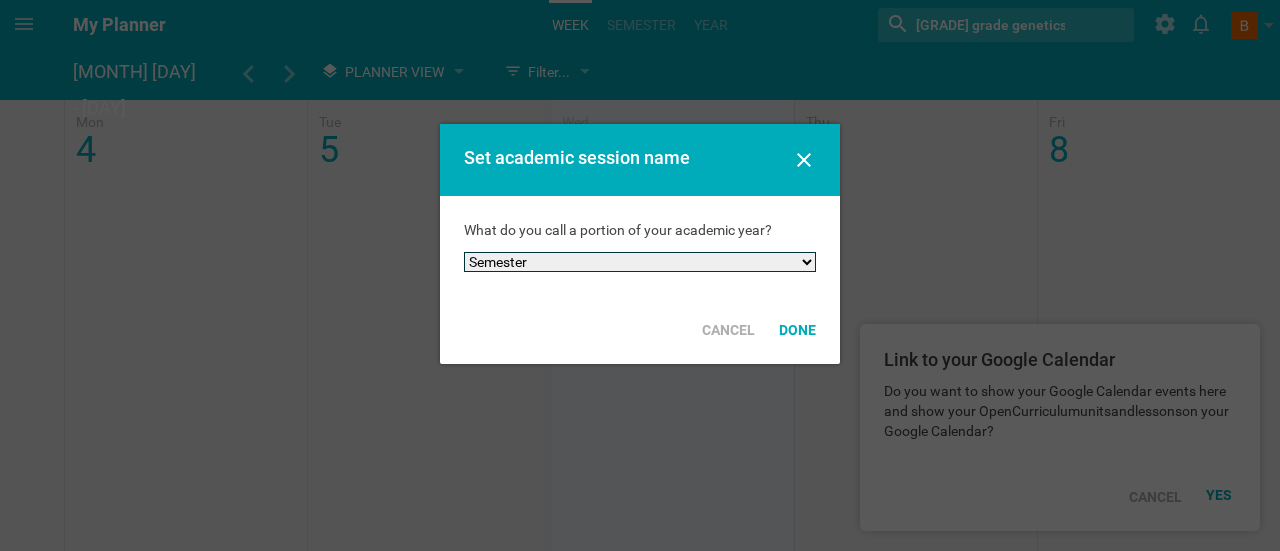 click on "Semester Term Quarter Session Period Trimester Other" at bounding box center (640, 262) 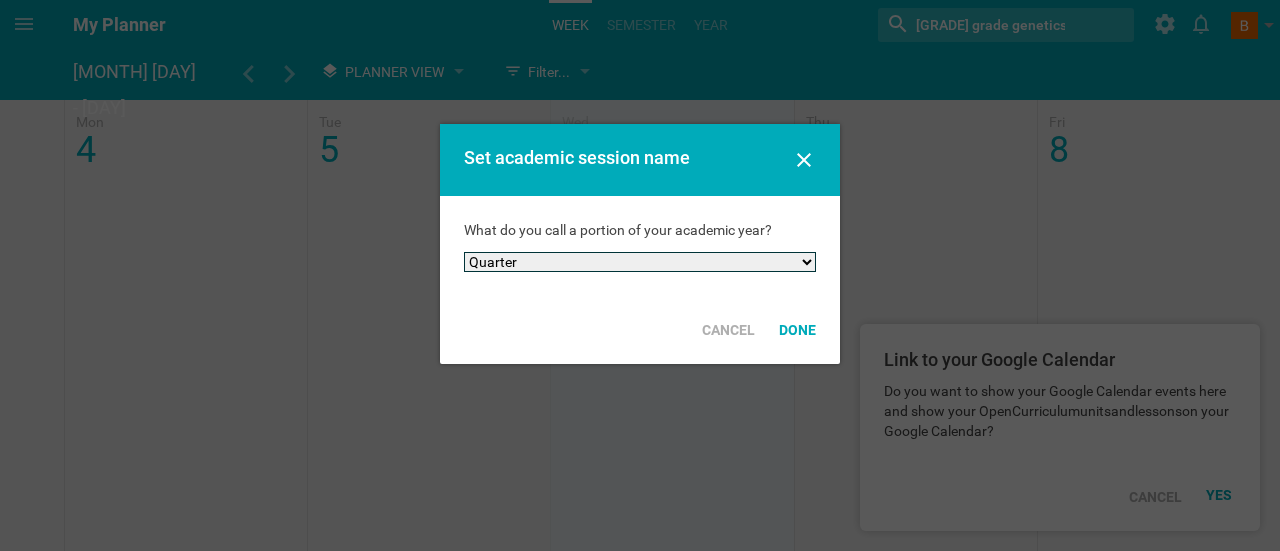 click on "Semester Term Quarter Session Period Trimester Other" at bounding box center [640, 262] 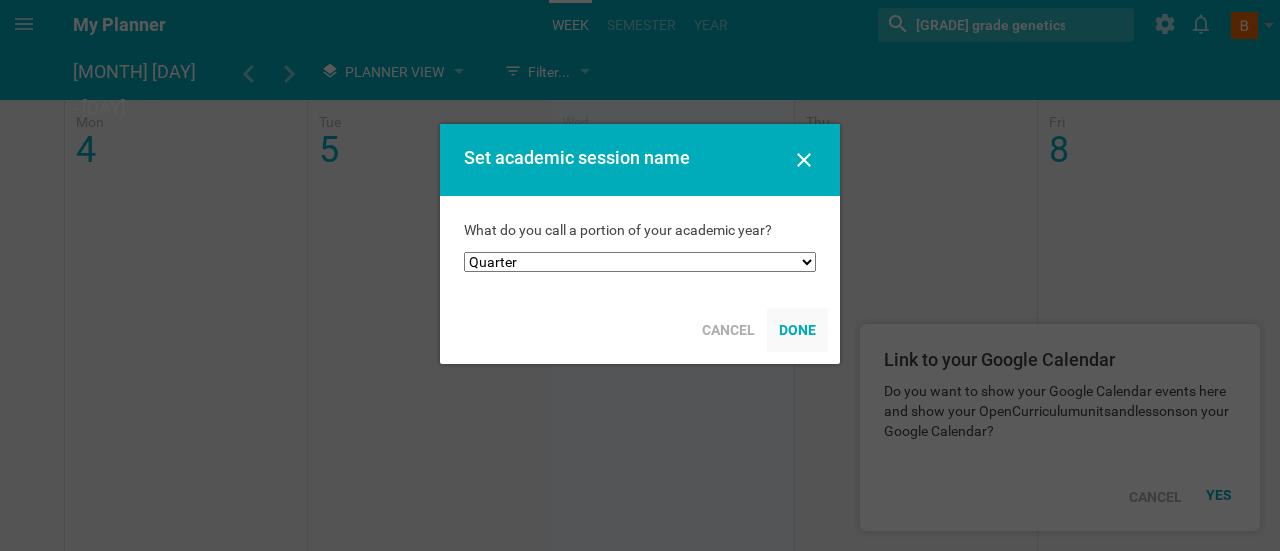 click on "Done" at bounding box center [797, 330] 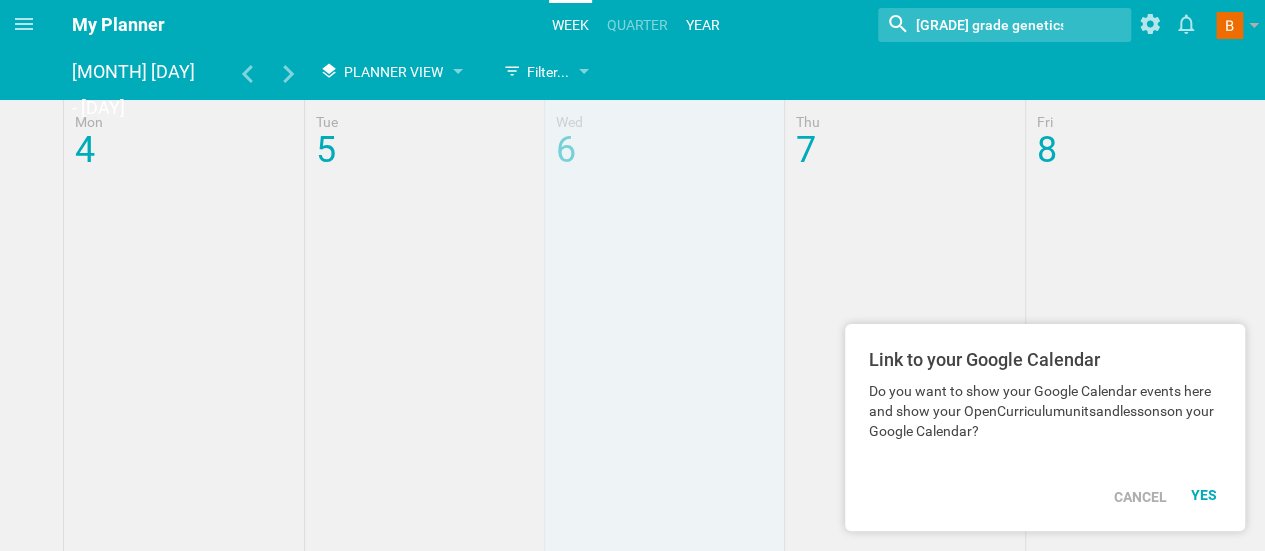 click on "Year" at bounding box center [703, 25] 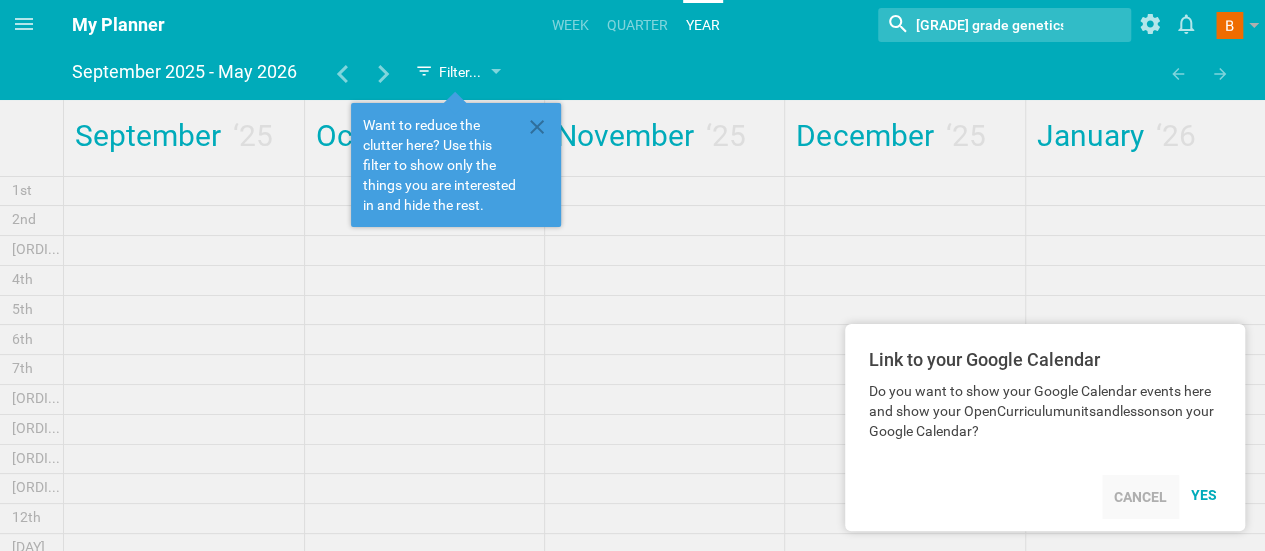 click on "Cancel" at bounding box center [1140, 497] 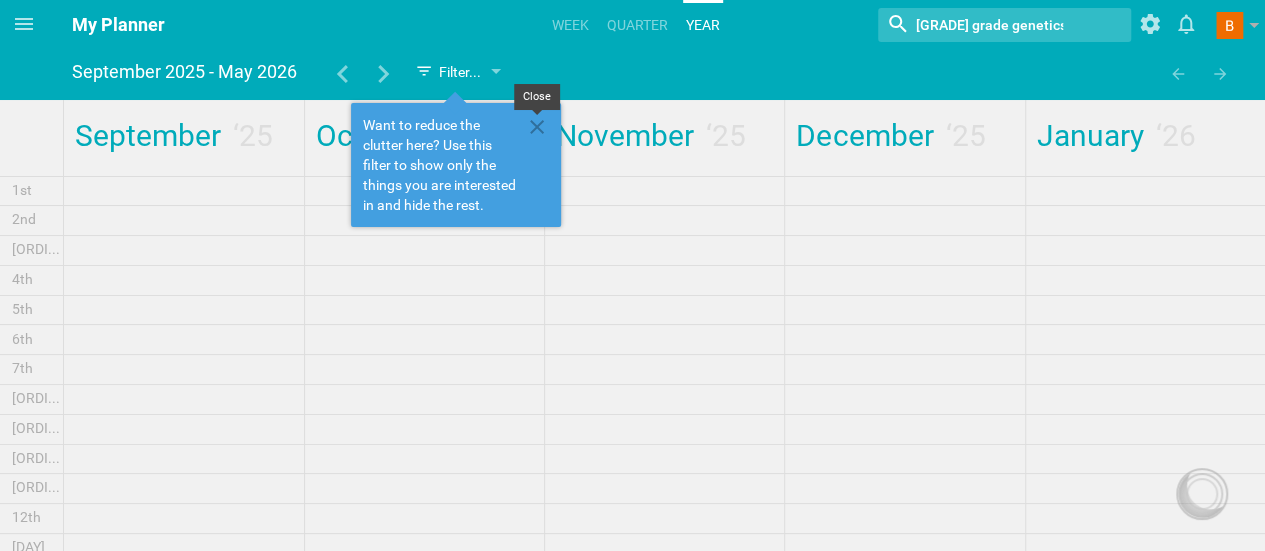 click 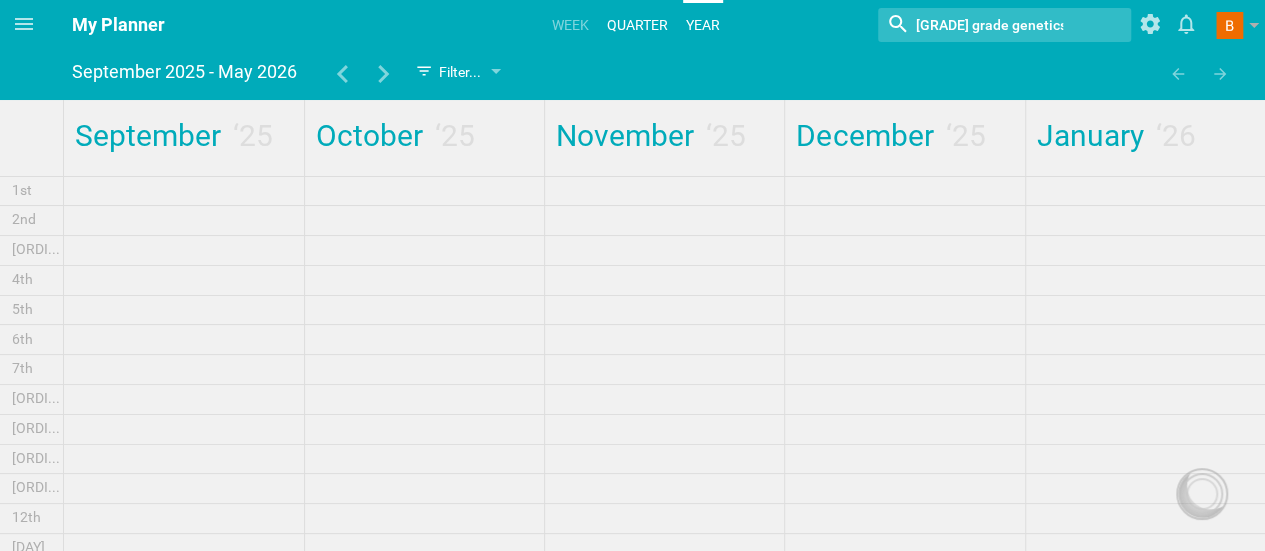 click on "quarter" at bounding box center [637, 25] 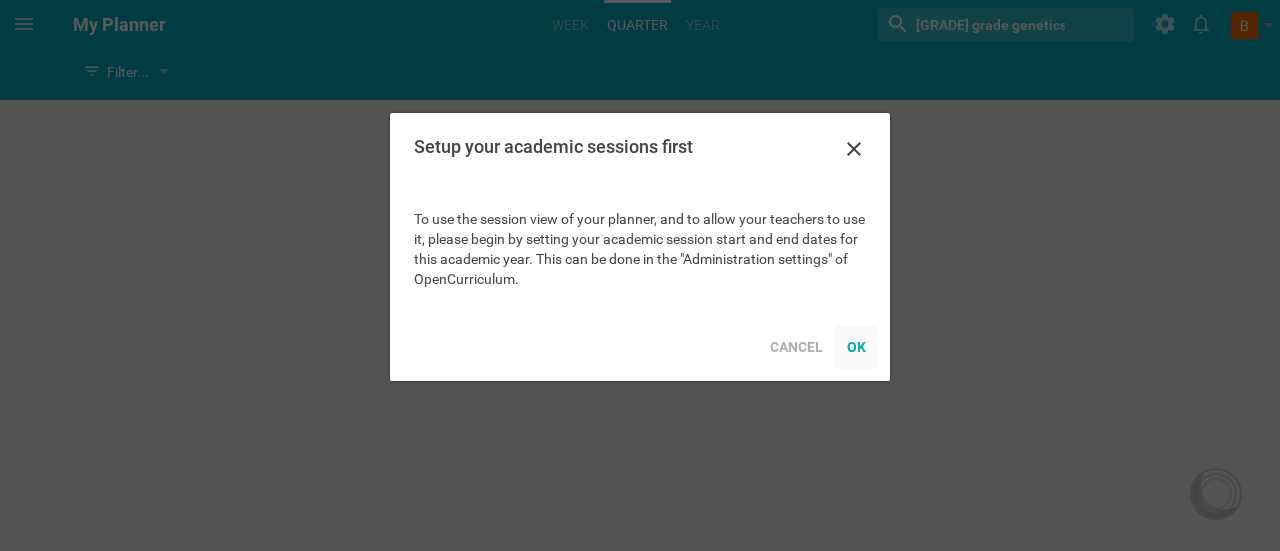 click on "OK" at bounding box center [856, 347] 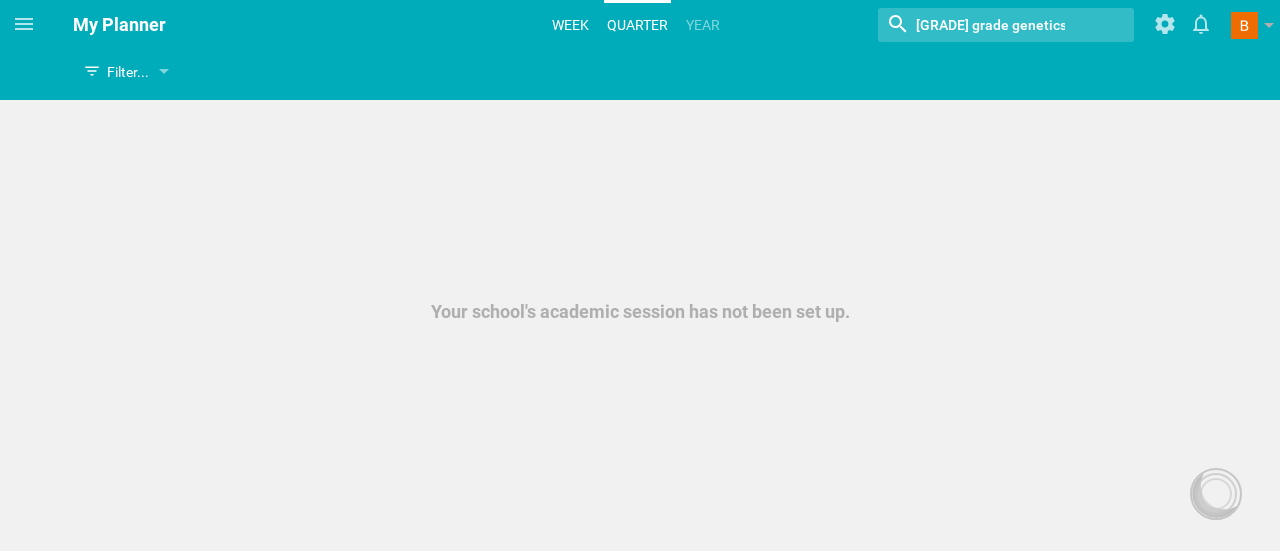 click on "Week" at bounding box center (570, 25) 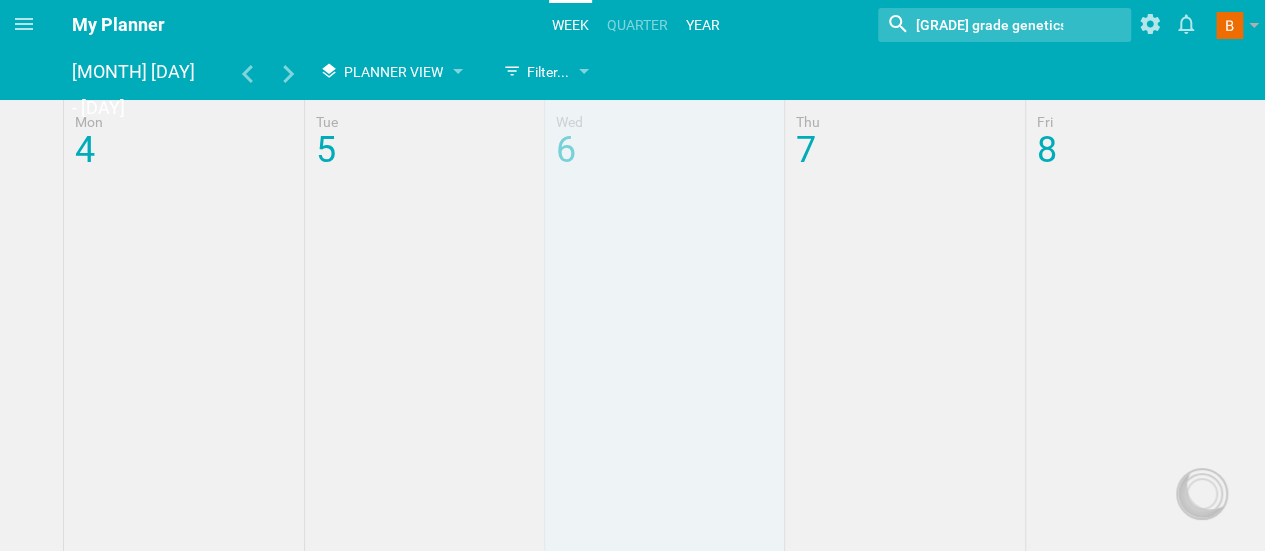 click on "Year" at bounding box center (703, 25) 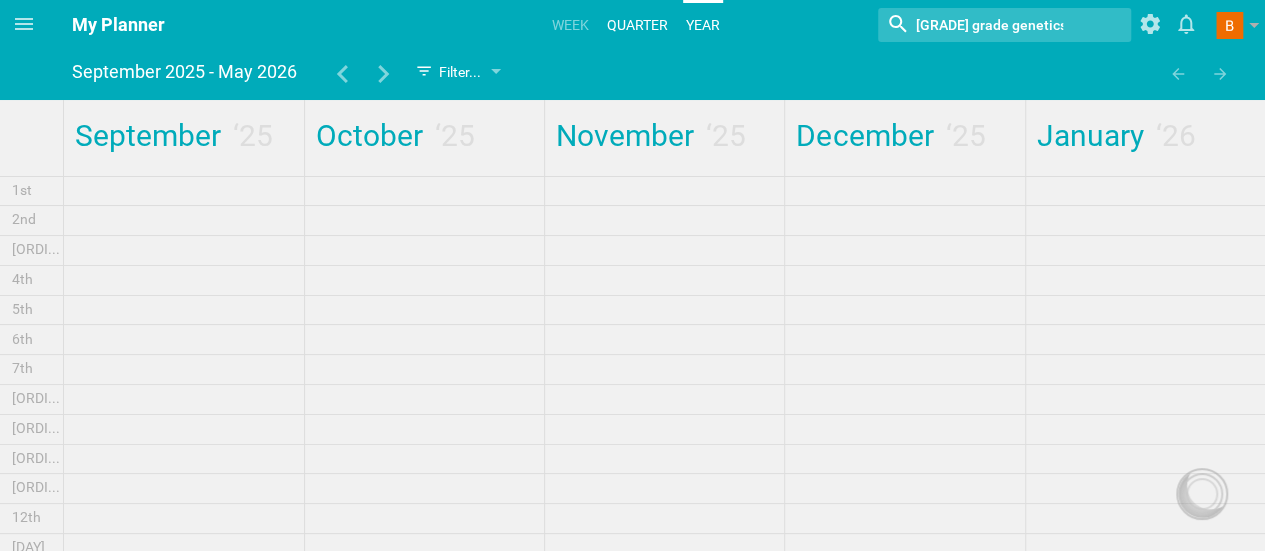 click on "quarter" at bounding box center (637, 25) 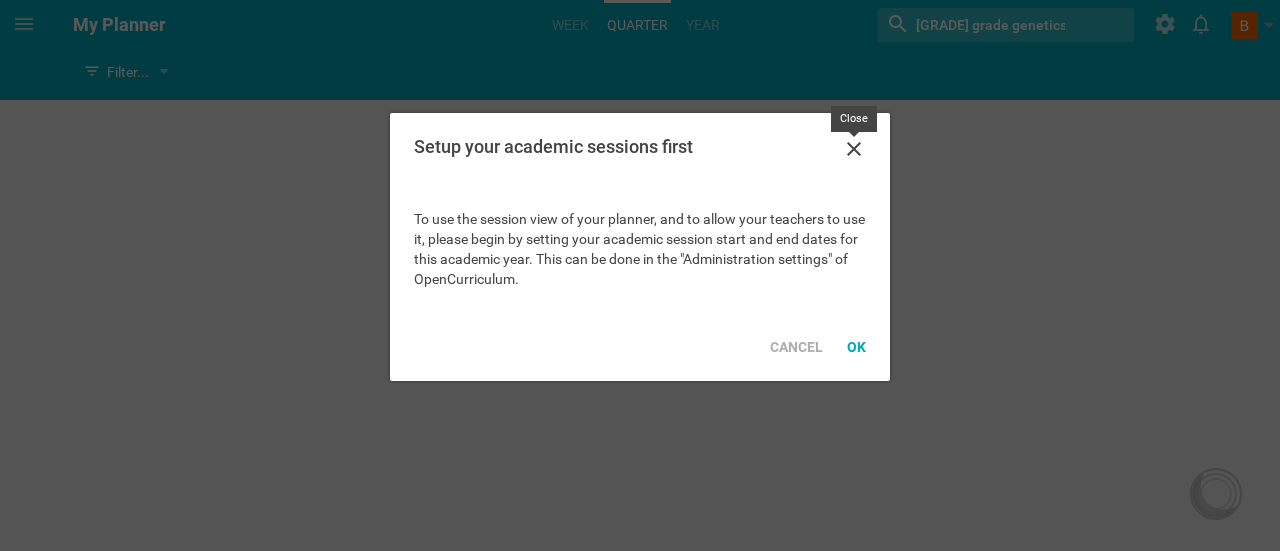 click 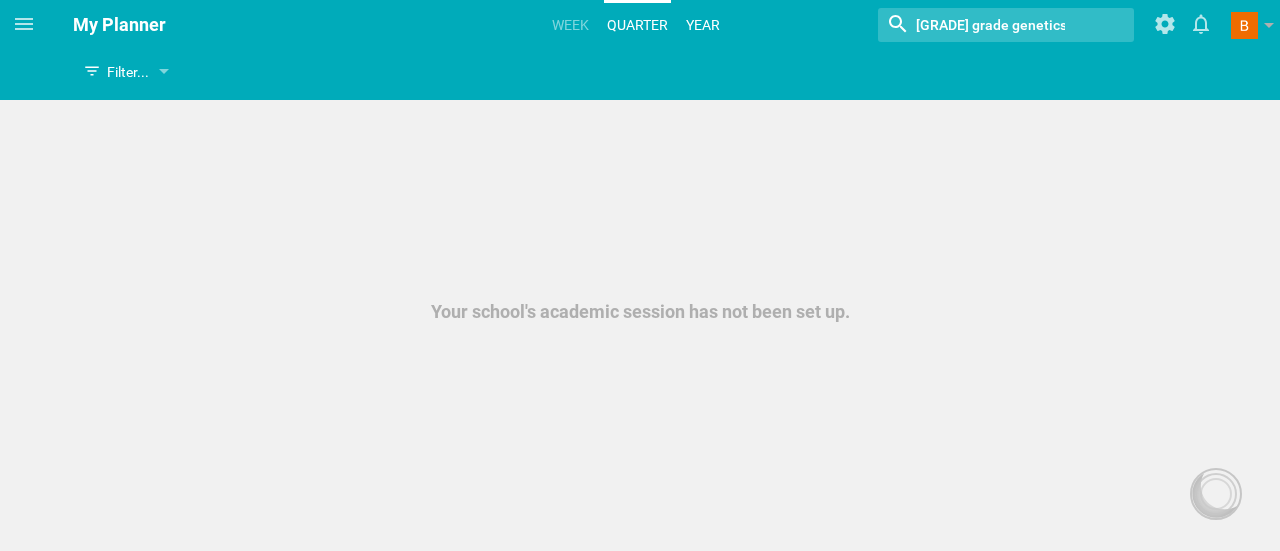 click on "Year" at bounding box center [703, 25] 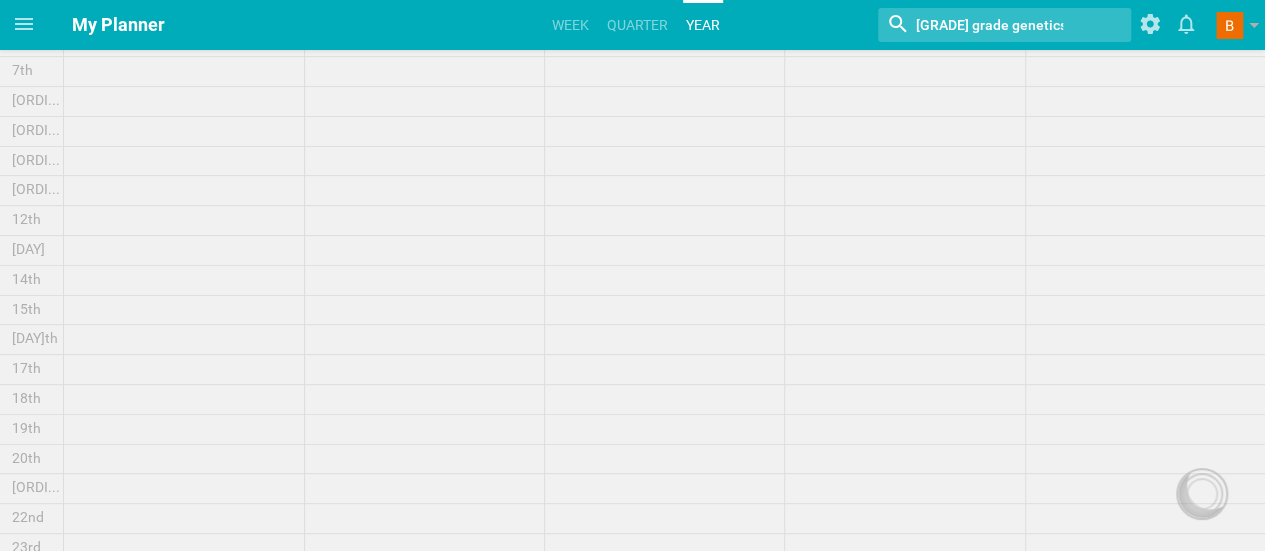 scroll, scrollTop: 0, scrollLeft: 0, axis: both 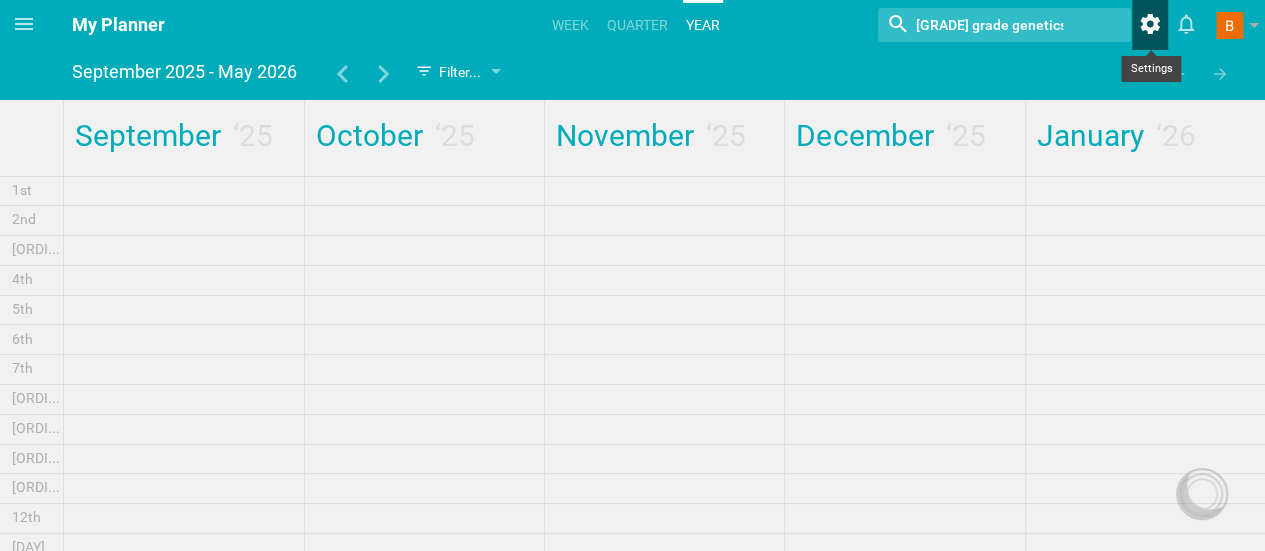 click 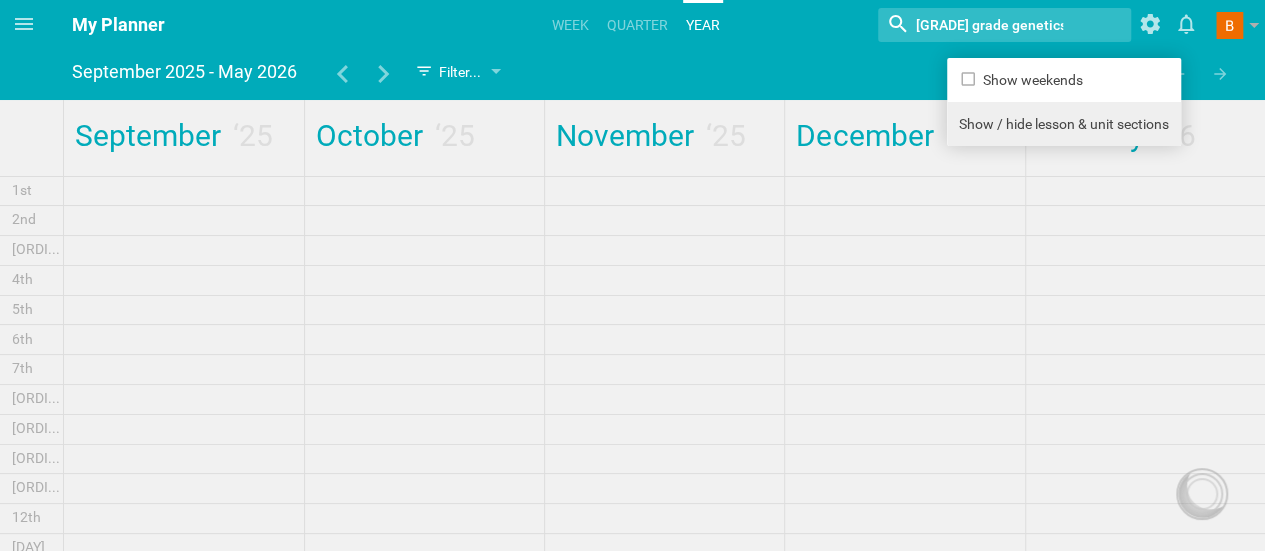 click on "Show / hide lesson & unit sections" at bounding box center (1064, 124) 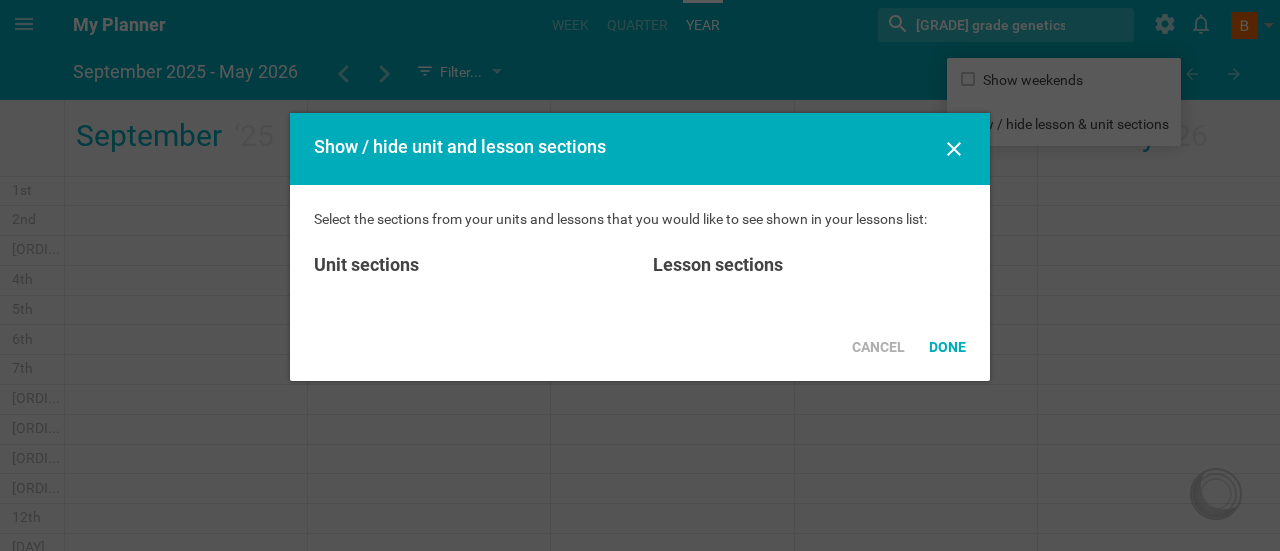 click on "Lesson sections" at bounding box center (809, 265) 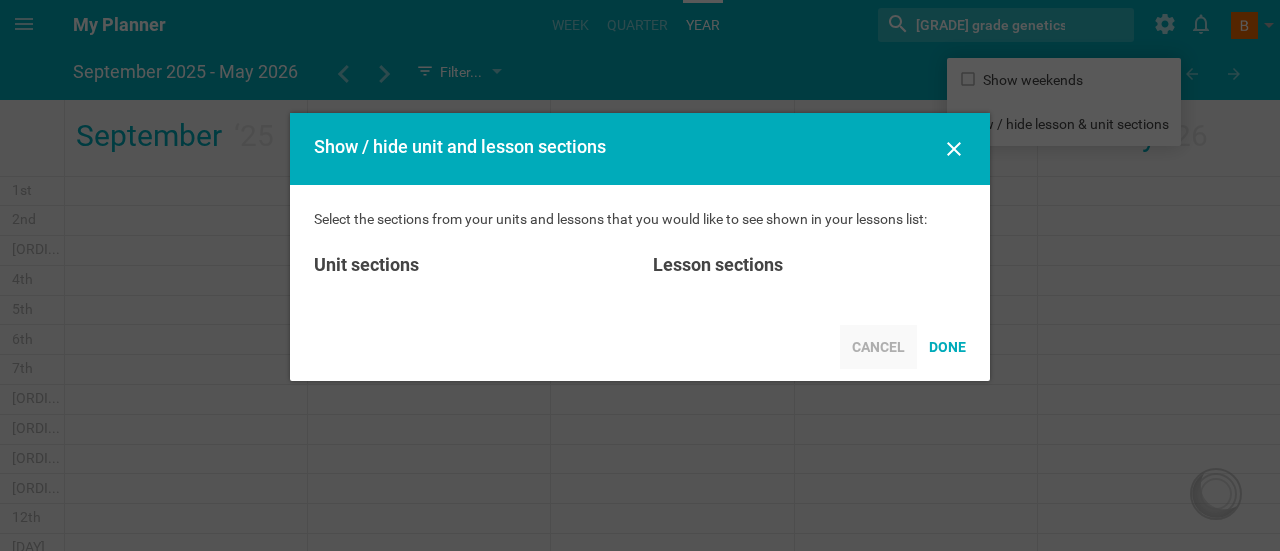 click on "Cancel" at bounding box center (878, 347) 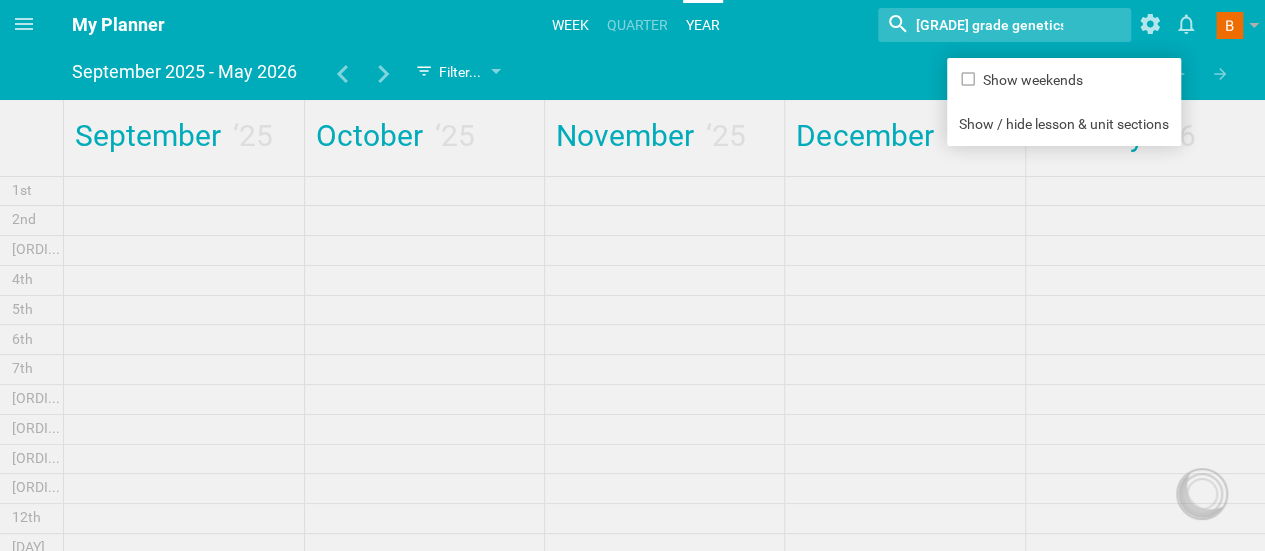 click on "Week" at bounding box center (570, 25) 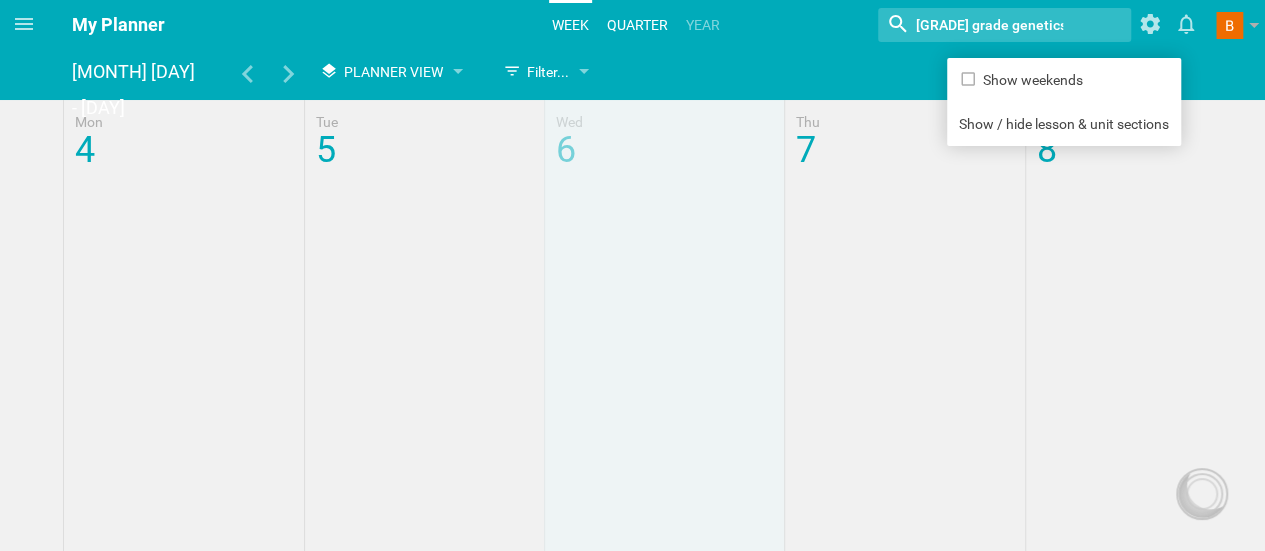click on "quarter" at bounding box center (637, 25) 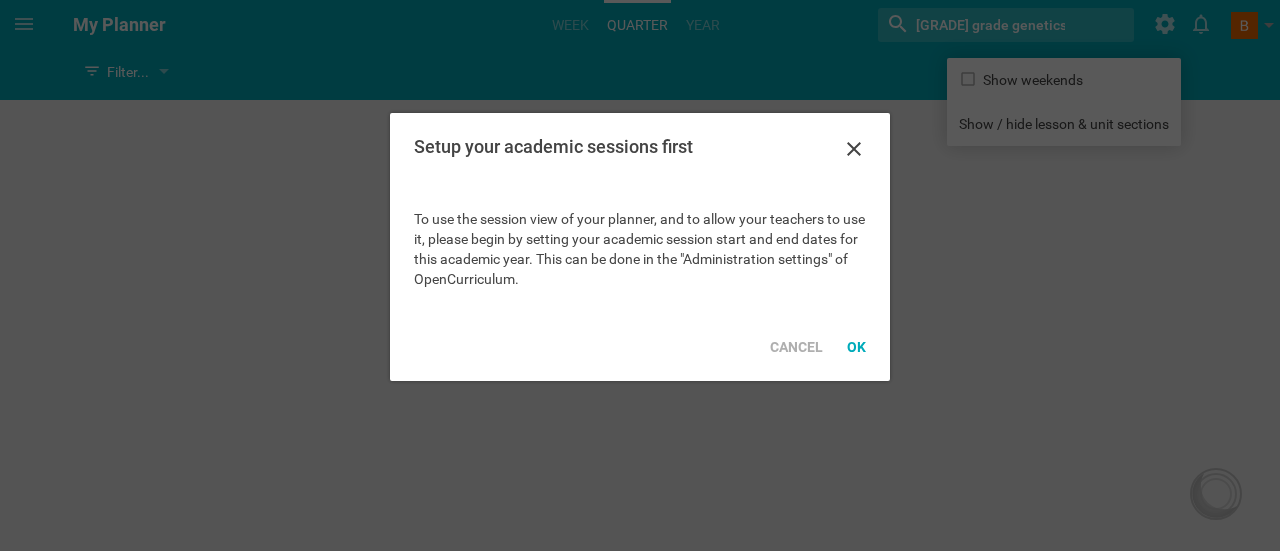 click 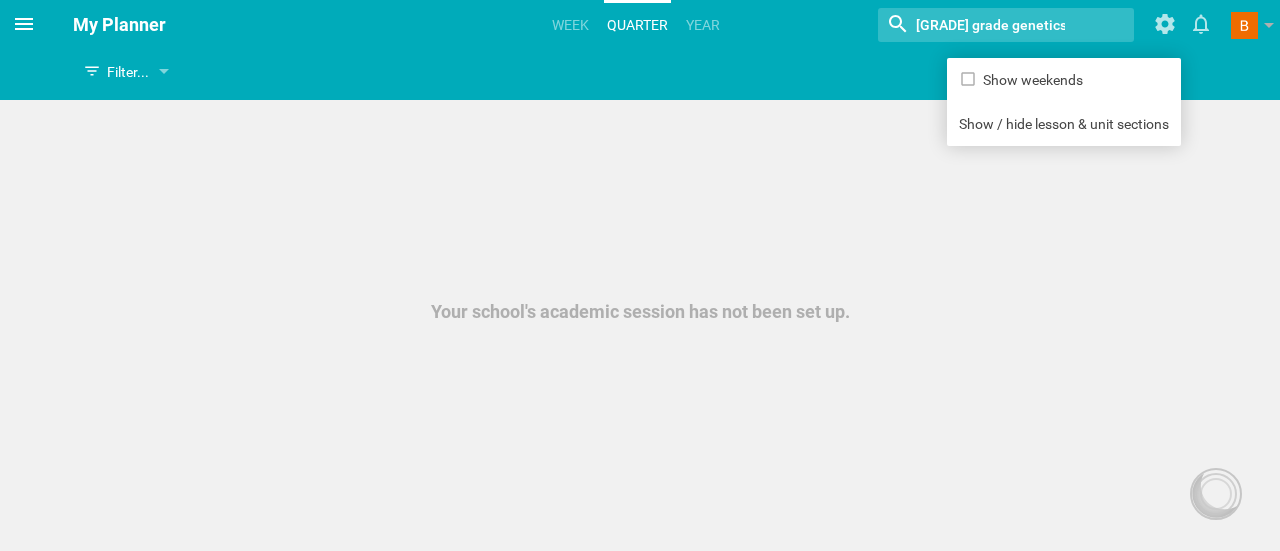 click at bounding box center [24, 24] 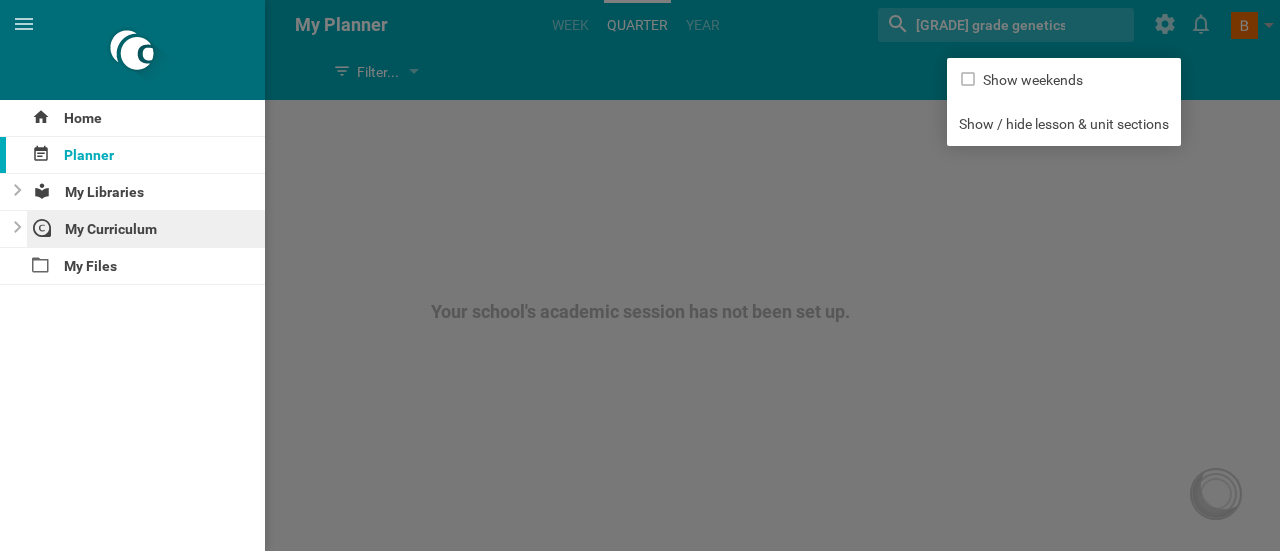 click on "My Curriculum" at bounding box center (146, 229) 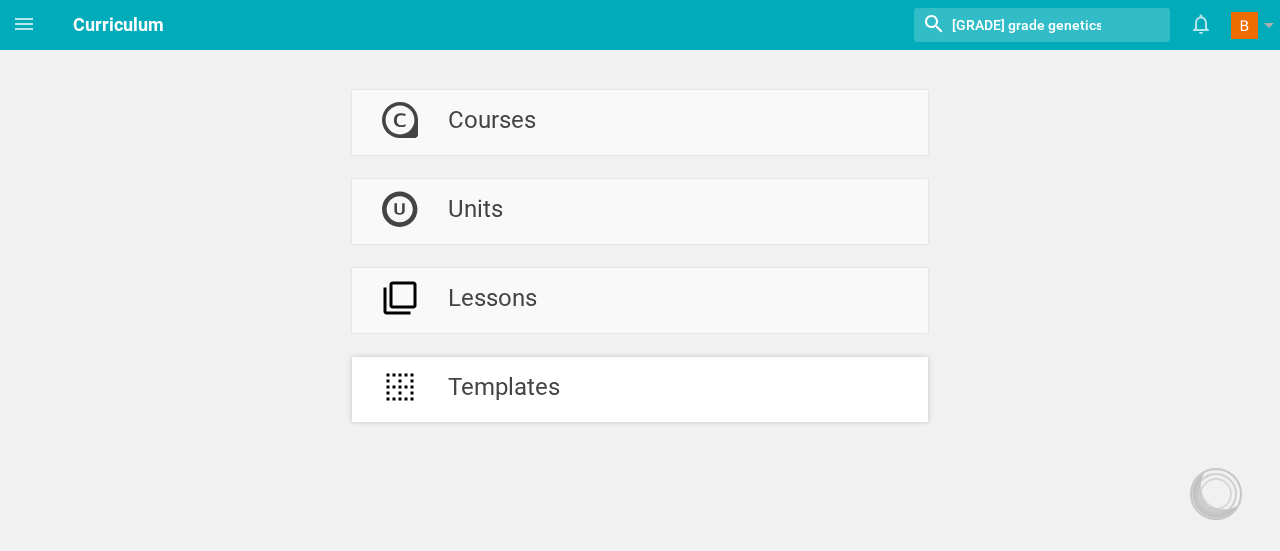 click on "Templates" at bounding box center [640, 389] 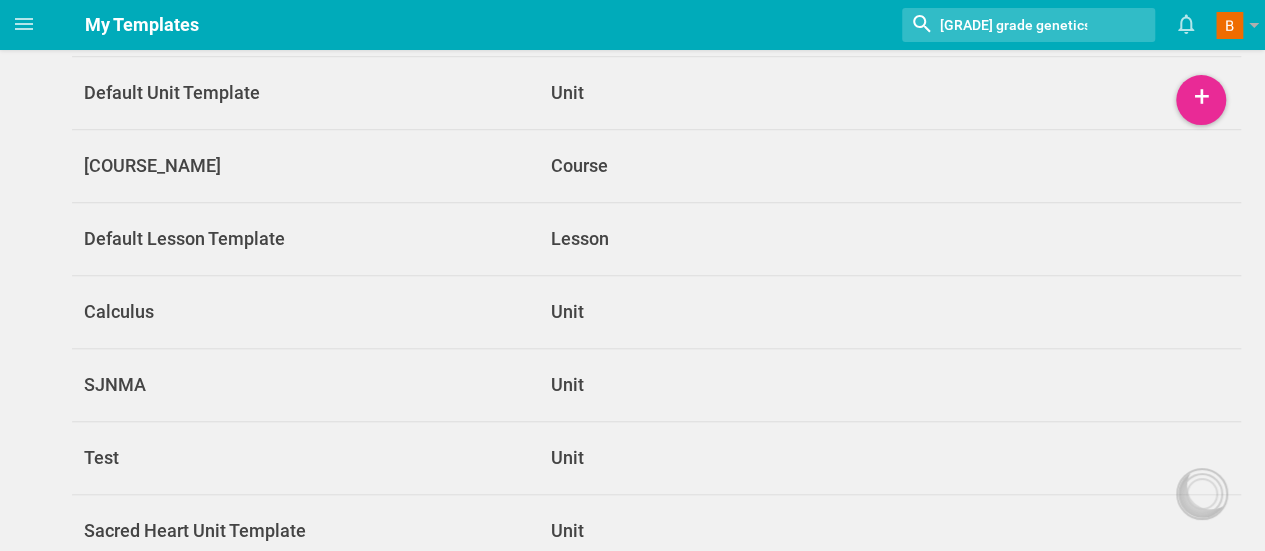 scroll, scrollTop: 800, scrollLeft: 0, axis: vertical 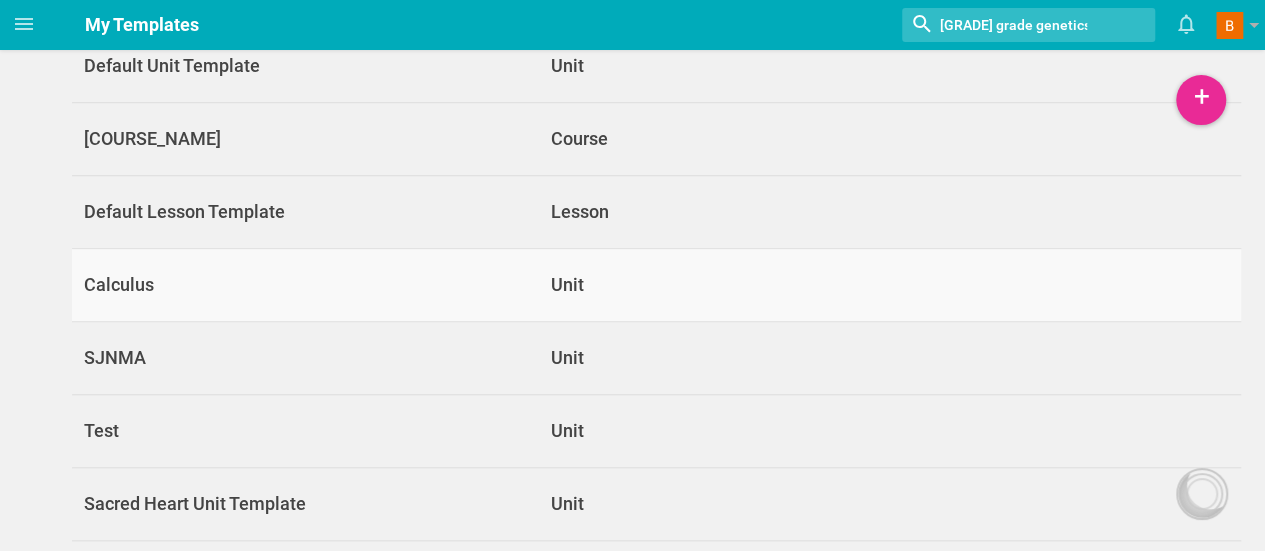 click on "Calculus" at bounding box center (305, 285) 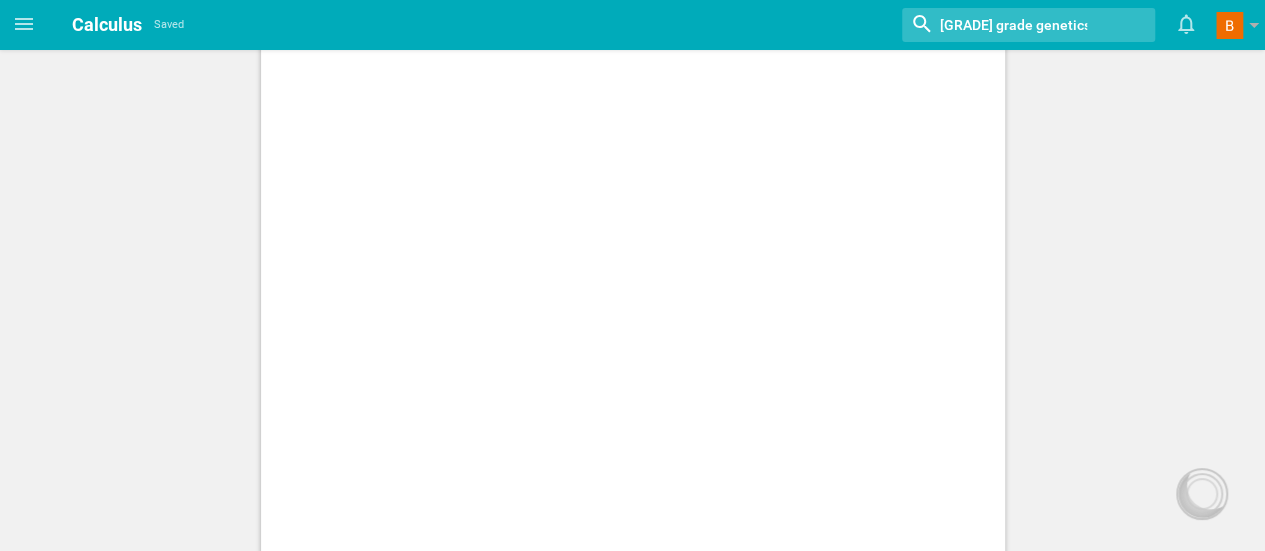 scroll, scrollTop: 0, scrollLeft: 0, axis: both 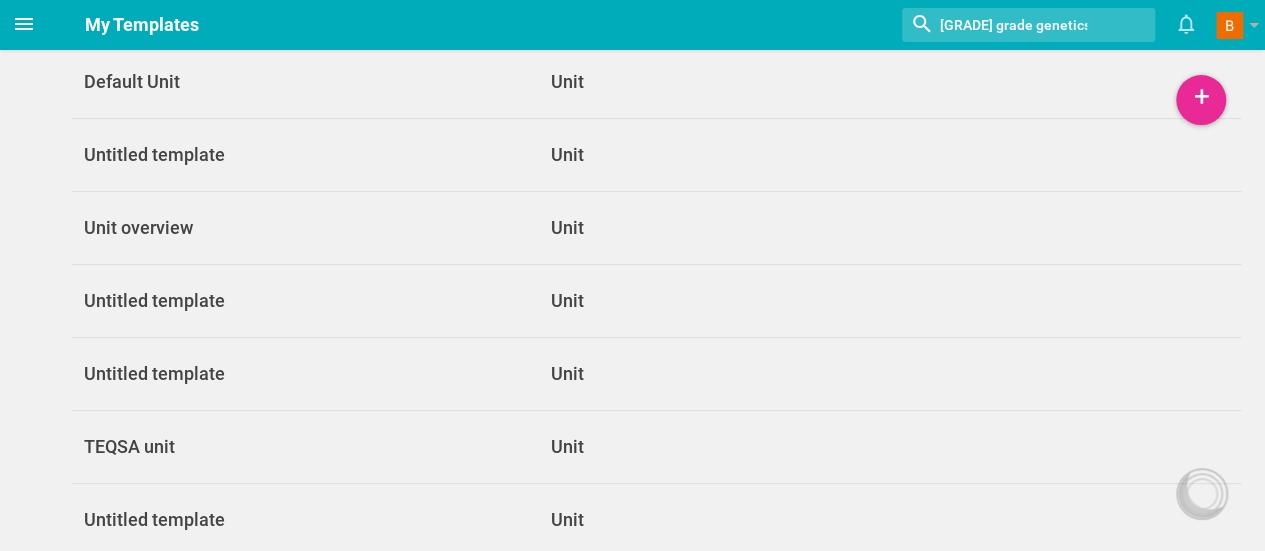 click 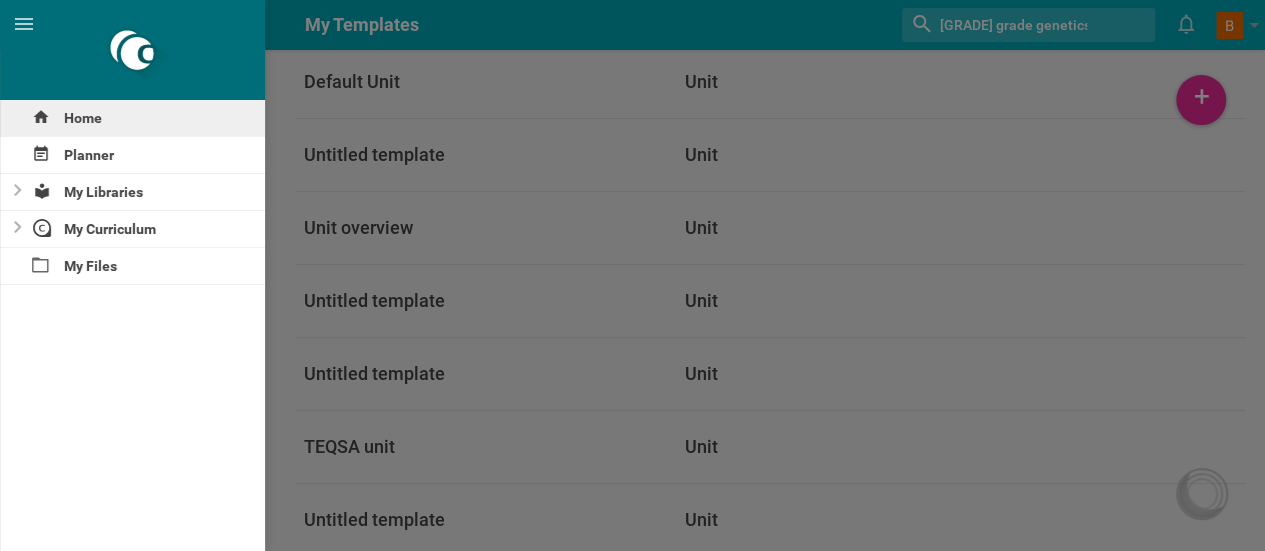 click on "Home" at bounding box center (132, 118) 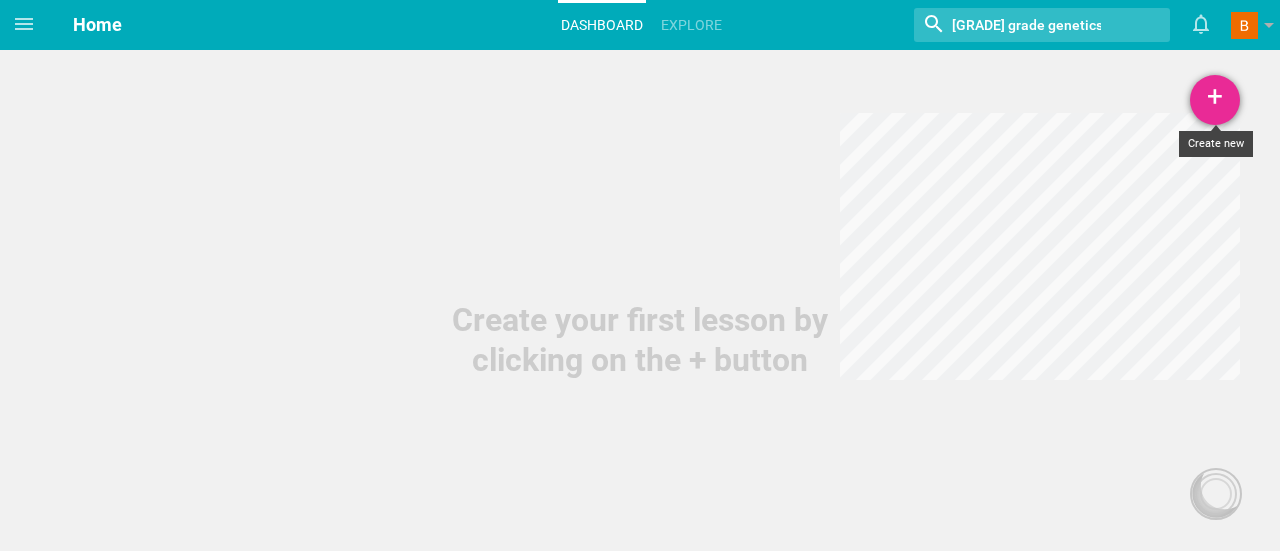 click on "+" at bounding box center [1215, 100] 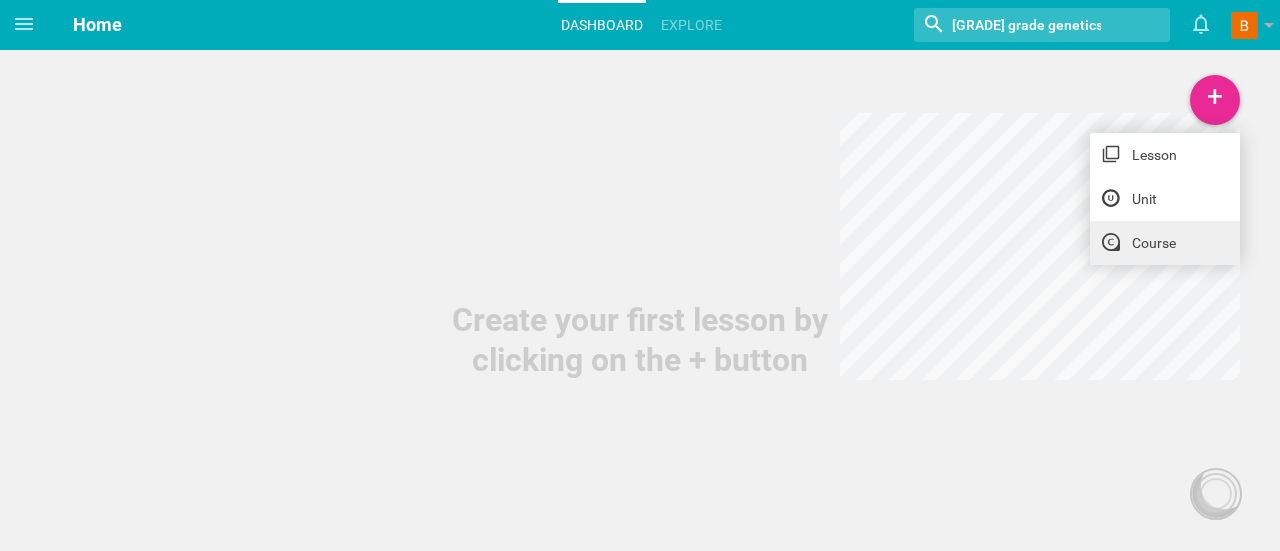 click on "Course" at bounding box center (1165, 243) 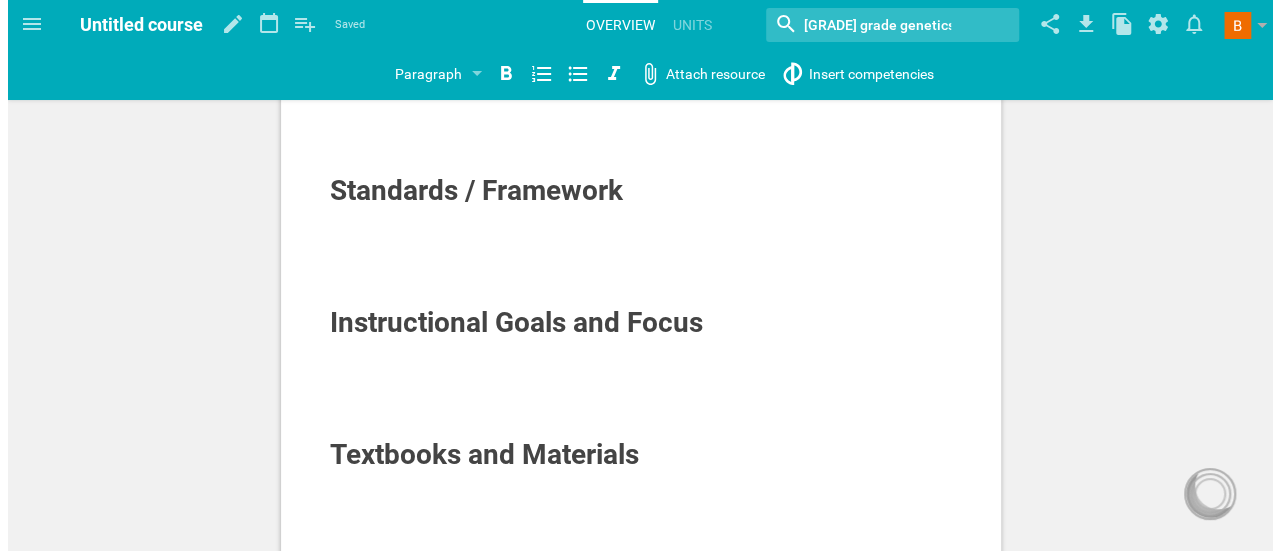 scroll, scrollTop: 100, scrollLeft: 0, axis: vertical 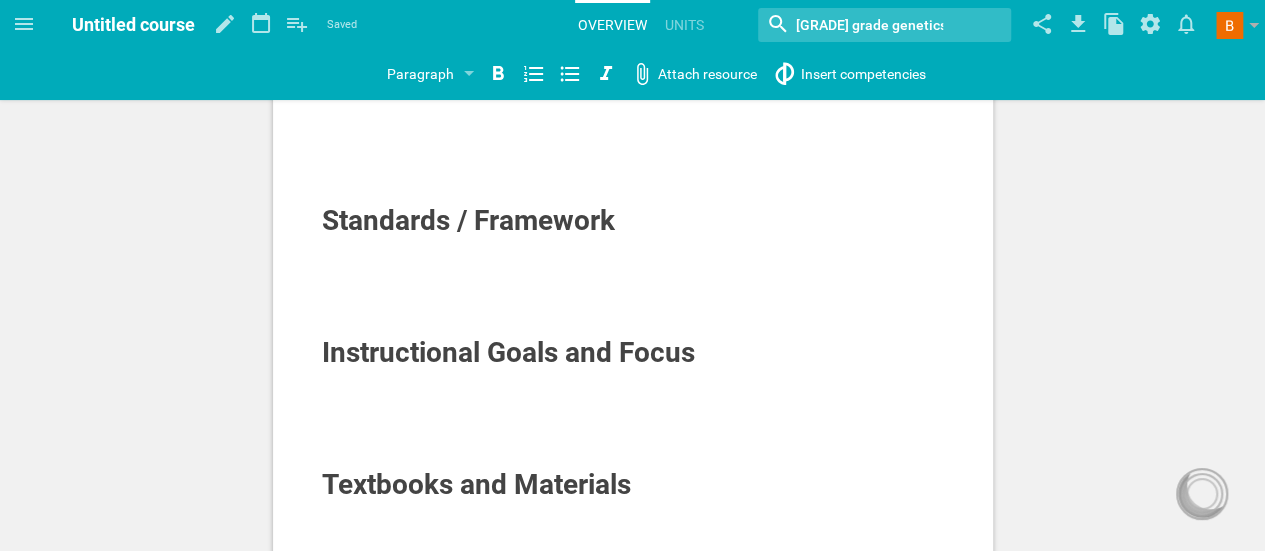 click on "Standards / Framework" at bounding box center (468, 220) 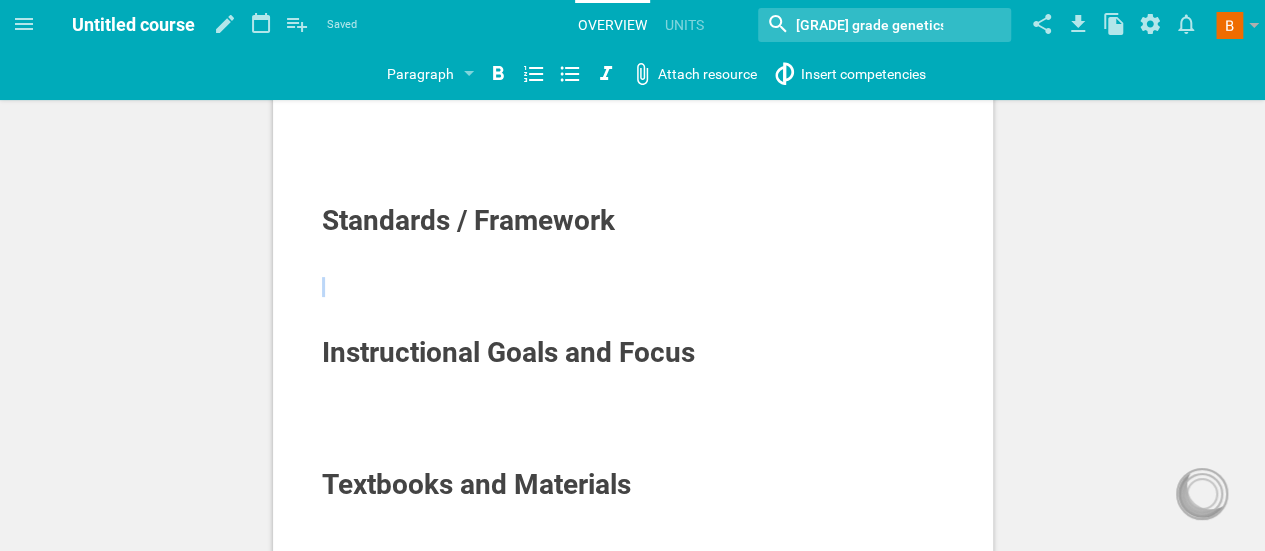 click at bounding box center (633, 287) 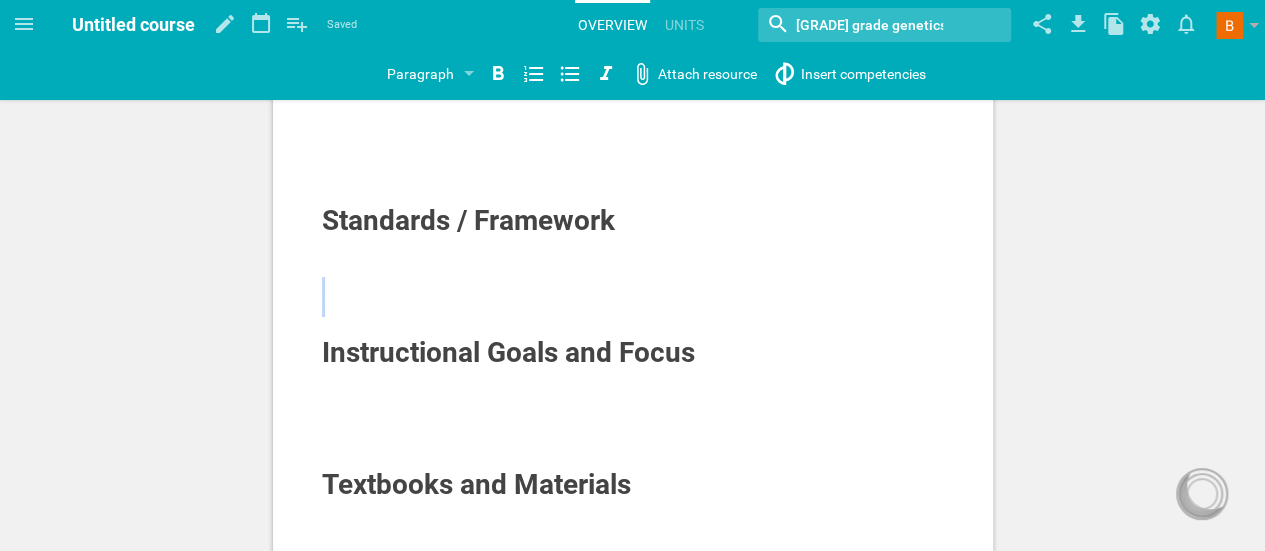 click at bounding box center (633, 287) 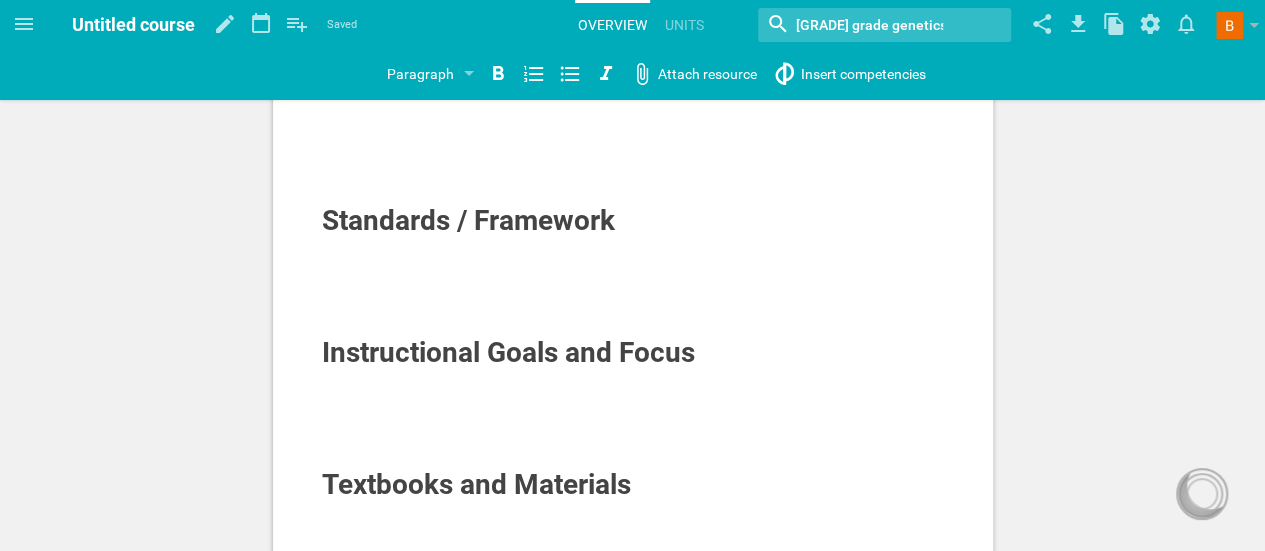 click at bounding box center [633, 267] 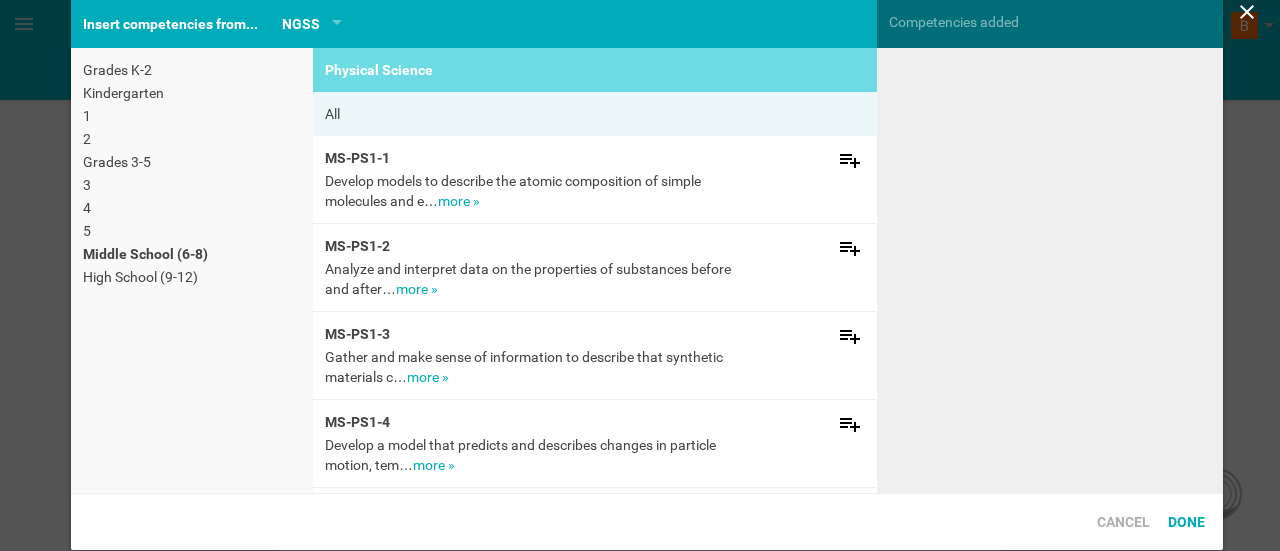 click on "Post comment  said: Post reply Maya Chat Activities and strategies How to... undefined Course Setup Grade Subject Name of  course  (optional) Untitled course Cancel Done Course Schedule Number of days / weeks Specific dates weeks From Select a date August 25 S M T W T F S 27 28 29 30 31 1 2 3 4 5 6 7 8 9 10 11 12 13 14 15 16 17 18 19 20 21 22 23 24 25 26 27 28 29 30 31 1 2 3 4 5 6 To Select a date August 25 S M T W T F S 27 28 29 30 31 1 2 3 4 5 6 7 8 9 10 11 12 13 14 15 16 17 18 19 20 21 22 23 24 25" at bounding box center (640, 175) 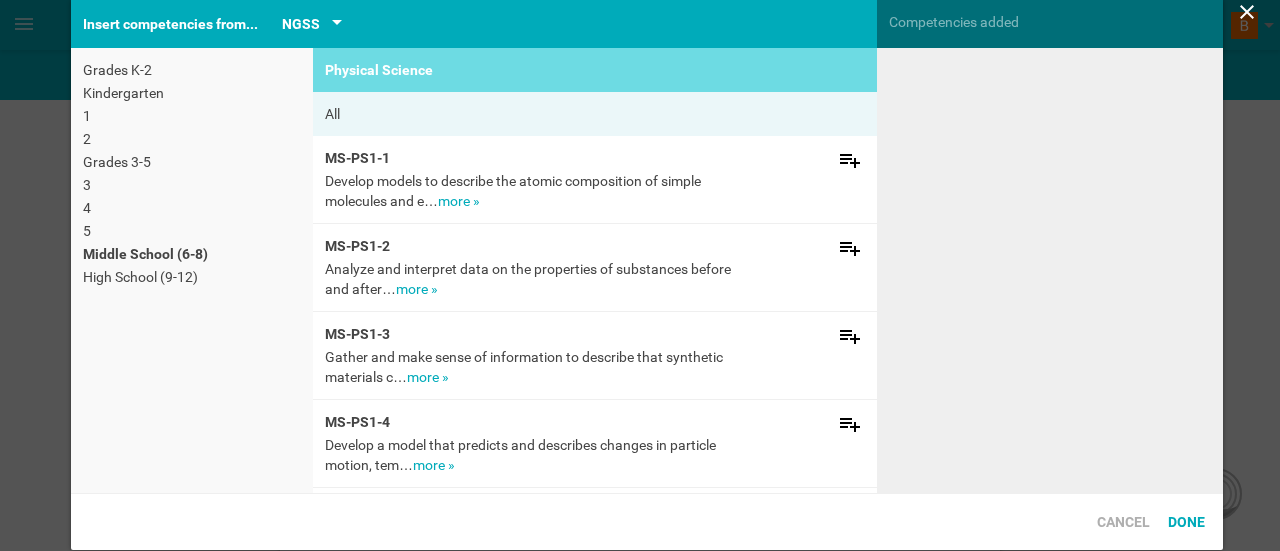 click on "NGSS" at bounding box center (301, 24) 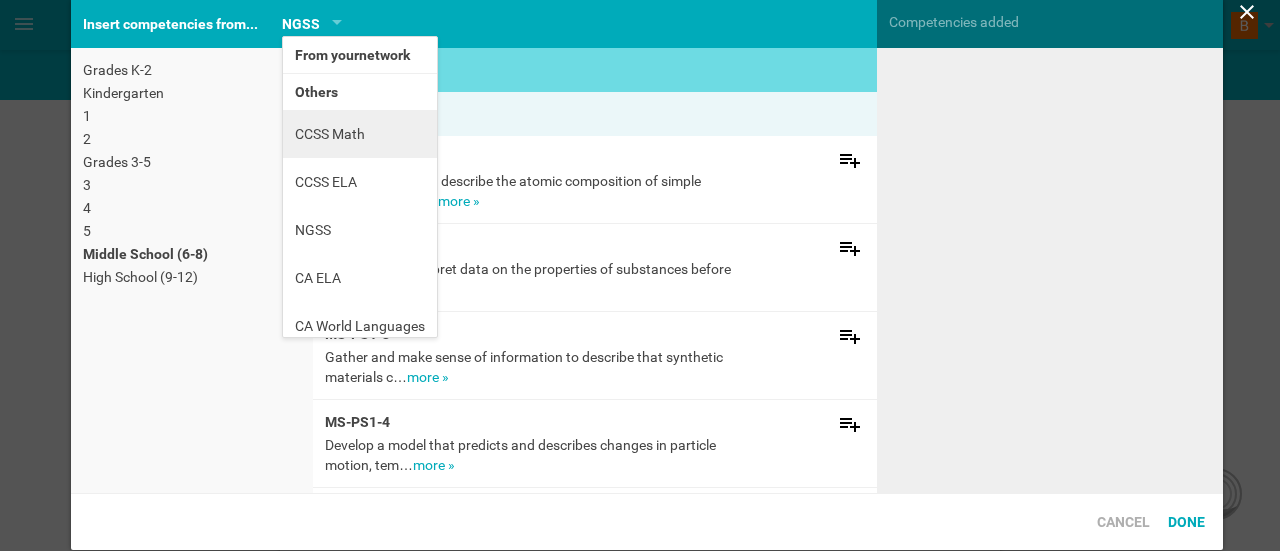 click on "CCSS Math" at bounding box center [360, 134] 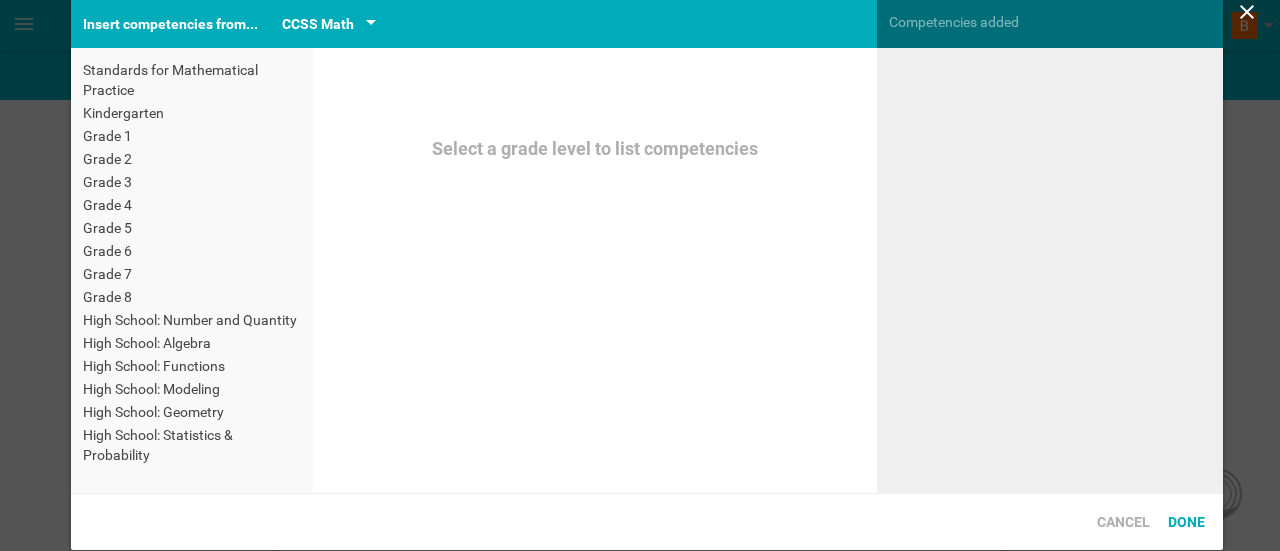 click on "CCSS Math" at bounding box center (329, 24) 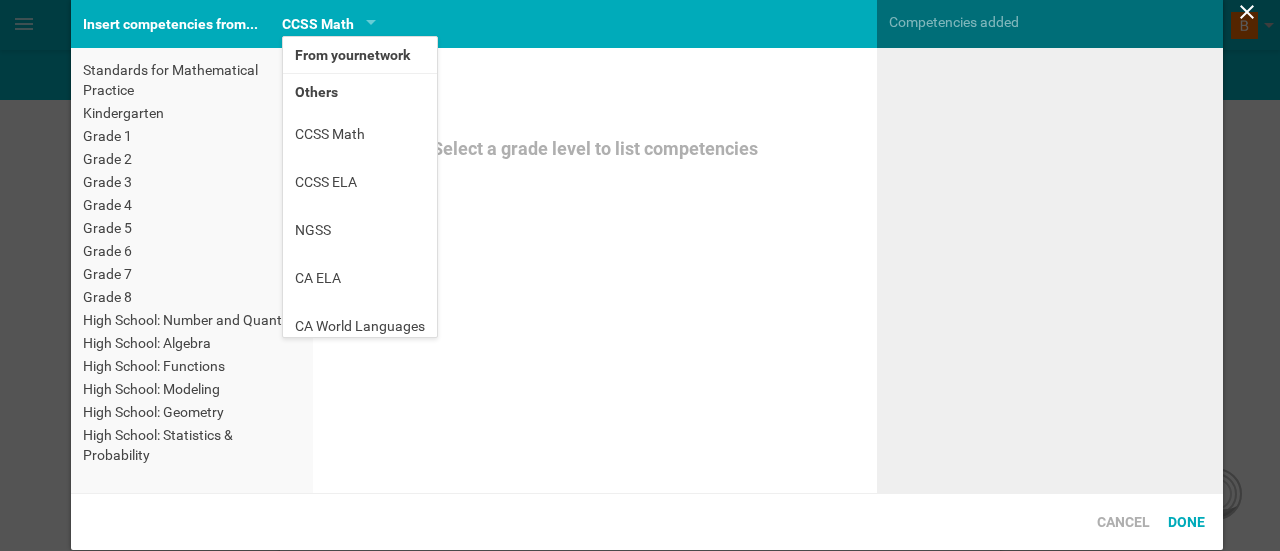 click on "Others" at bounding box center [360, 92] 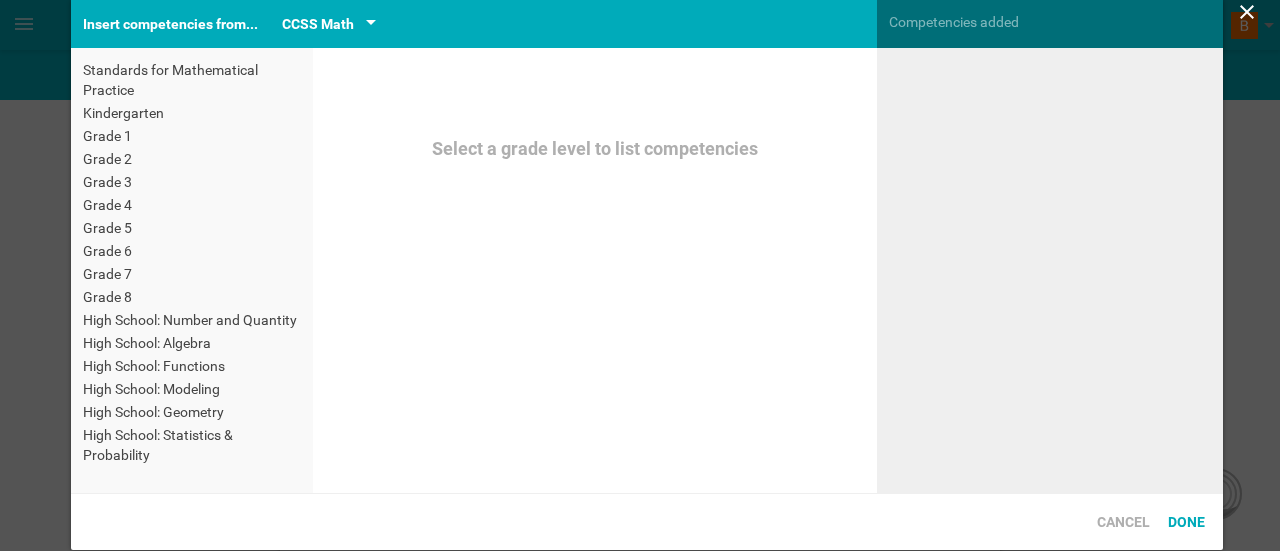 click on "CCSS Math" at bounding box center (318, 24) 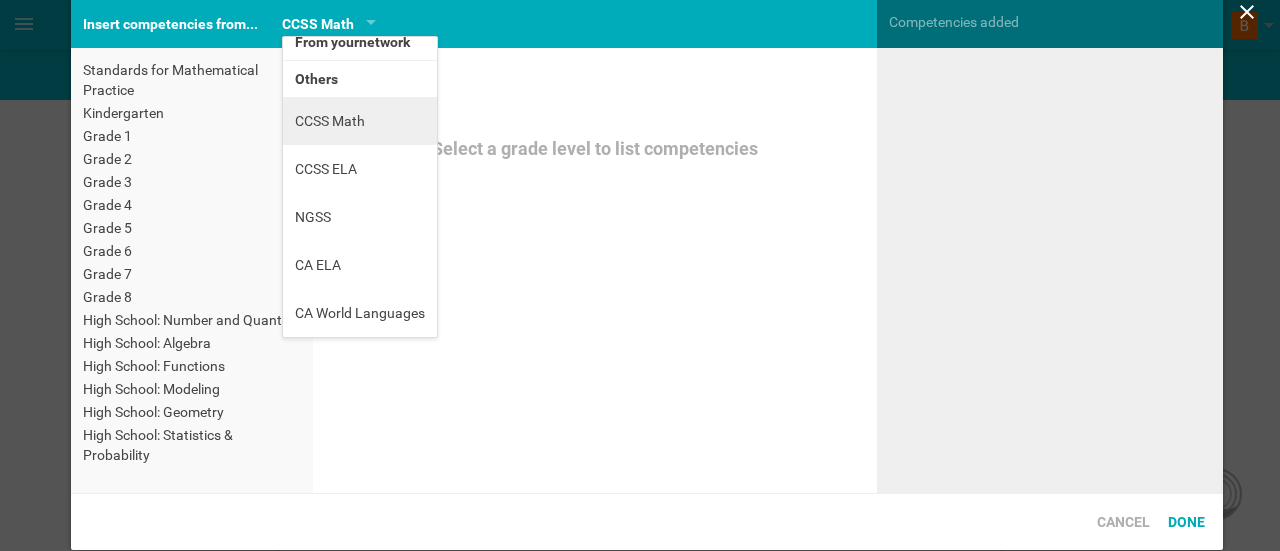 scroll, scrollTop: 0, scrollLeft: 0, axis: both 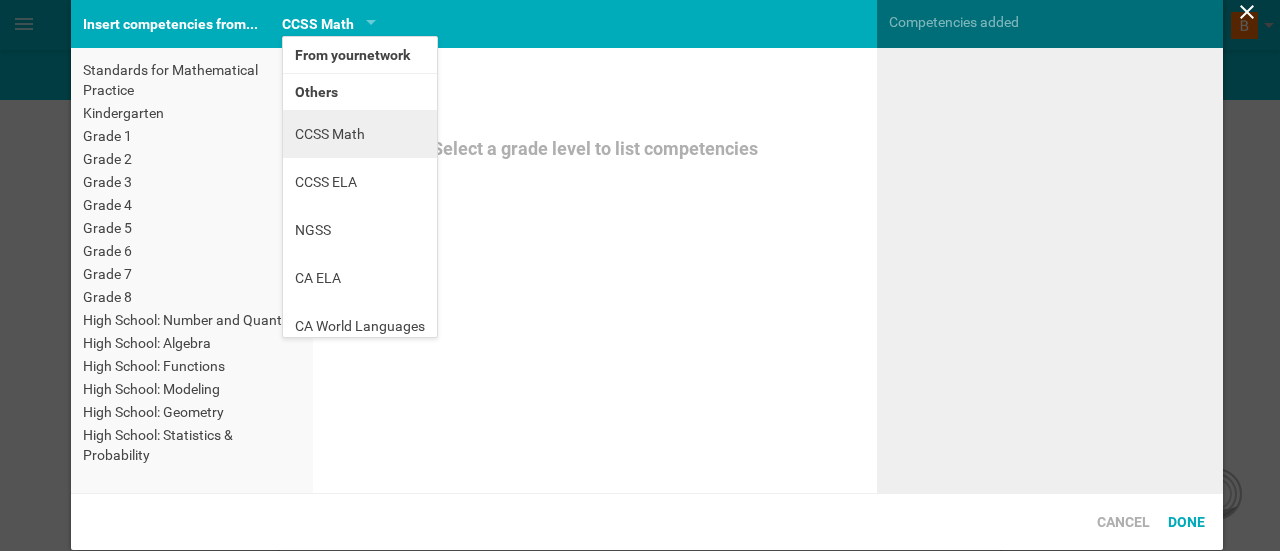 click on "CCSS Math" at bounding box center [360, 134] 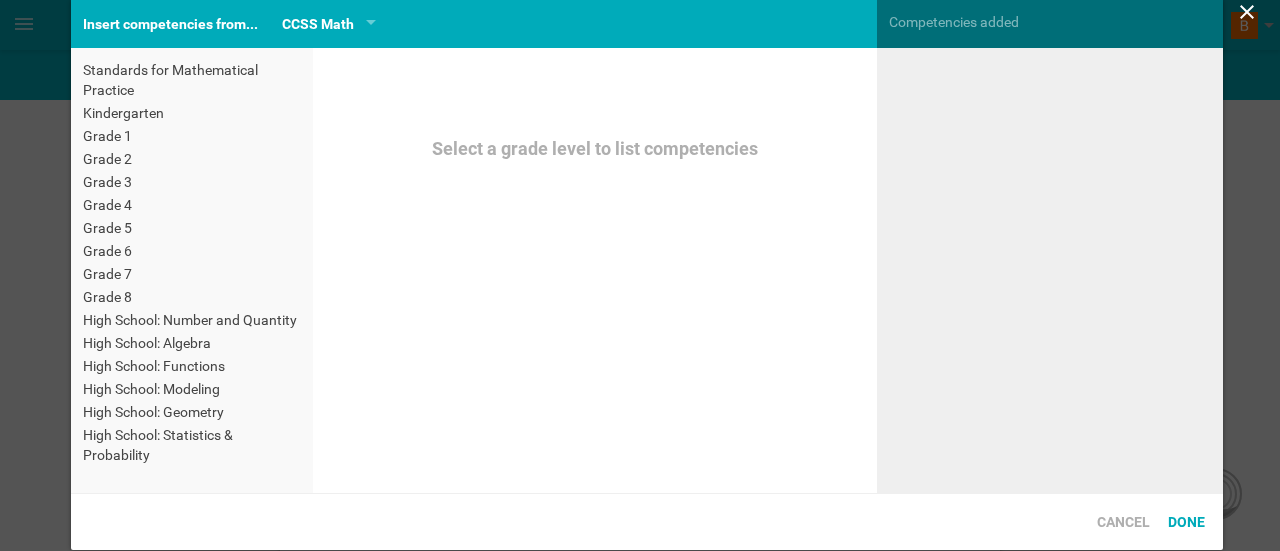 click on "Grade 8" at bounding box center [192, 297] 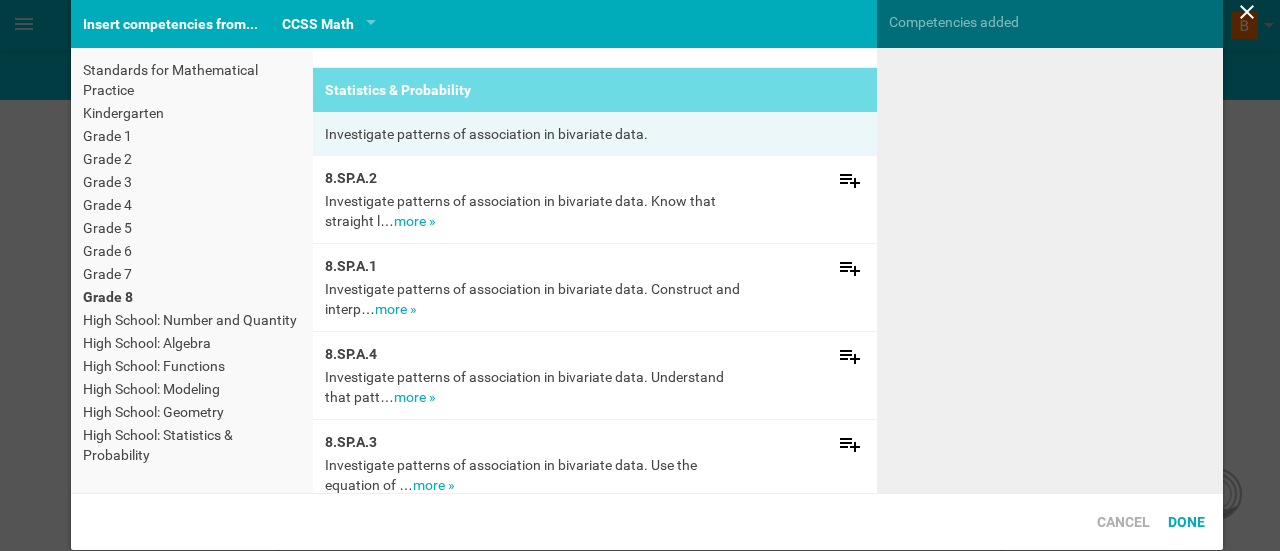 scroll, scrollTop: 2779, scrollLeft: 0, axis: vertical 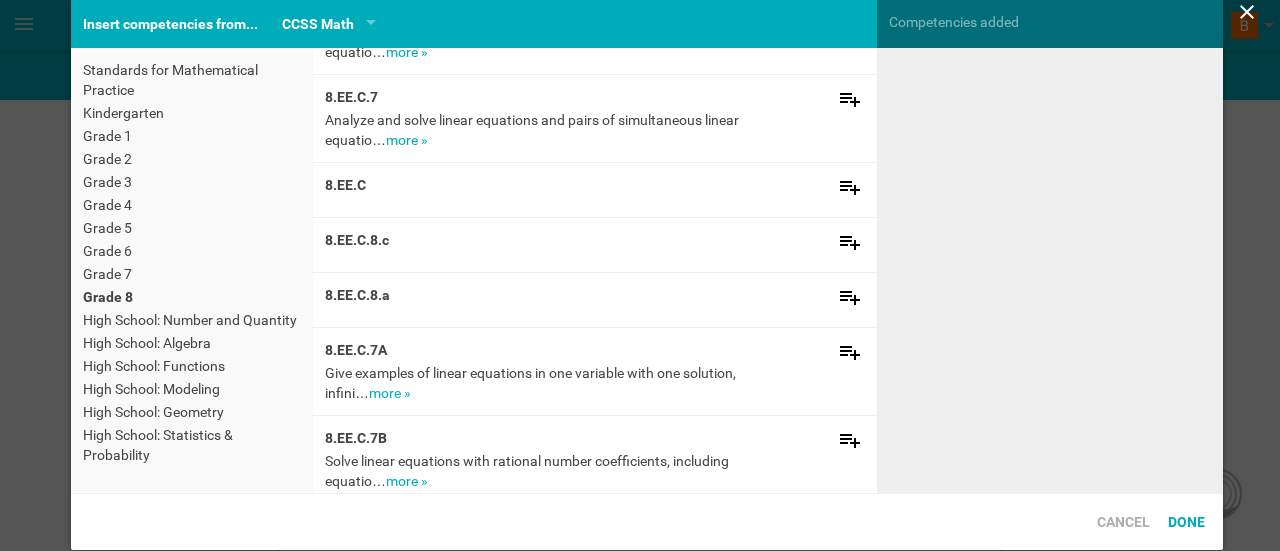 click at bounding box center [1050, 270] 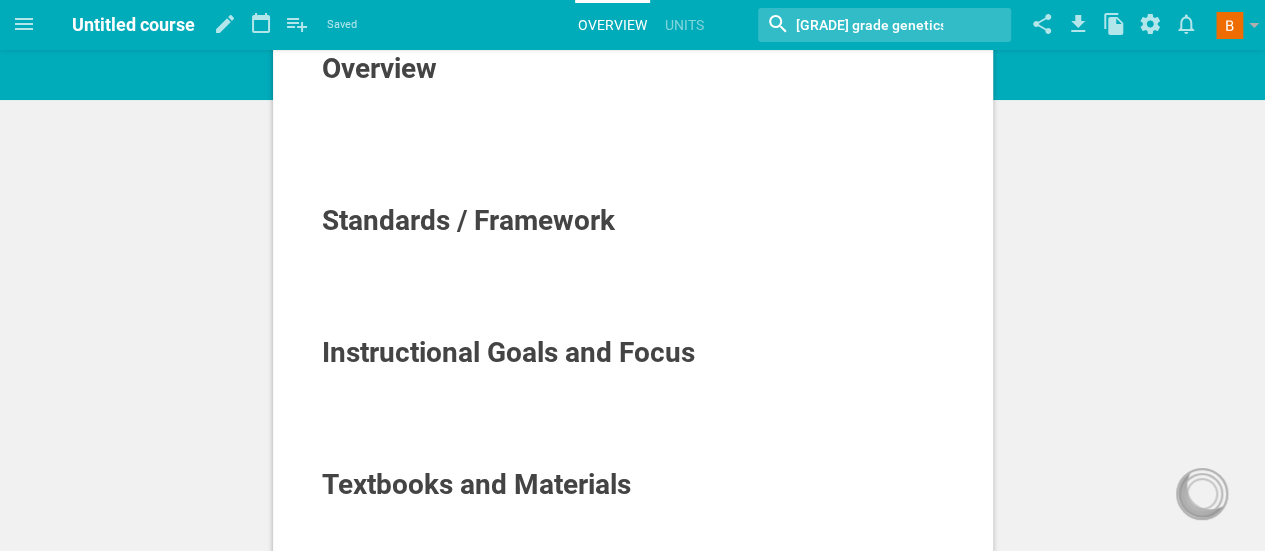 click at bounding box center (633, 267) 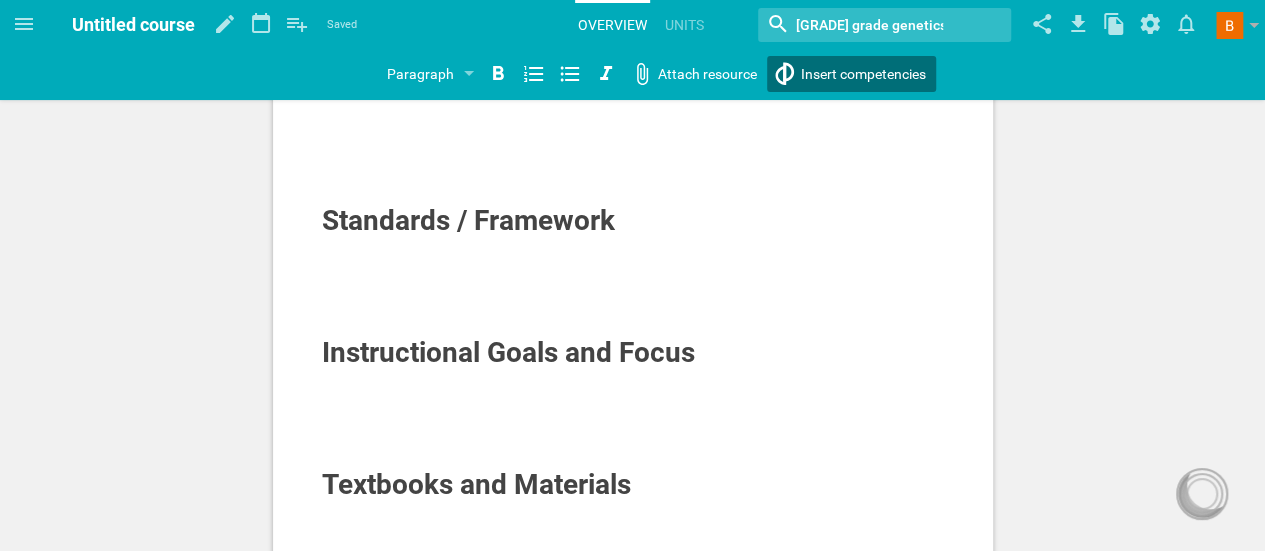 click on "Course Schedule Number of days / weeks Specific dates weeks From Select a date August 25 S M T W T F S 27 28 29 30 31 1 2 3 4 5 6 7 8 9 10 11 12 13 14 15 16 17 18 19 20 21 22 23 24 25 26 27 28 29 30 31 1 2 3 4 5 6 To Select a date August 25 S M T W T F S 27 28 29 30 31 1 2 3 4 5 6 7 8 9 10 11 12 13 14 15 16 17 18 19 20 21 22 23 24 25 26 27 1" at bounding box center [632, 175] 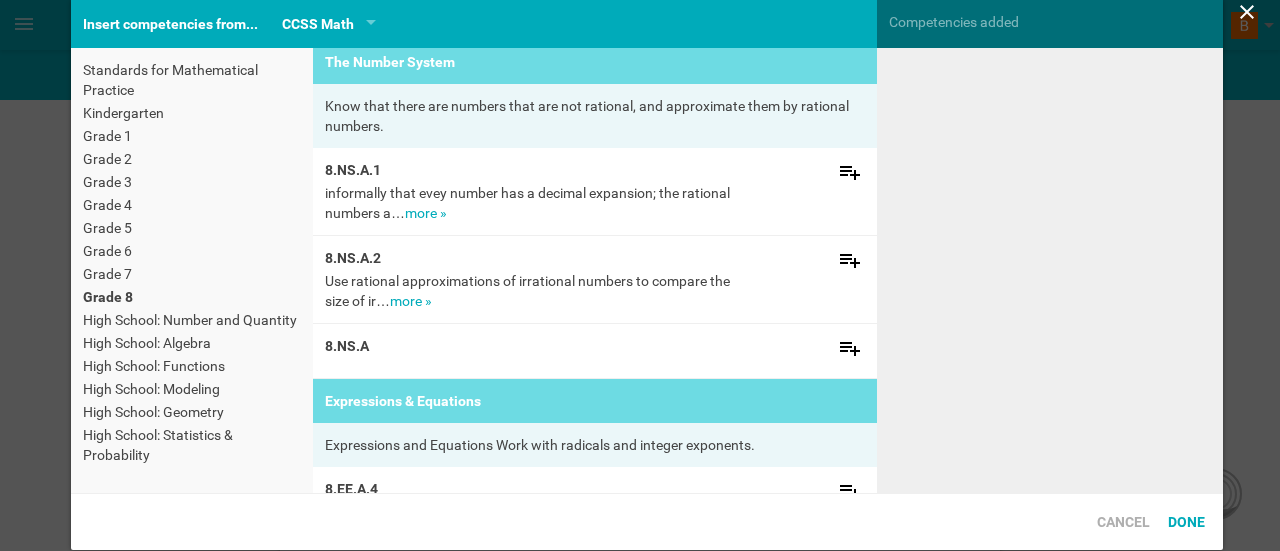 scroll, scrollTop: 0, scrollLeft: 0, axis: both 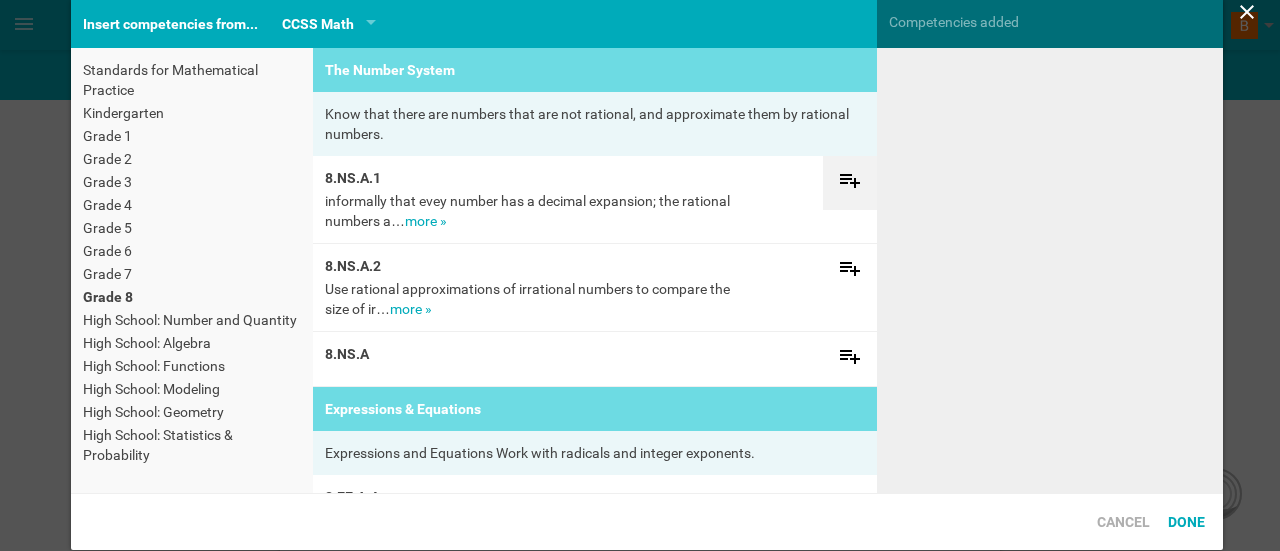 click 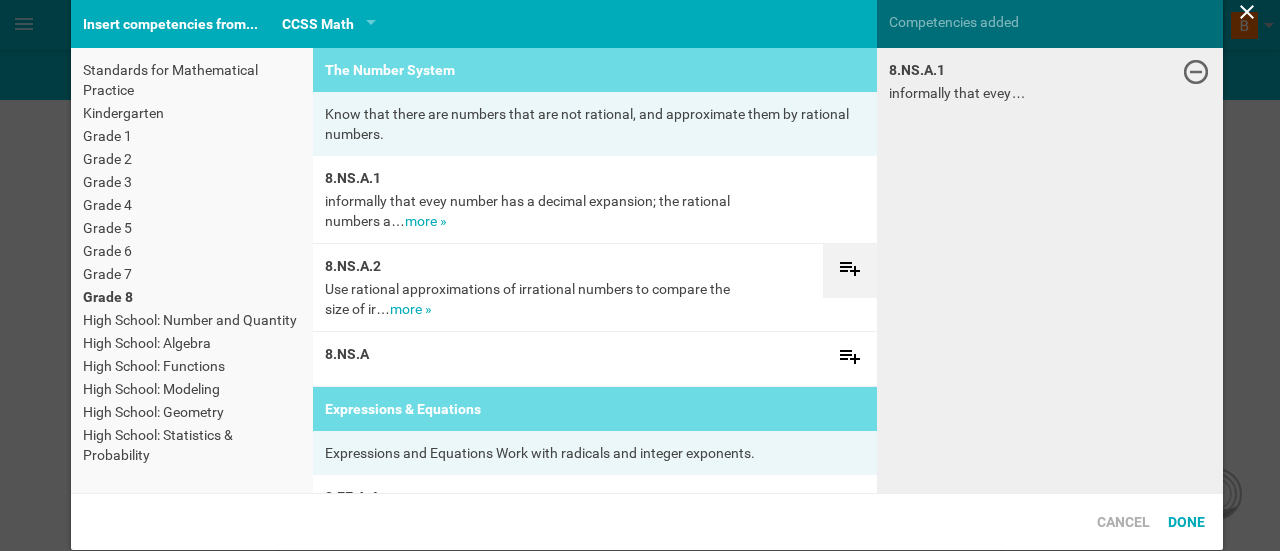 click at bounding box center (850, 271) 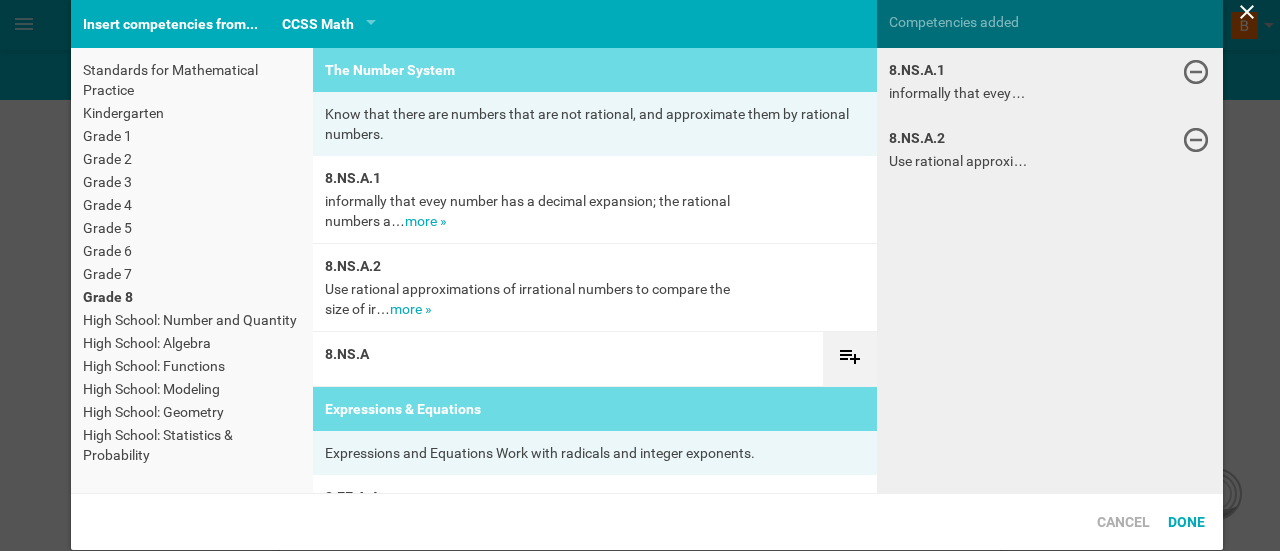 click 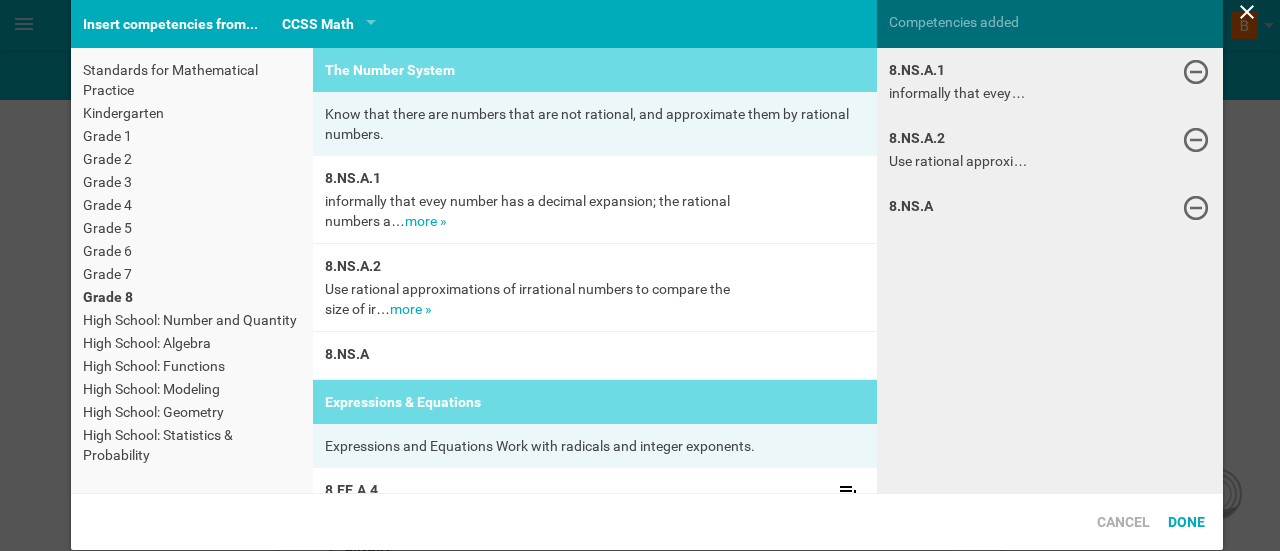 scroll, scrollTop: 148, scrollLeft: 0, axis: vertical 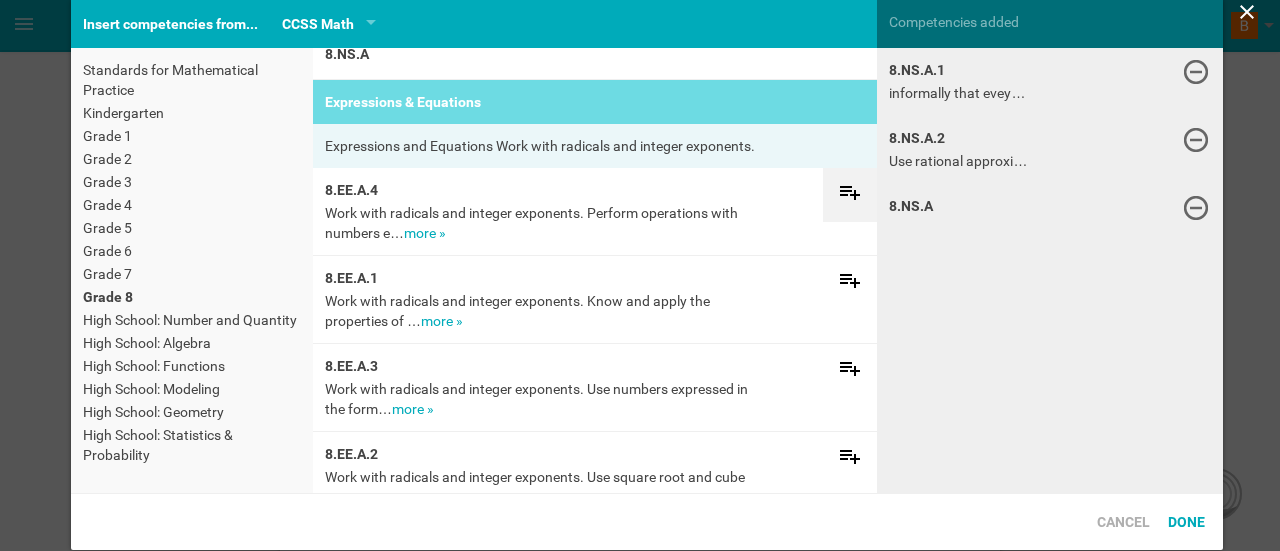 click 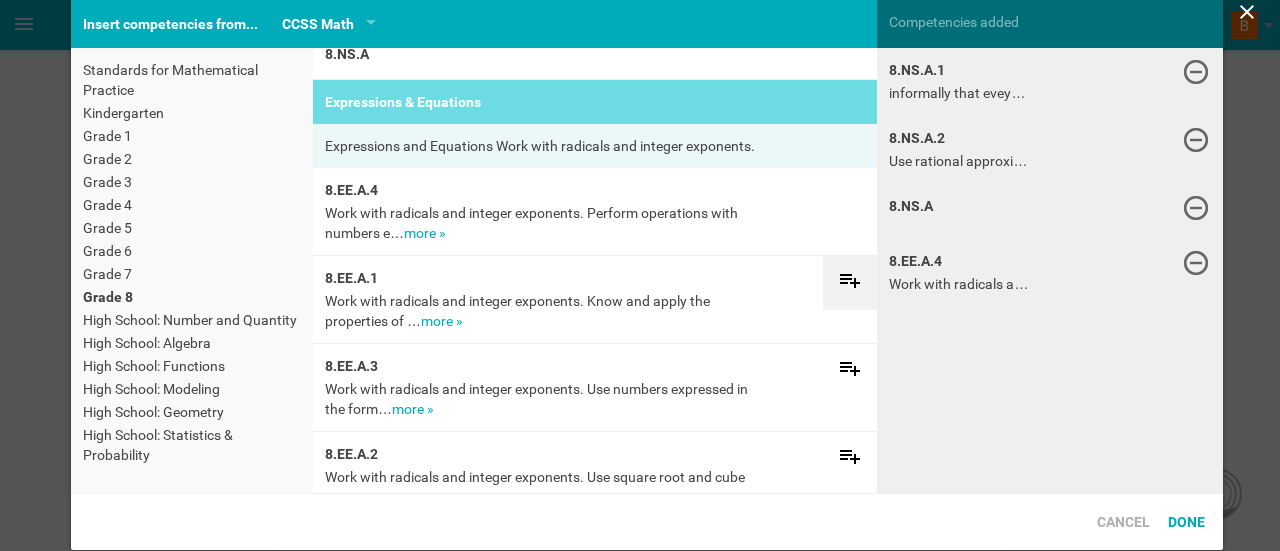 click at bounding box center (850, 282) 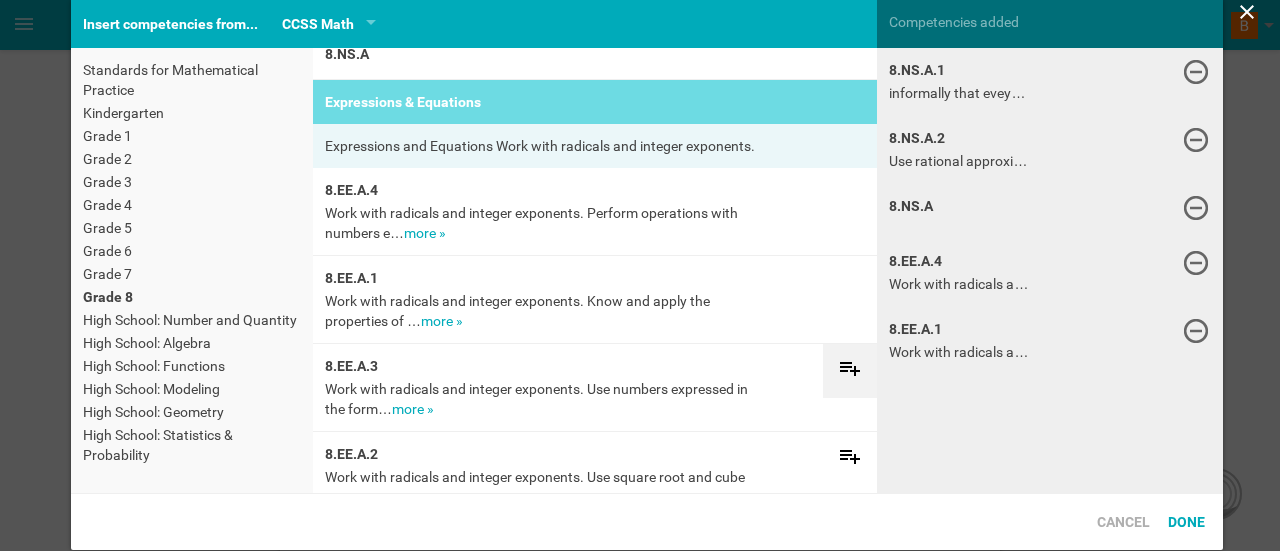 drag, startPoint x: 832, startPoint y: 365, endPoint x: 834, endPoint y: 385, distance: 20.09975 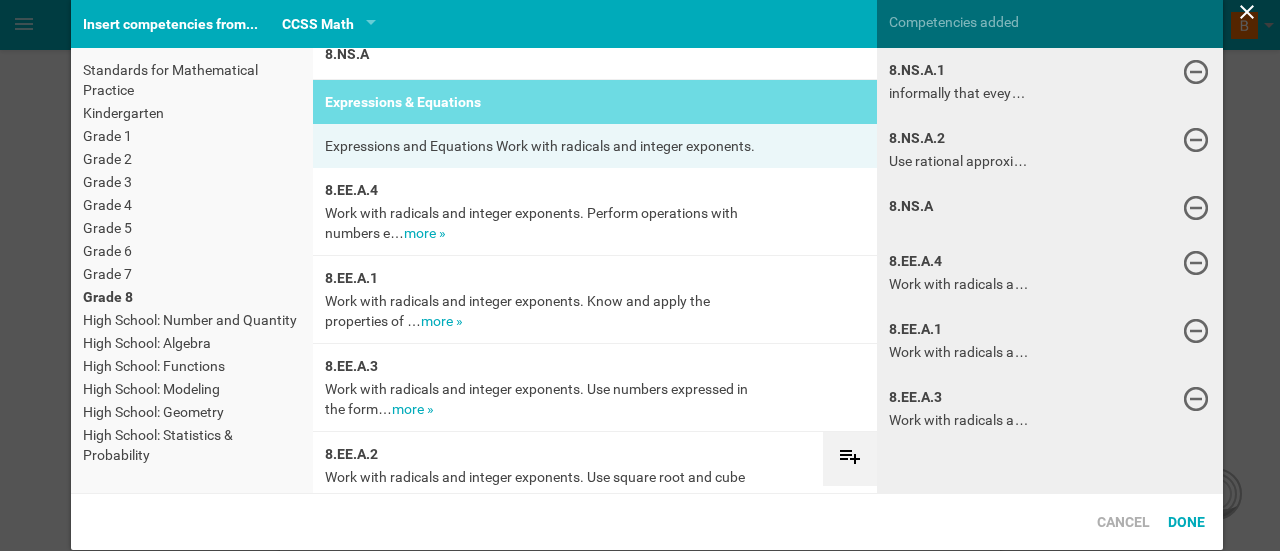 click 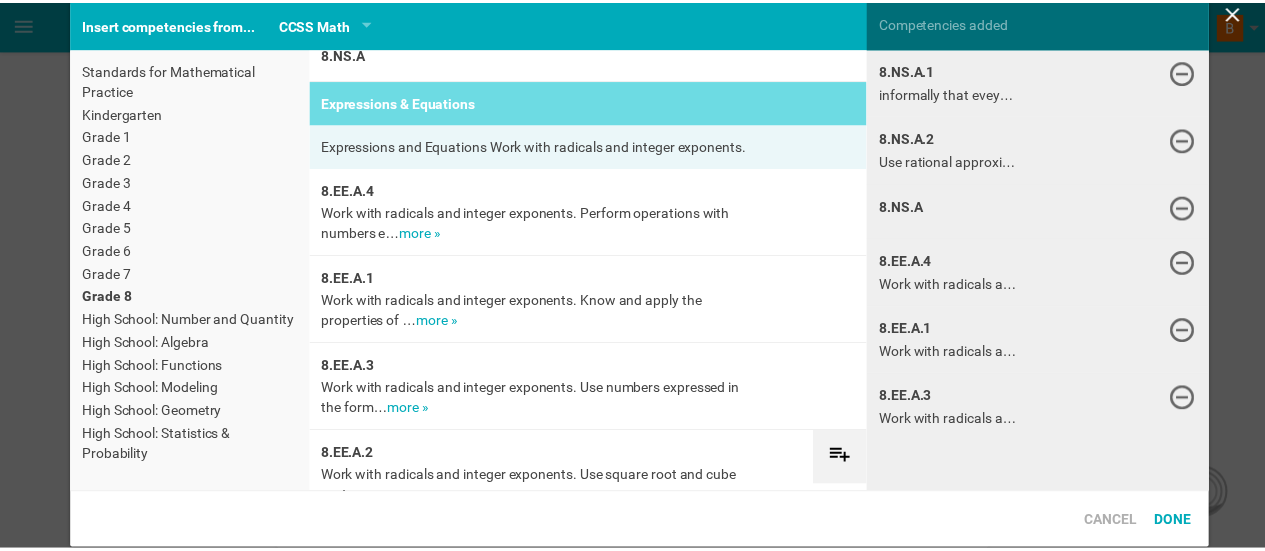 scroll, scrollTop: 664, scrollLeft: 0, axis: vertical 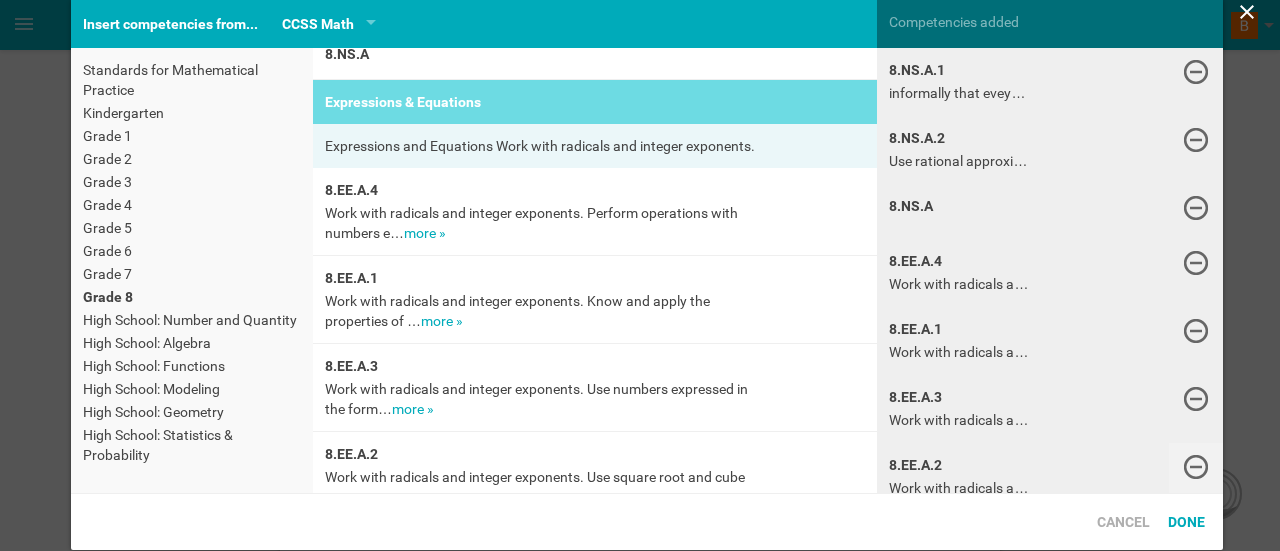 click at bounding box center (1196, 467) 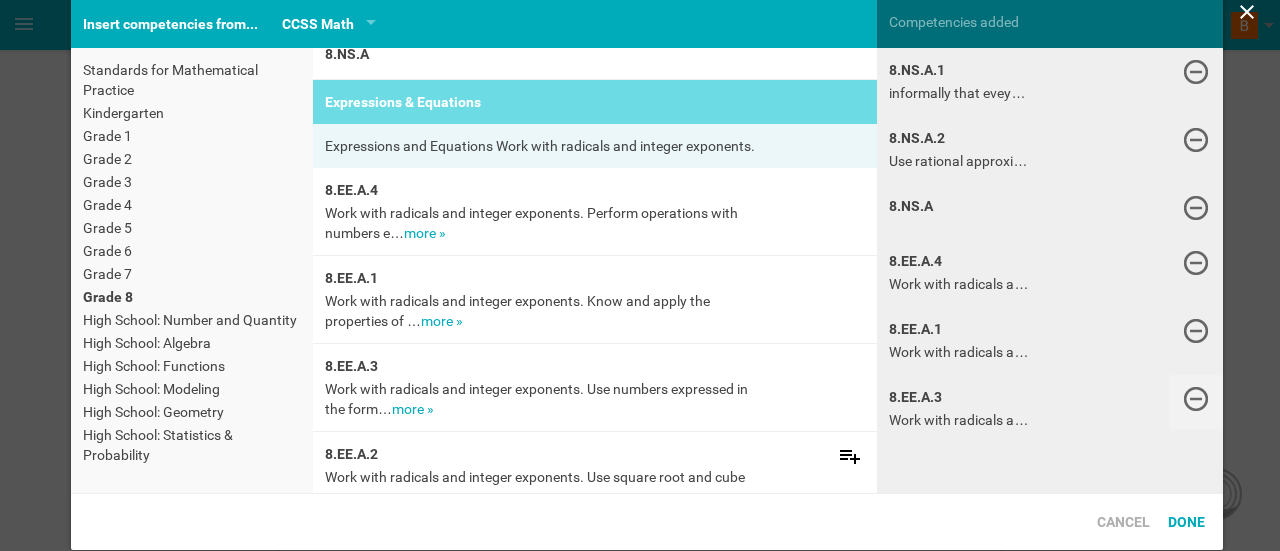 click at bounding box center (1196, 399) 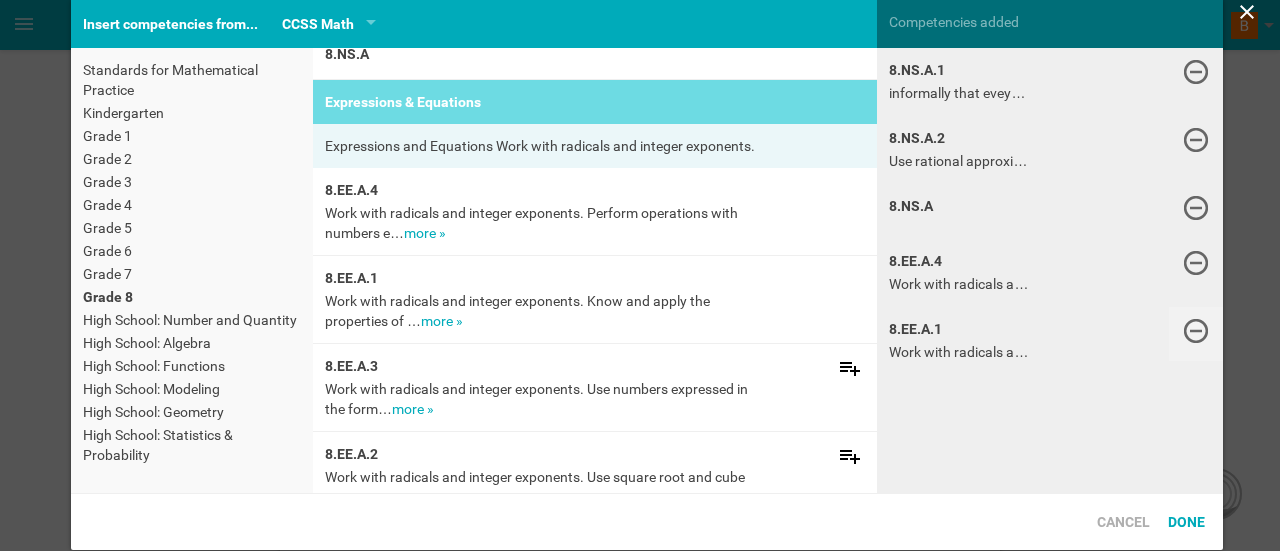 click at bounding box center [1196, 331] 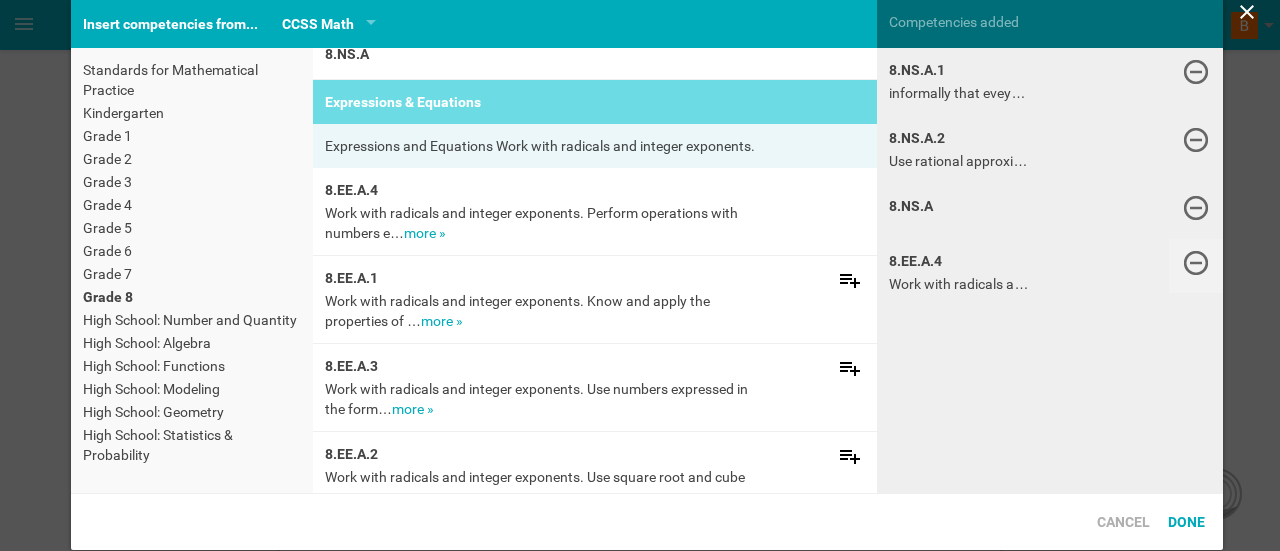 click at bounding box center (1196, 263) 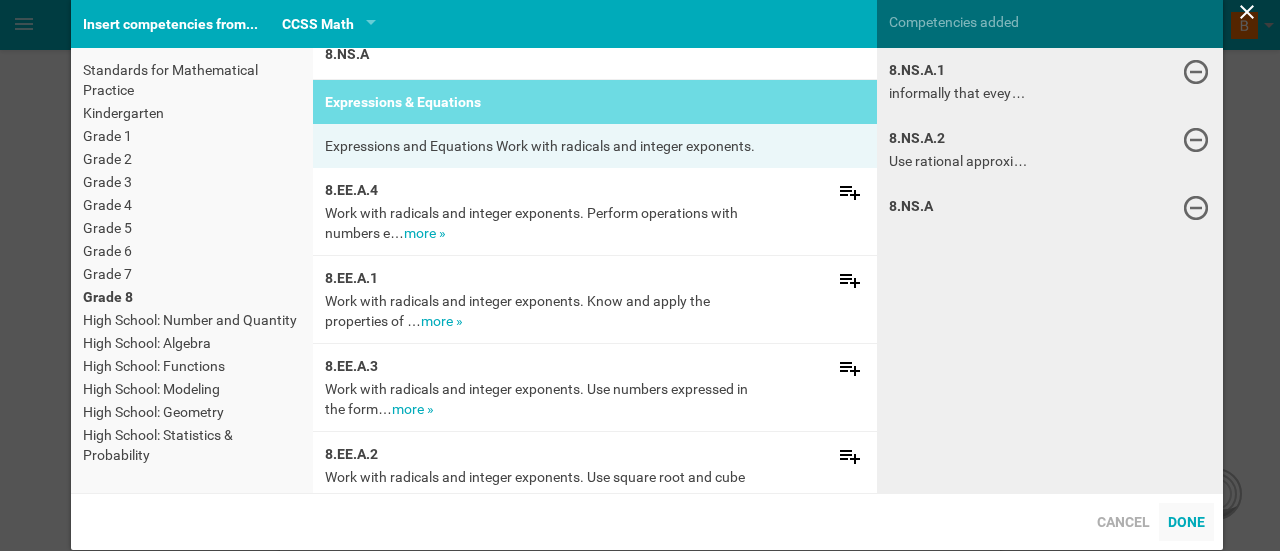 click on "Done" at bounding box center (1186, 522) 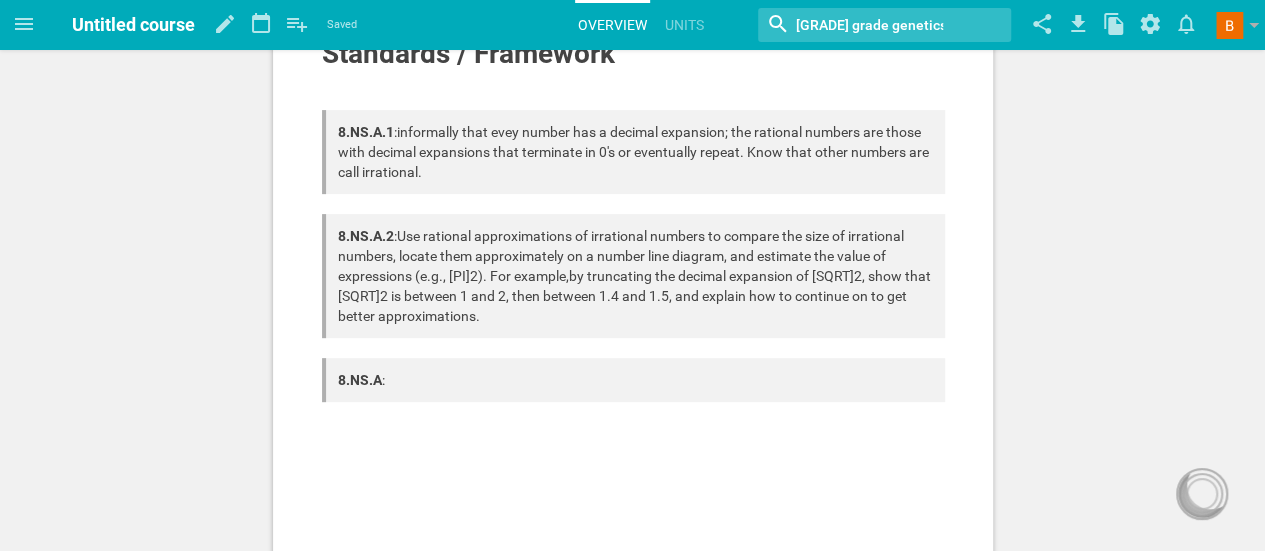 scroll, scrollTop: 298, scrollLeft: 0, axis: vertical 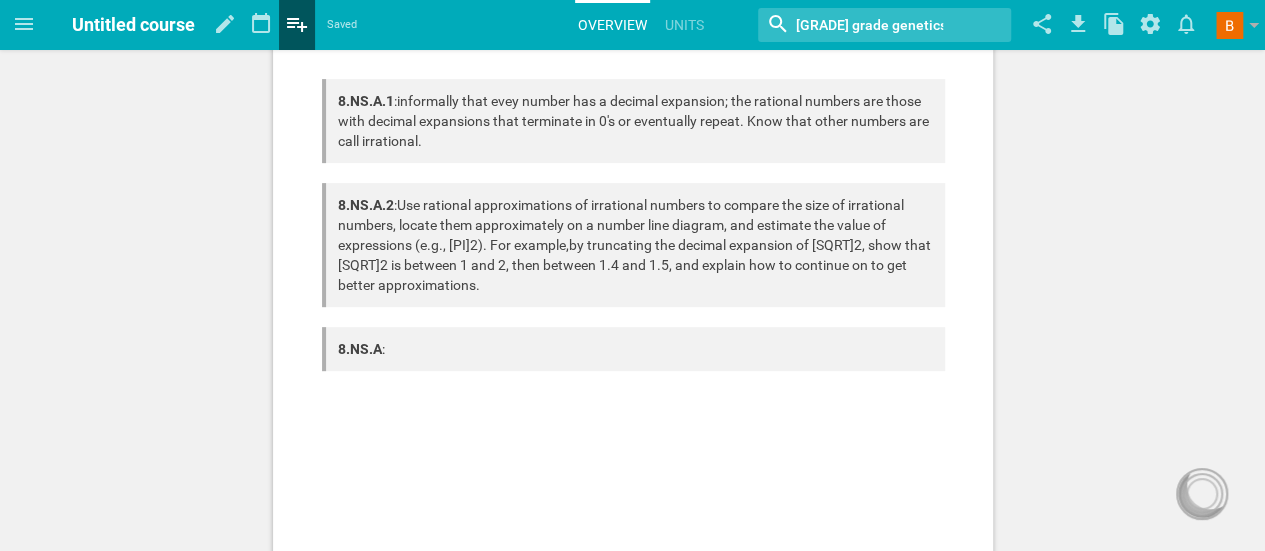 click 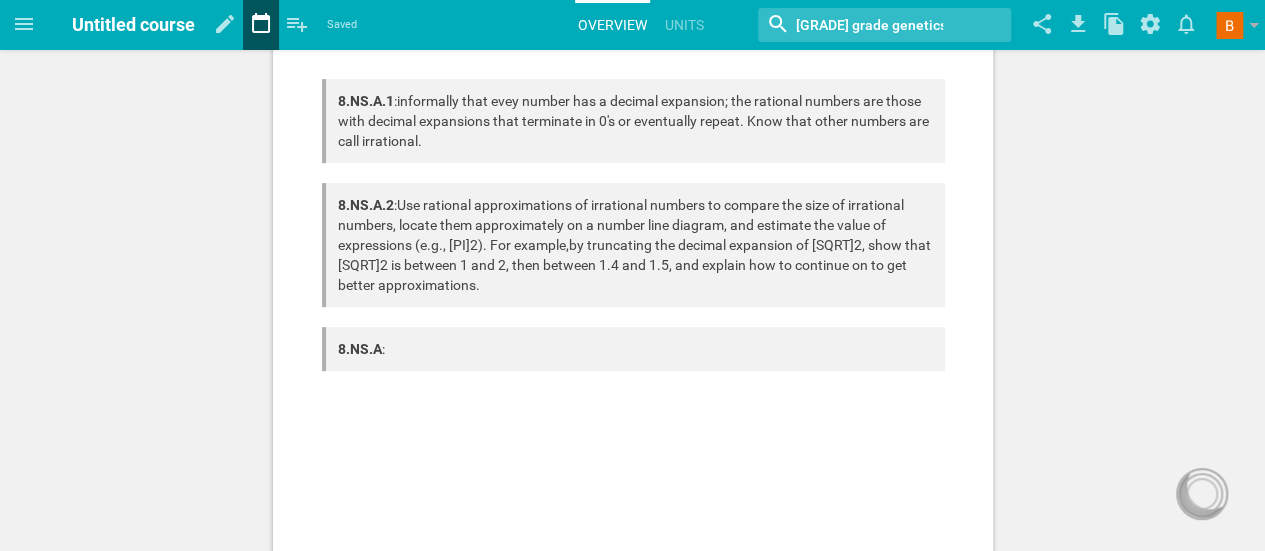 click 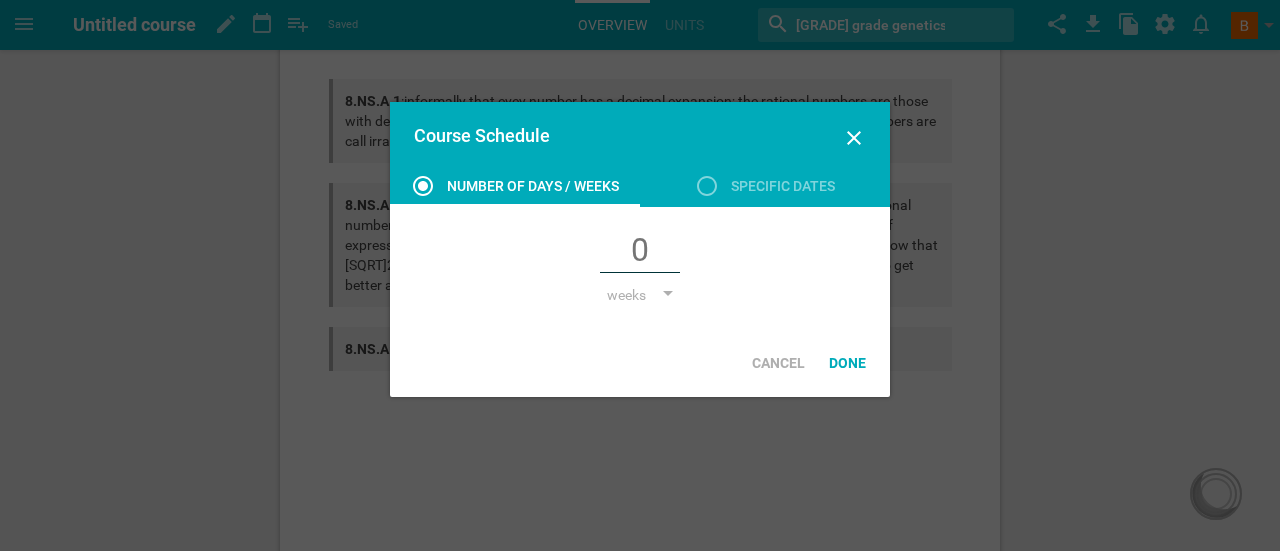 drag, startPoint x: 648, startPoint y: 253, endPoint x: 617, endPoint y: 255, distance: 31.06445 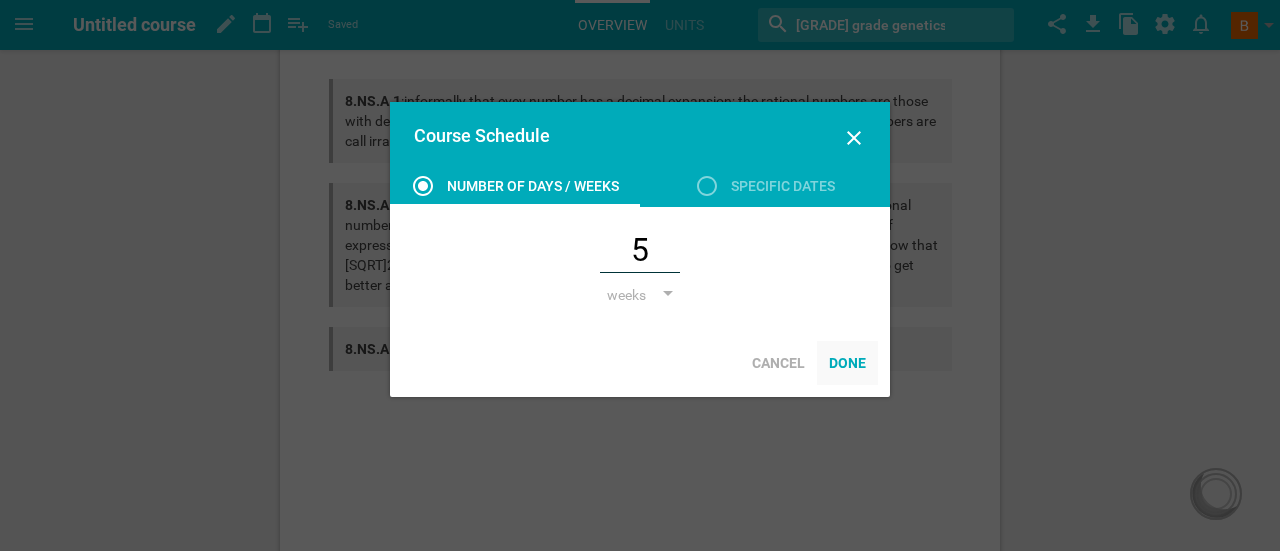 type on "5" 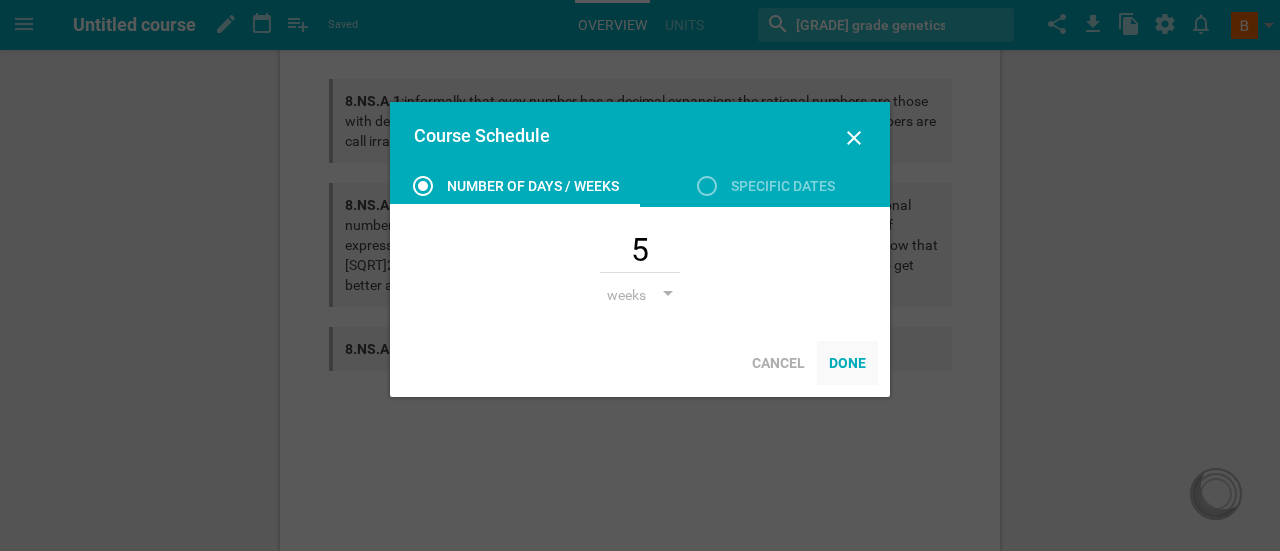 click on "Done" at bounding box center (847, 363) 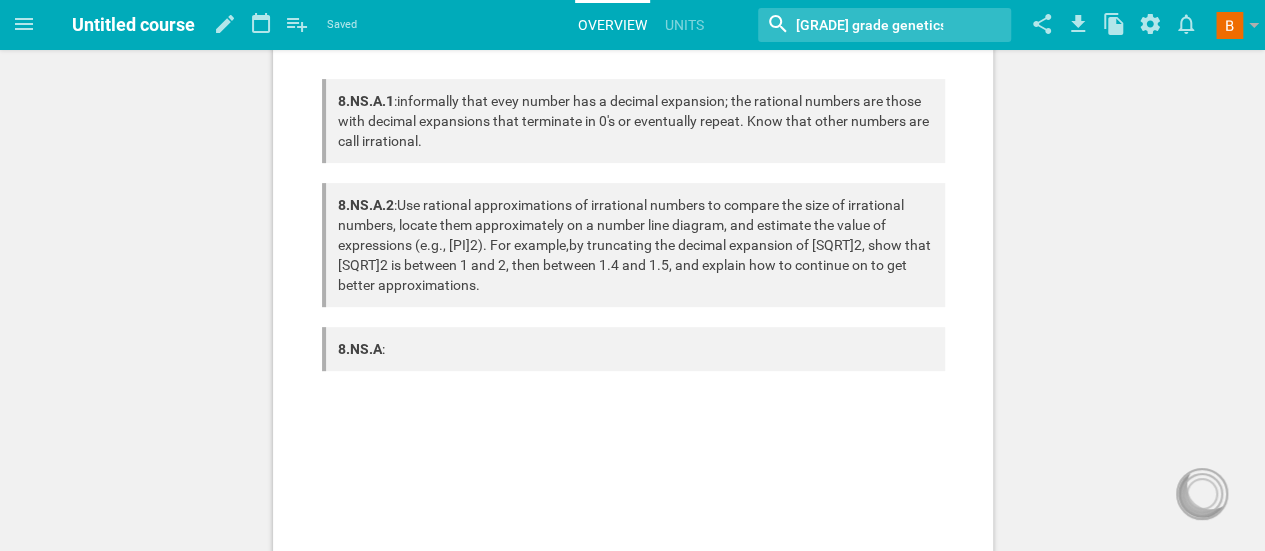 scroll, scrollTop: 0, scrollLeft: 0, axis: both 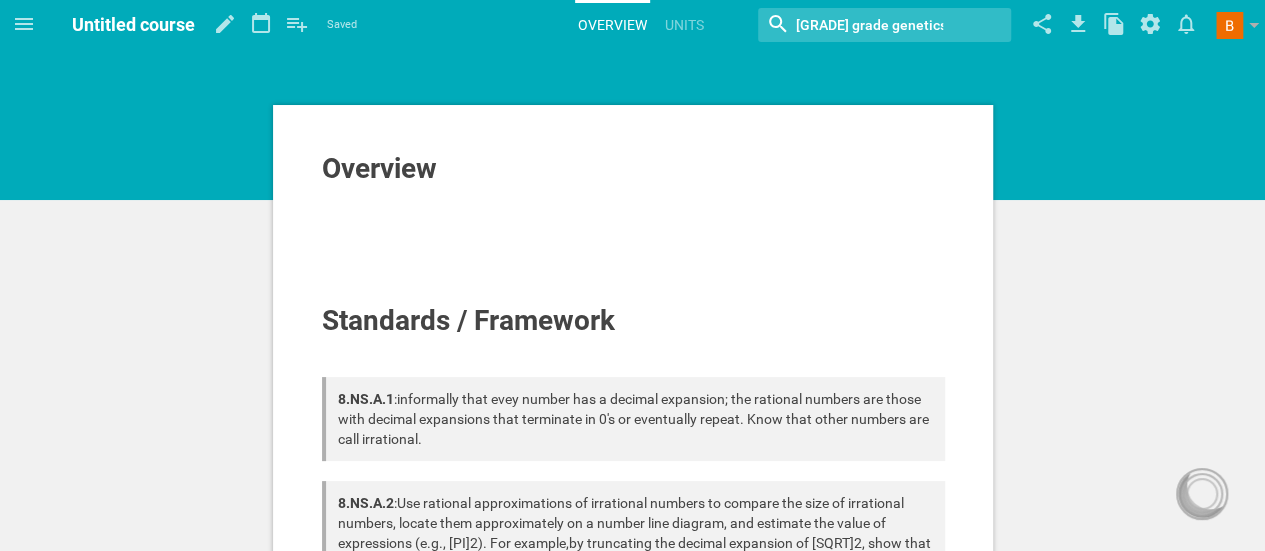 click on "Overview" at bounding box center [379, 168] 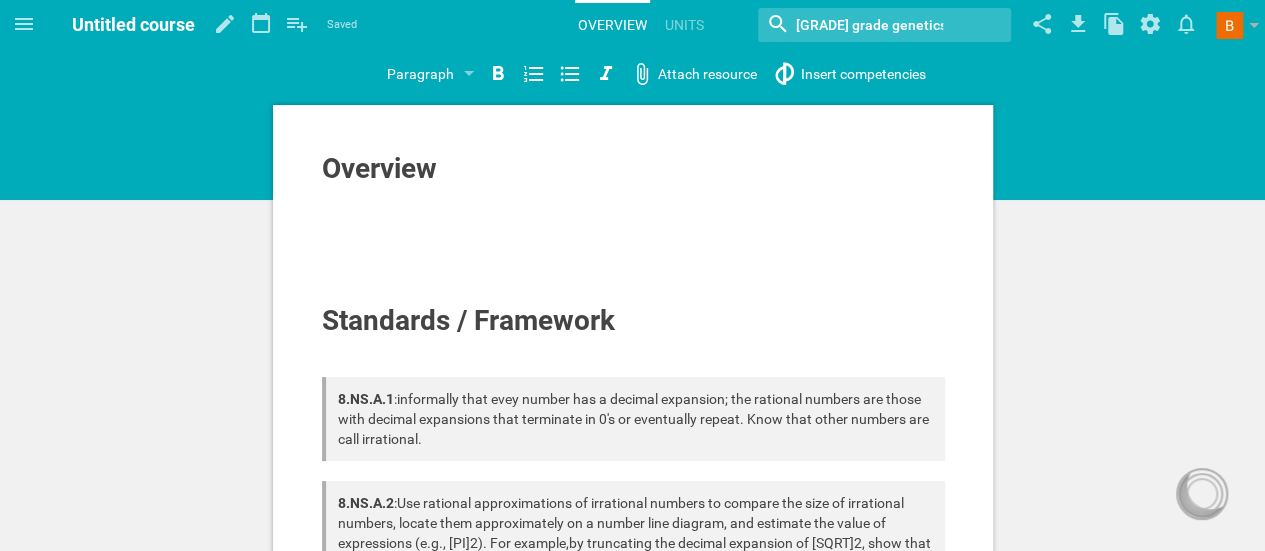 click at bounding box center [633, 215] 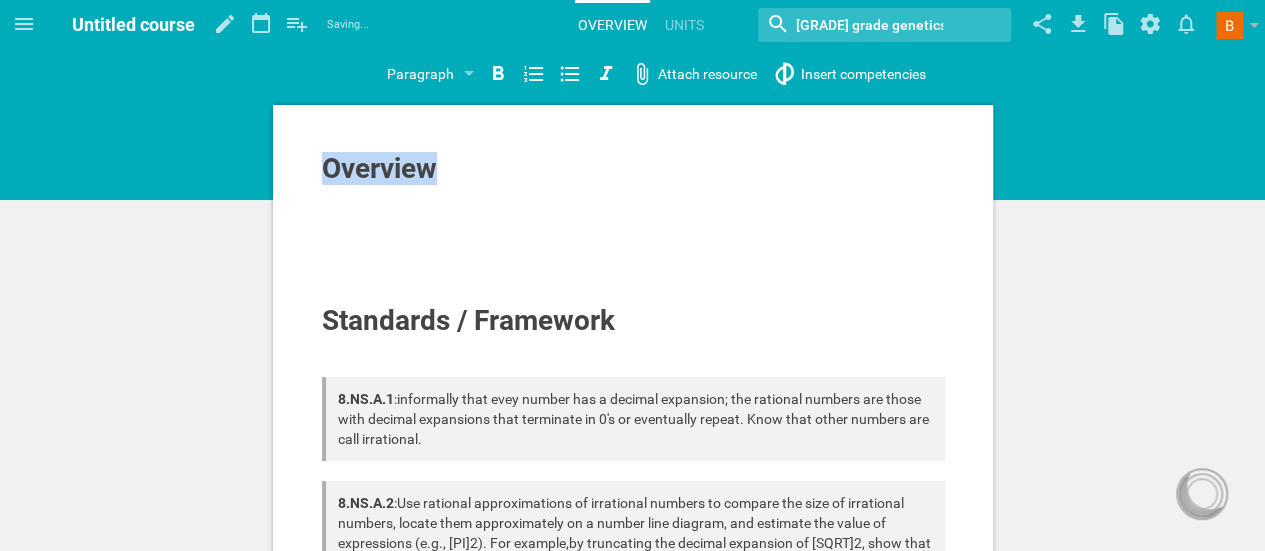 drag, startPoint x: 457, startPoint y: 165, endPoint x: 298, endPoint y: 152, distance: 159.53056 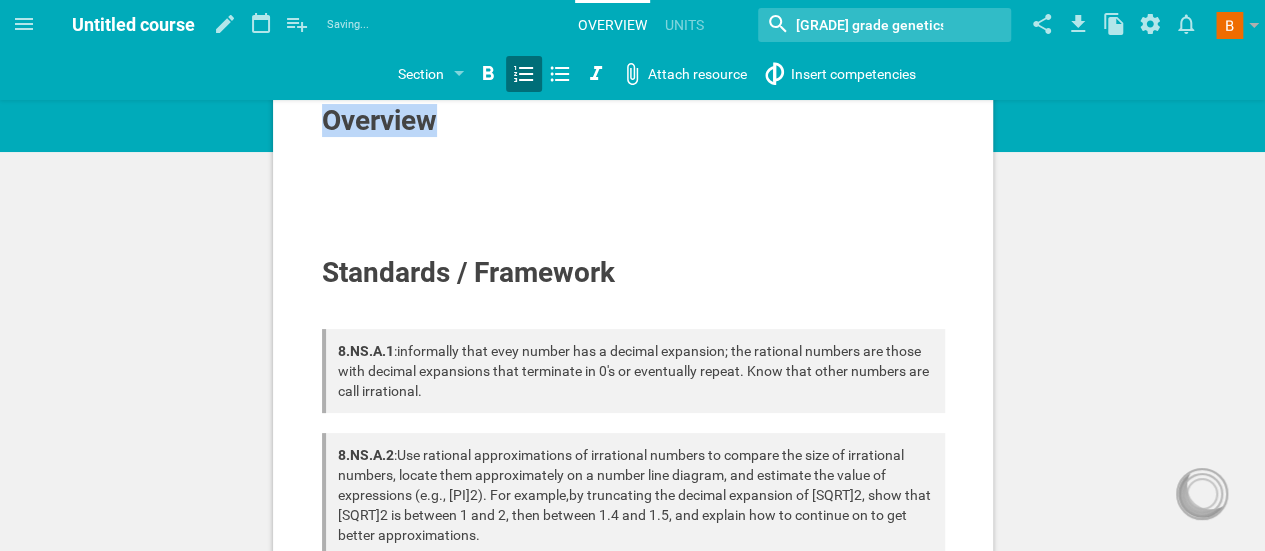 scroll, scrollTop: 0, scrollLeft: 0, axis: both 